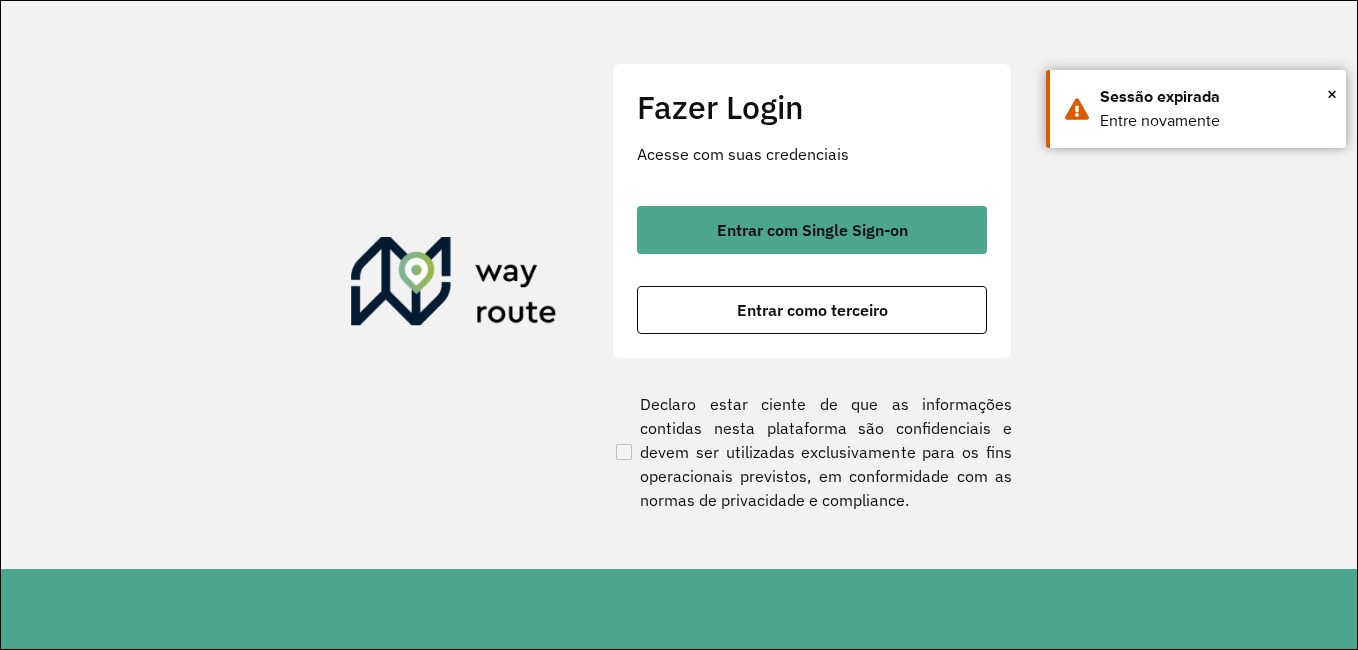 scroll, scrollTop: 0, scrollLeft: 0, axis: both 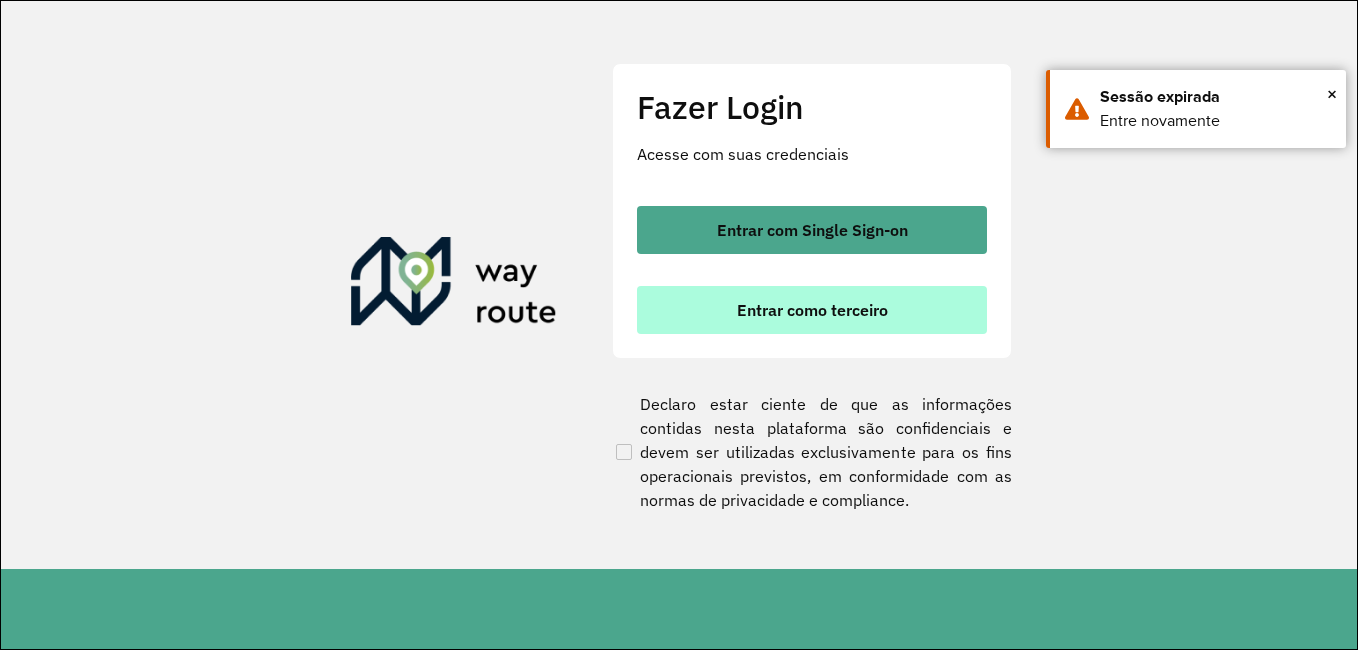 click on "Entrar como terceiro" at bounding box center (812, 310) 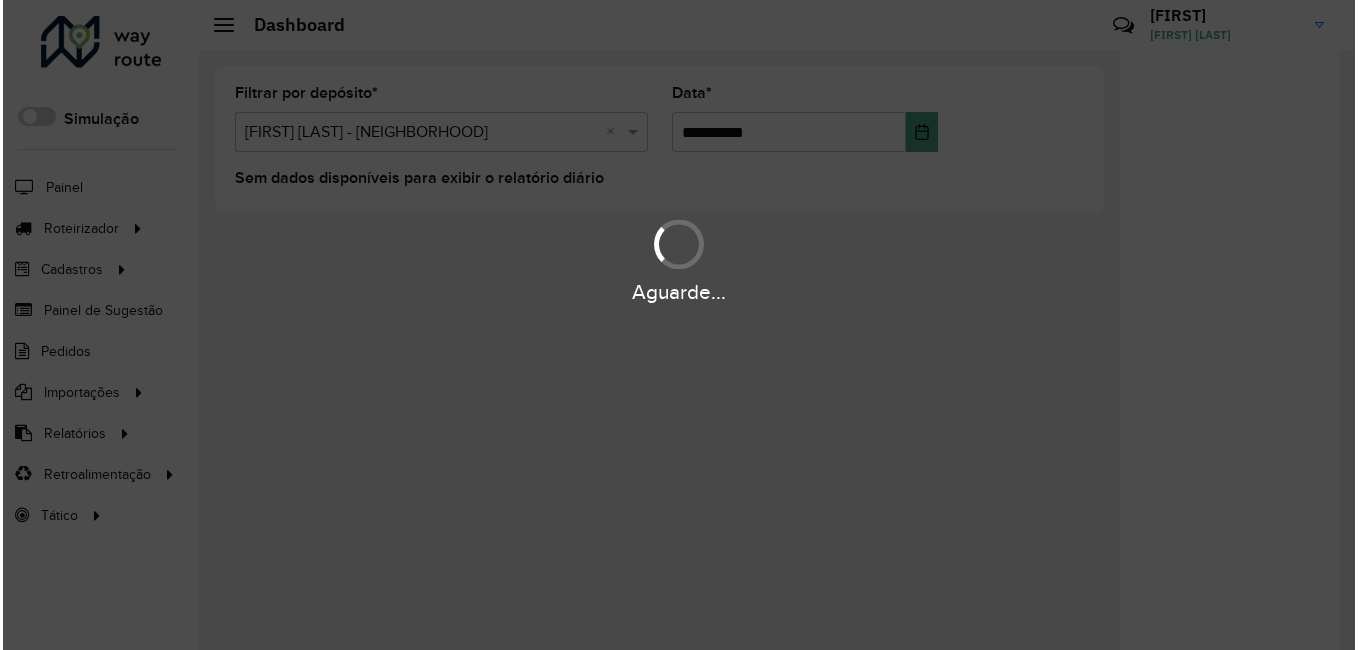 scroll, scrollTop: 0, scrollLeft: 0, axis: both 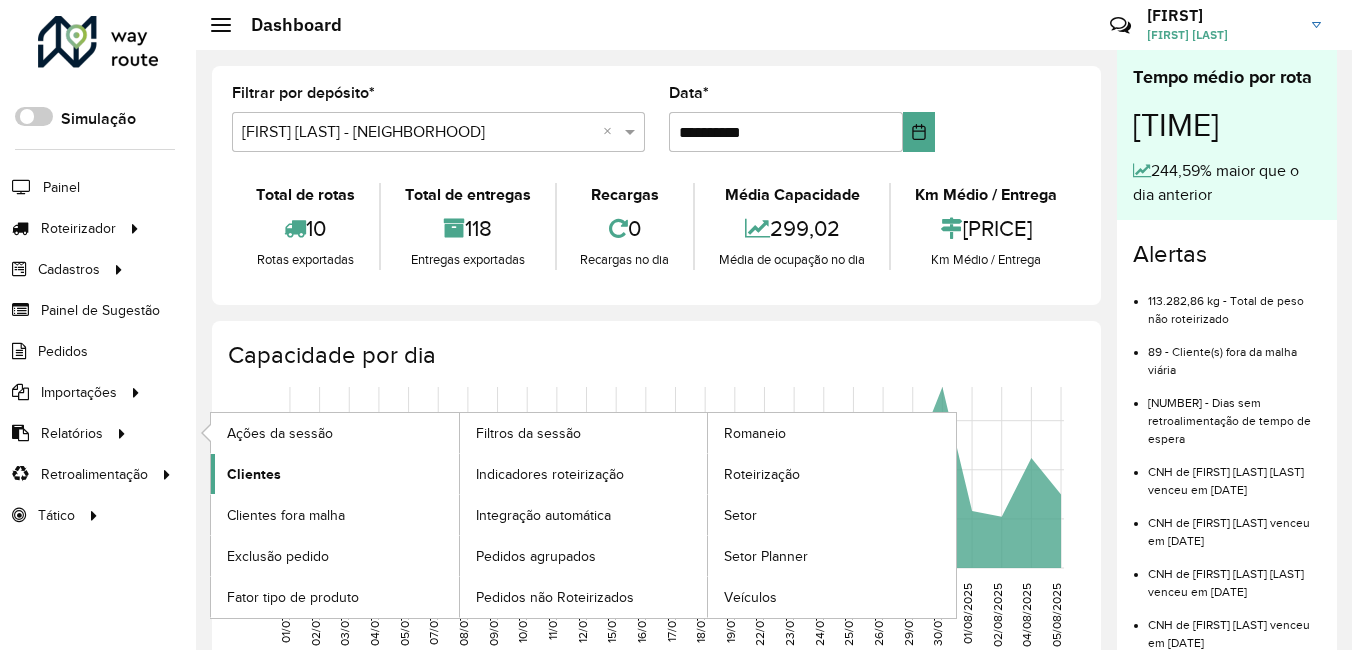 click on "Clientes" 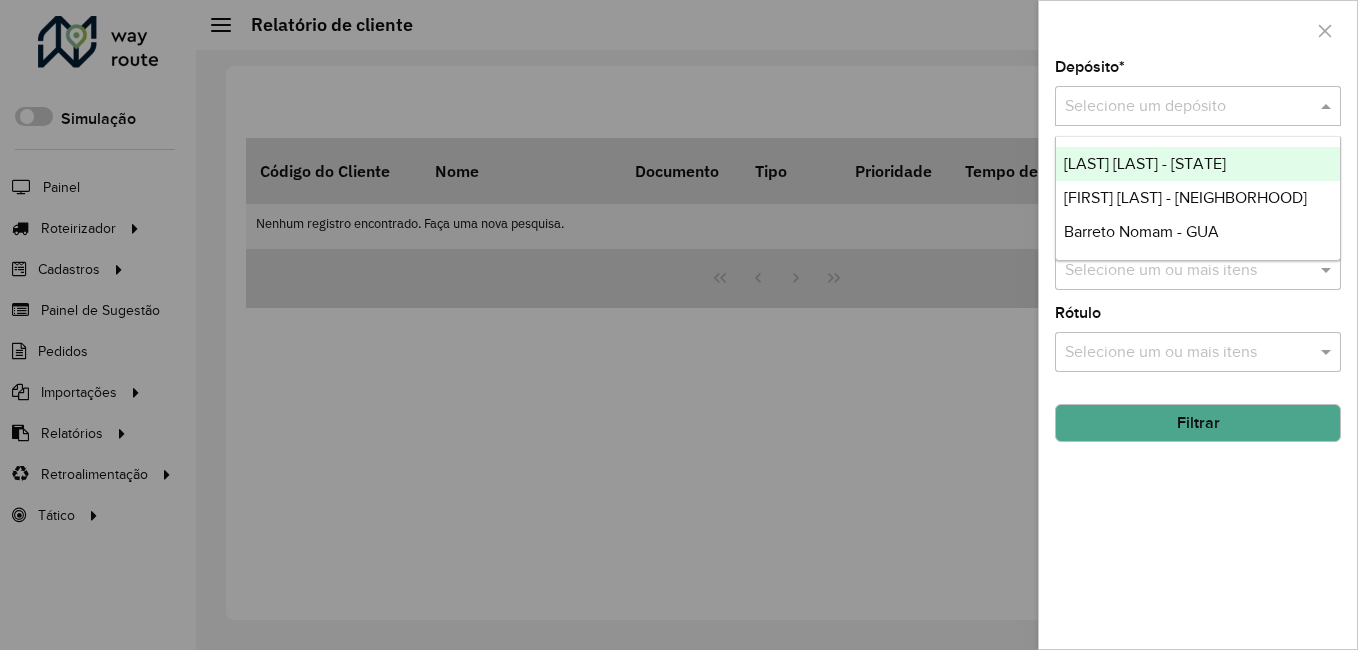 click at bounding box center (1178, 107) 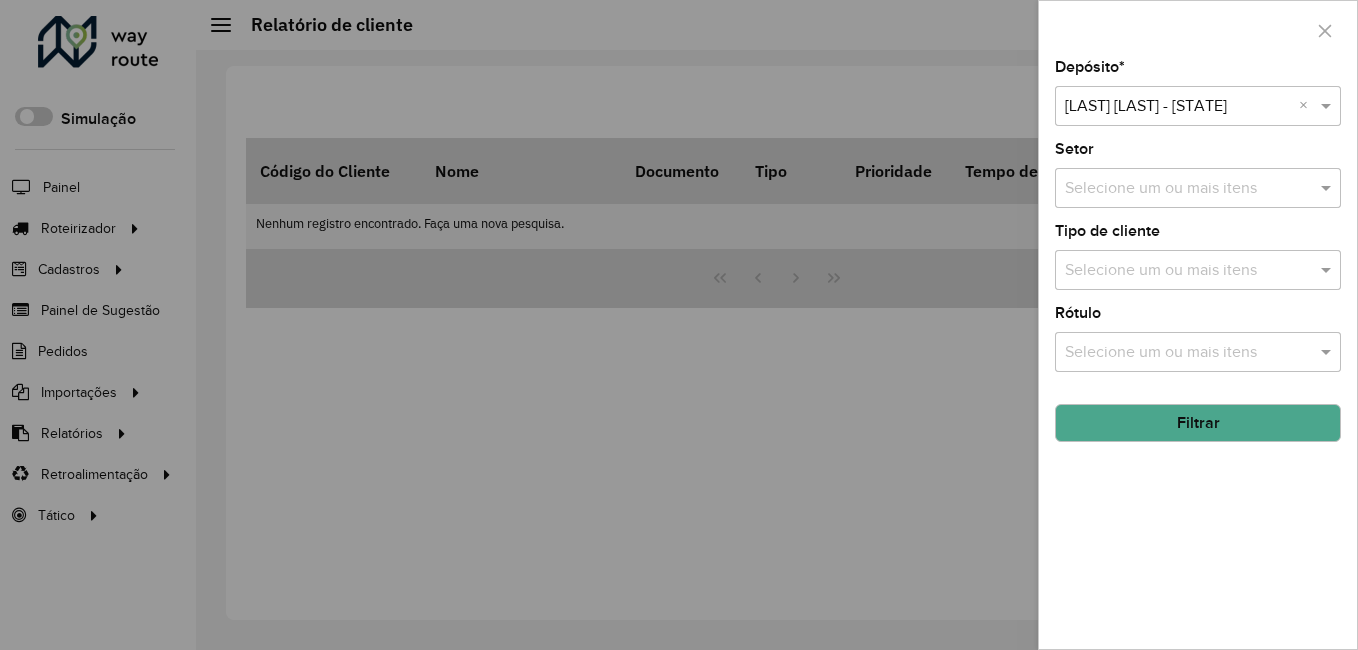 click on "Selecione um ou mais itens" at bounding box center (1198, 188) 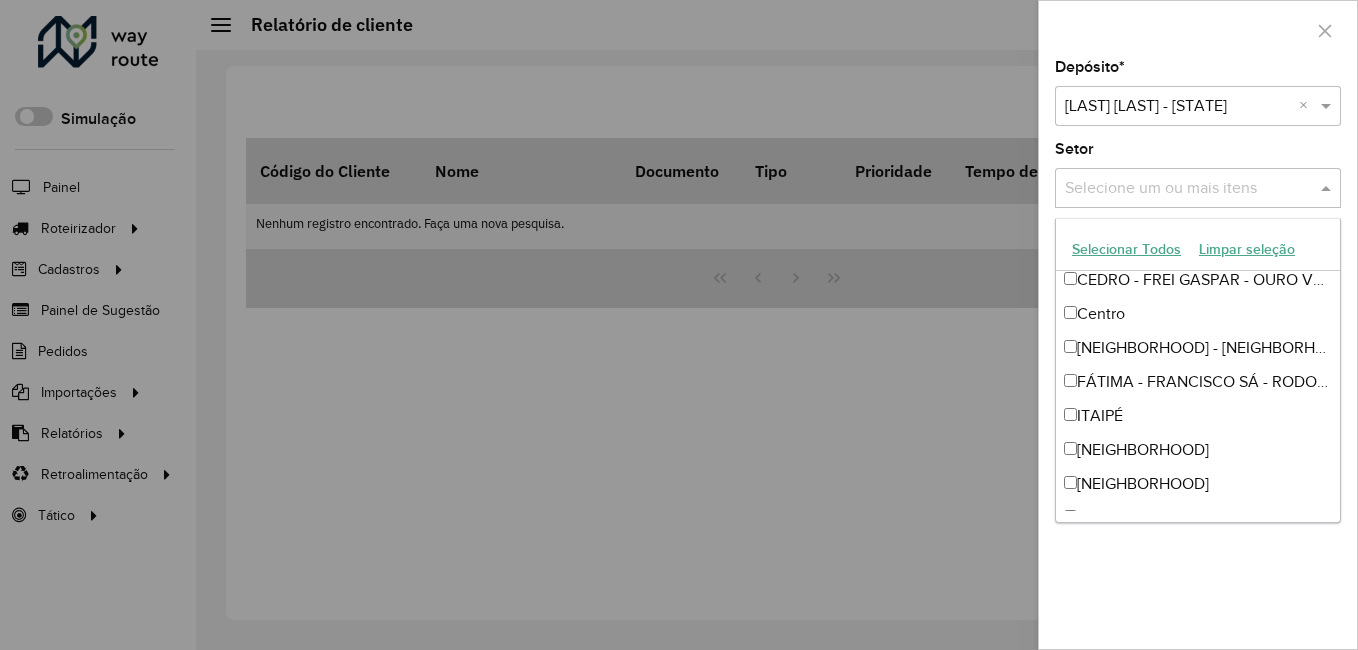 scroll, scrollTop: 0, scrollLeft: 0, axis: both 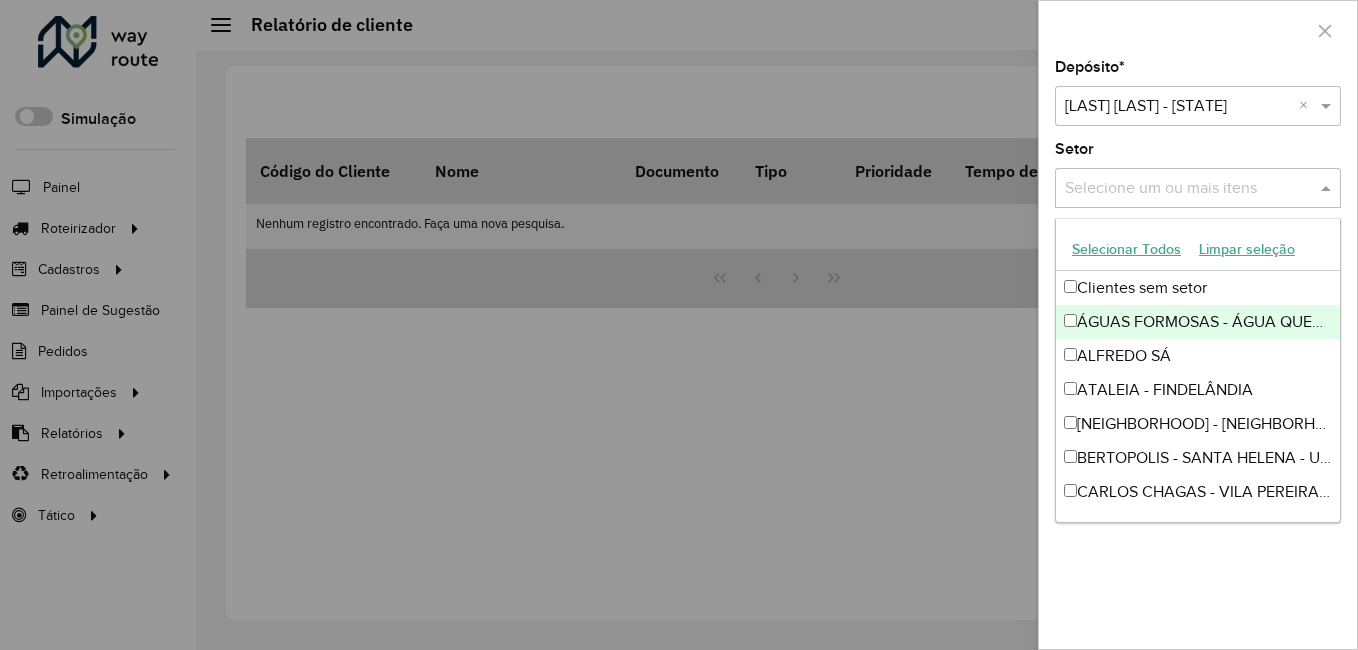 click on "Selecionar Todos" at bounding box center [1126, 249] 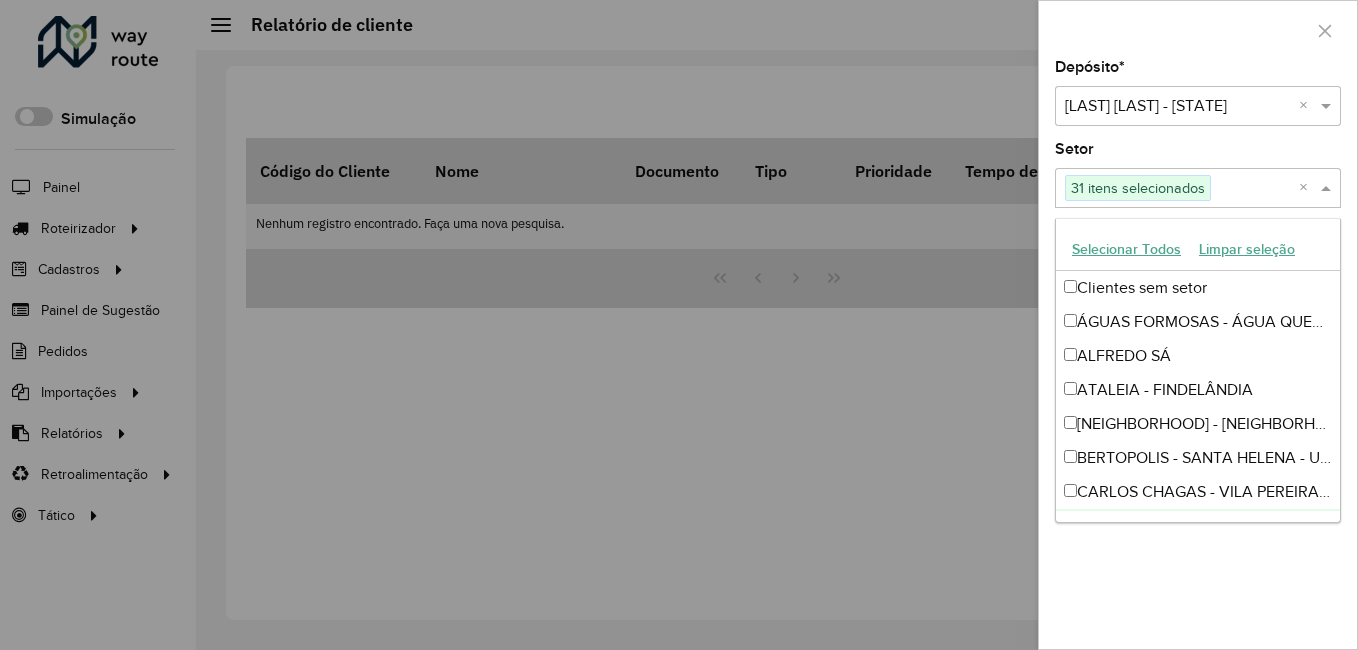 click on "Depósito  * Selecione um depósito × Barreto Nomam  -  MTZ ×  Setor  Selecione um ou mais itens 31 itens selecionados ×  Tipo de cliente  Selecione um ou mais itens  Rótulo  Selecione um ou mais itens Filtrar" 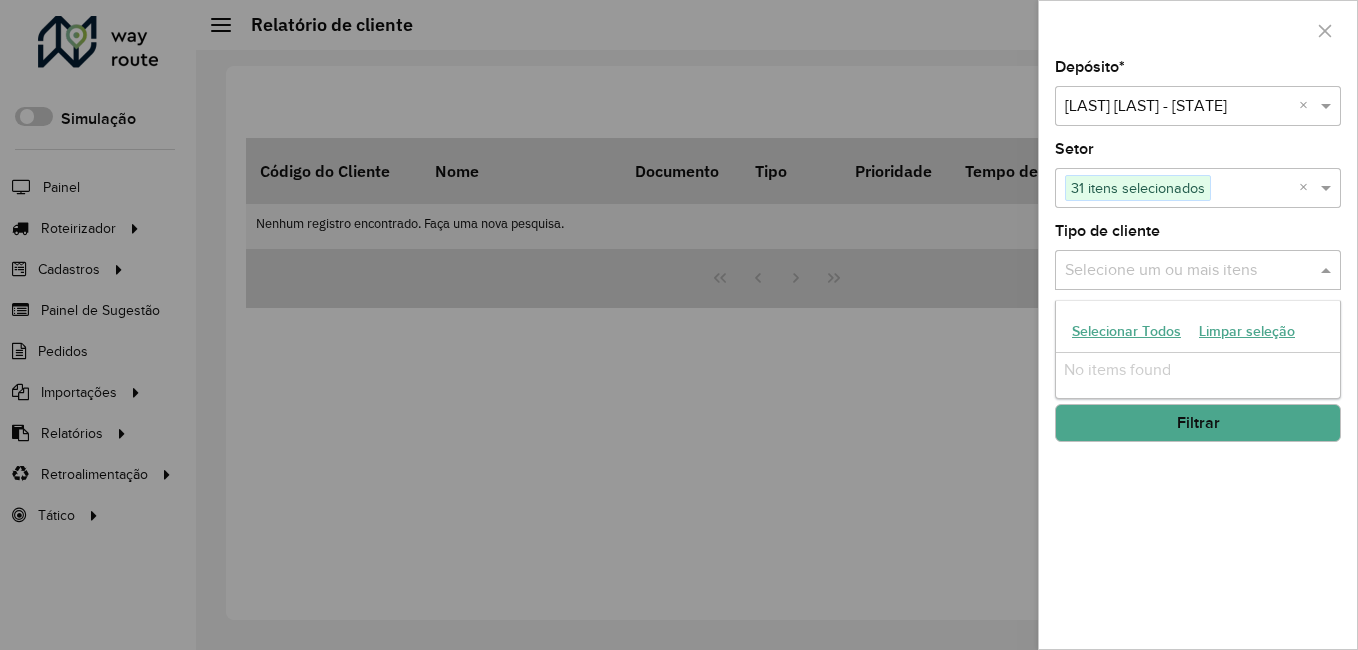 click at bounding box center (1188, 271) 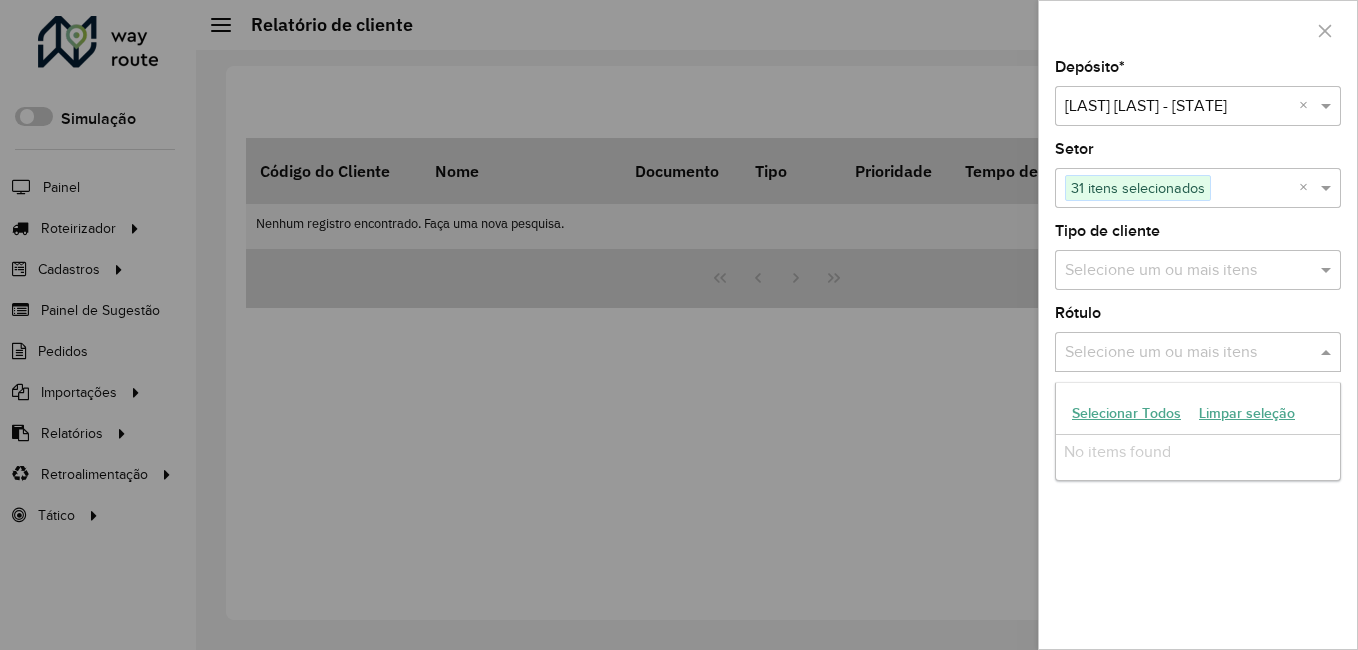 click at bounding box center [1188, 353] 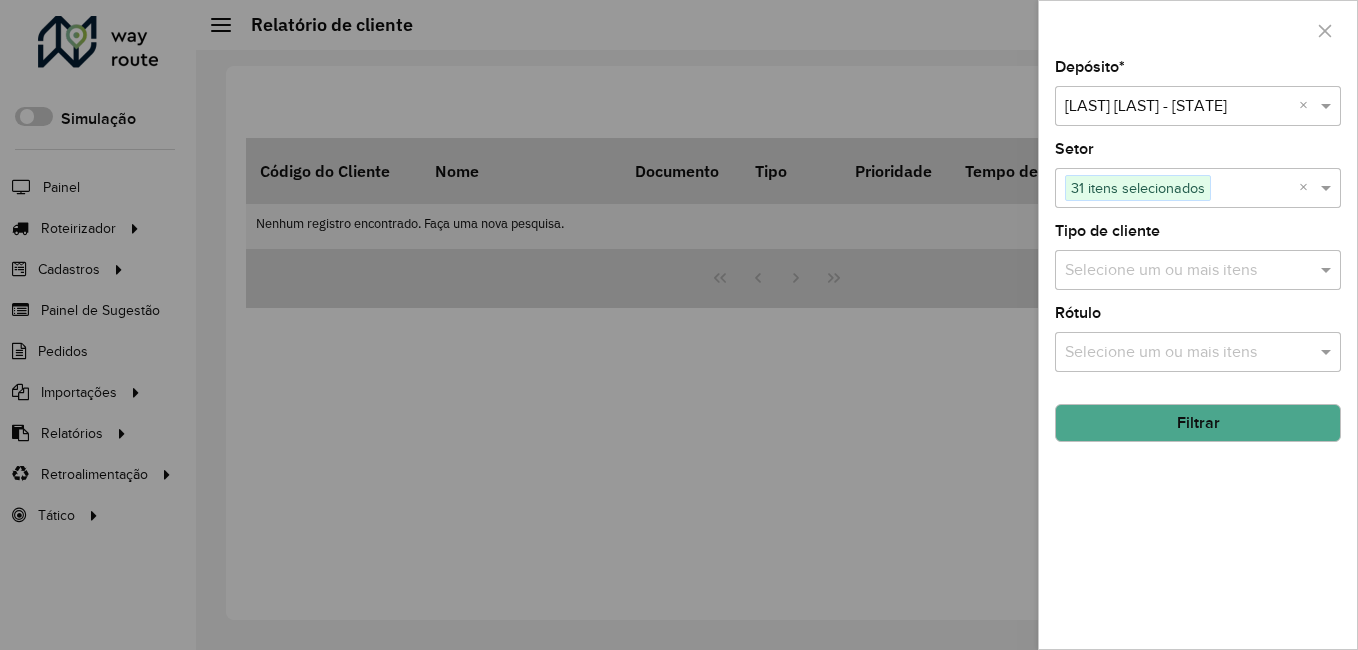 click on "Filtrar" 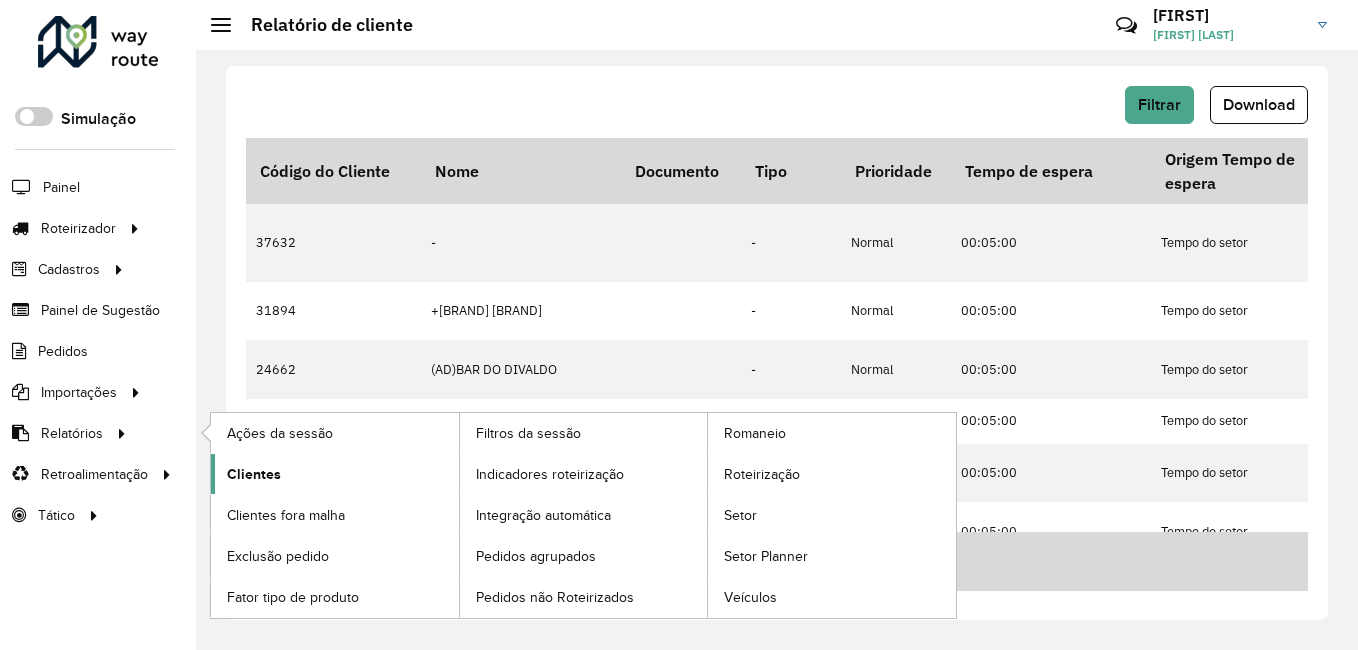 click on "Clientes" 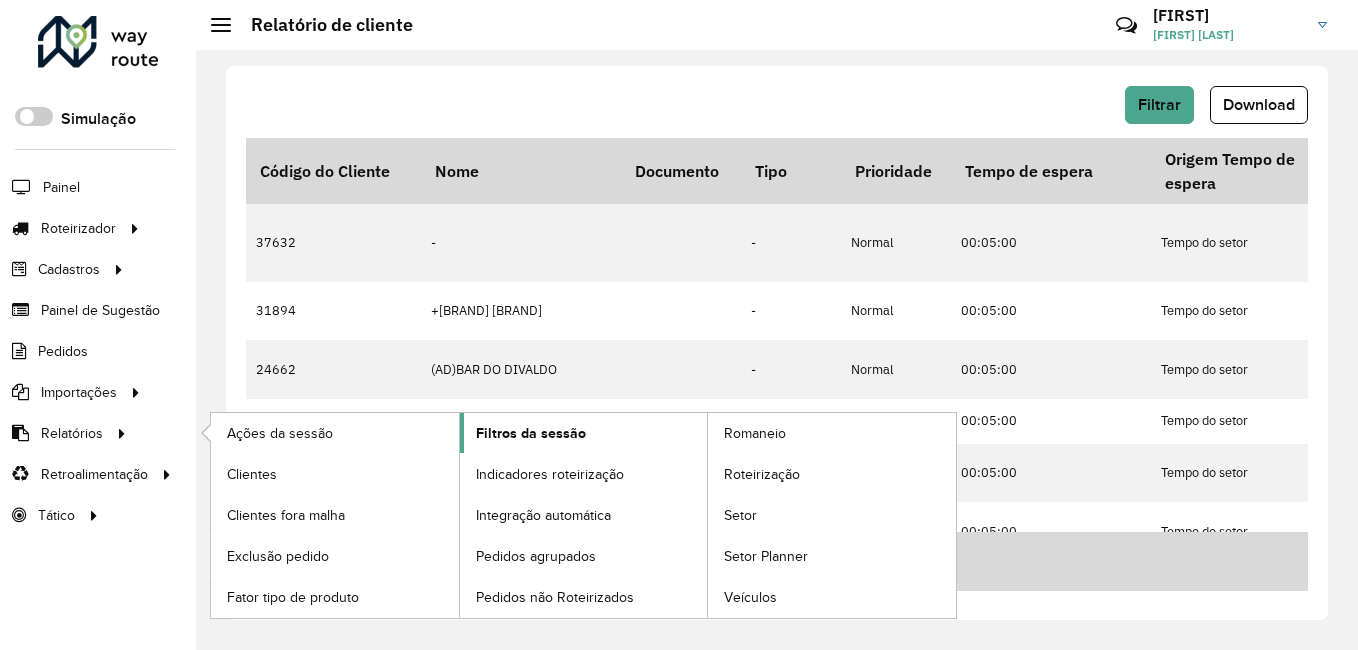 click on "Filtros da sessão" 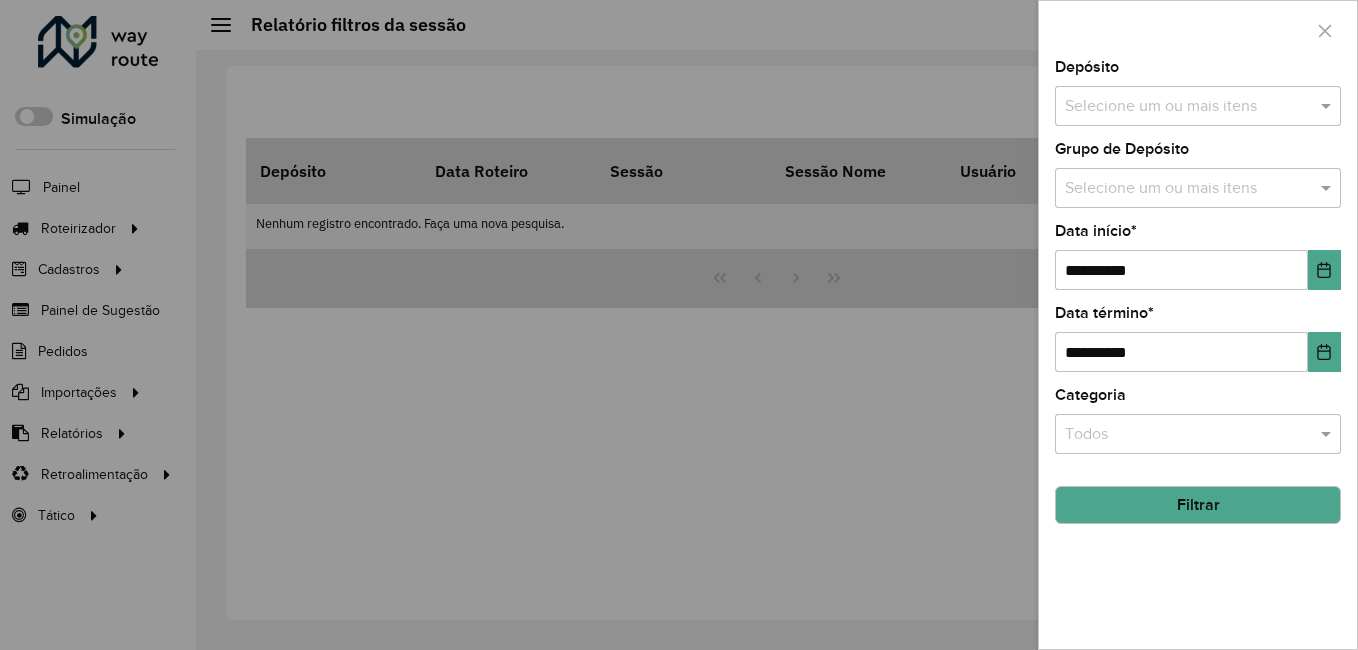 click at bounding box center (679, 325) 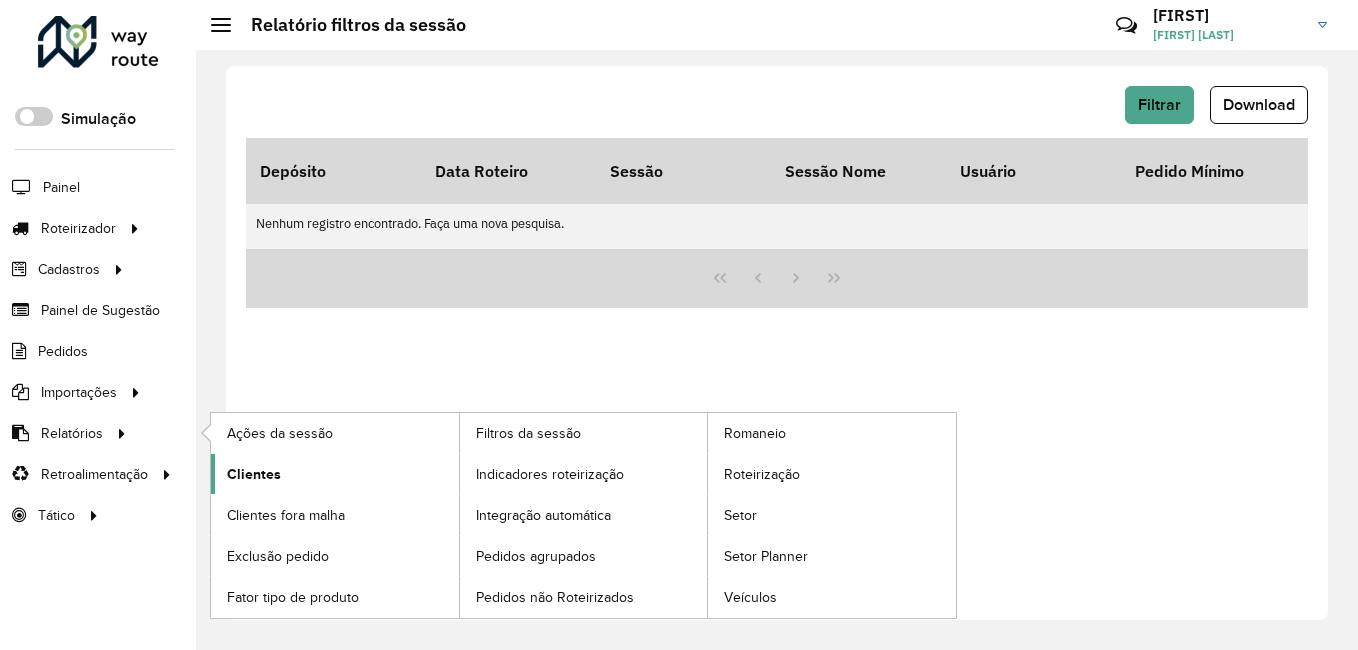 click on "Clientes" 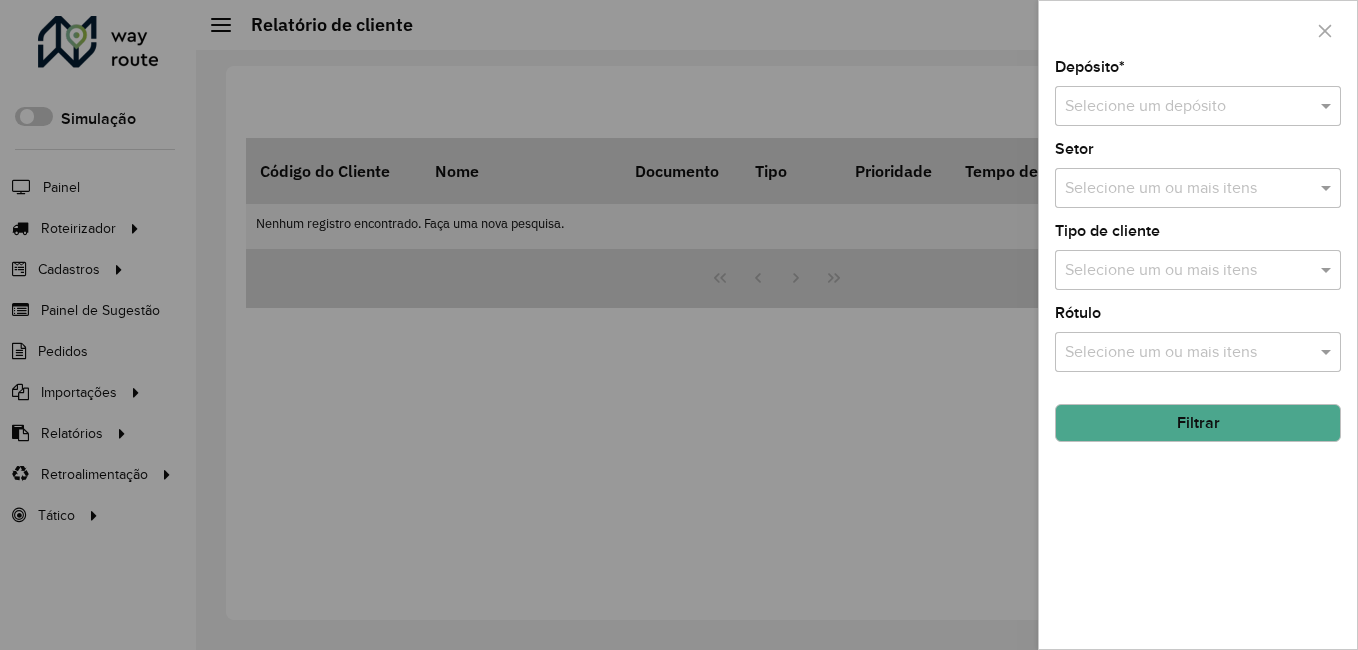 click at bounding box center (1178, 107) 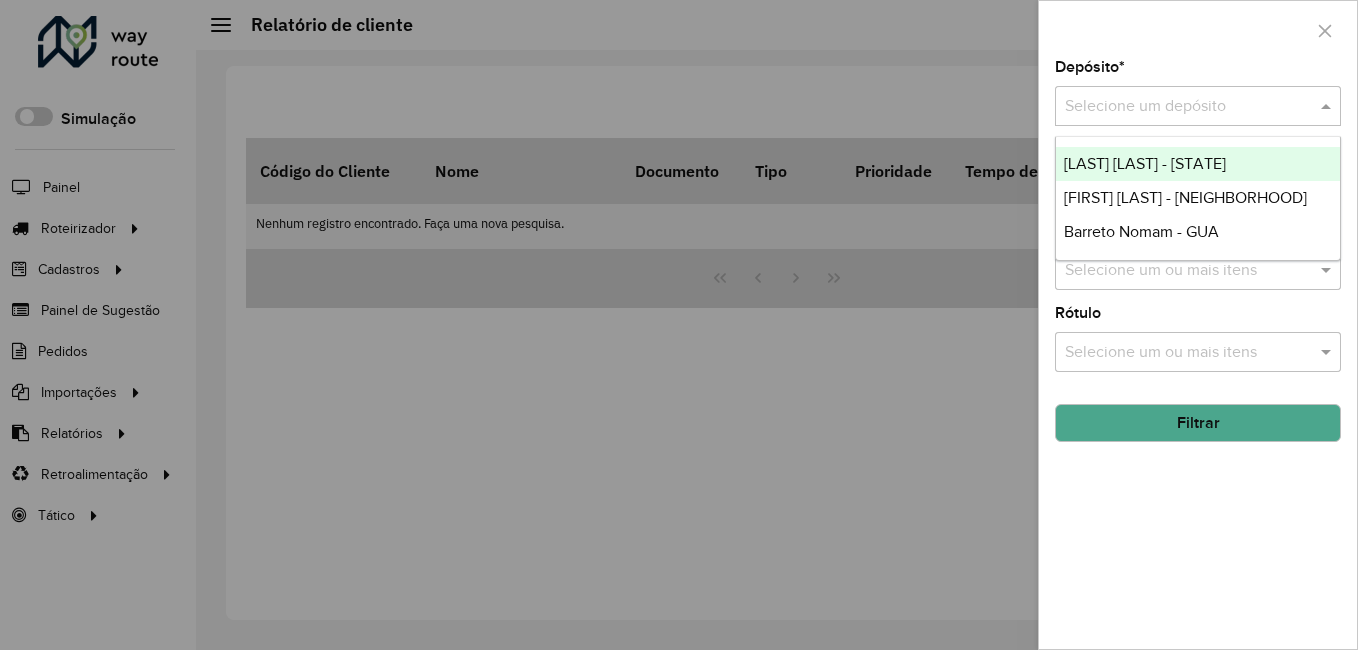 click on "[LAST] [LAST]  -  [STATE]" at bounding box center [1145, 163] 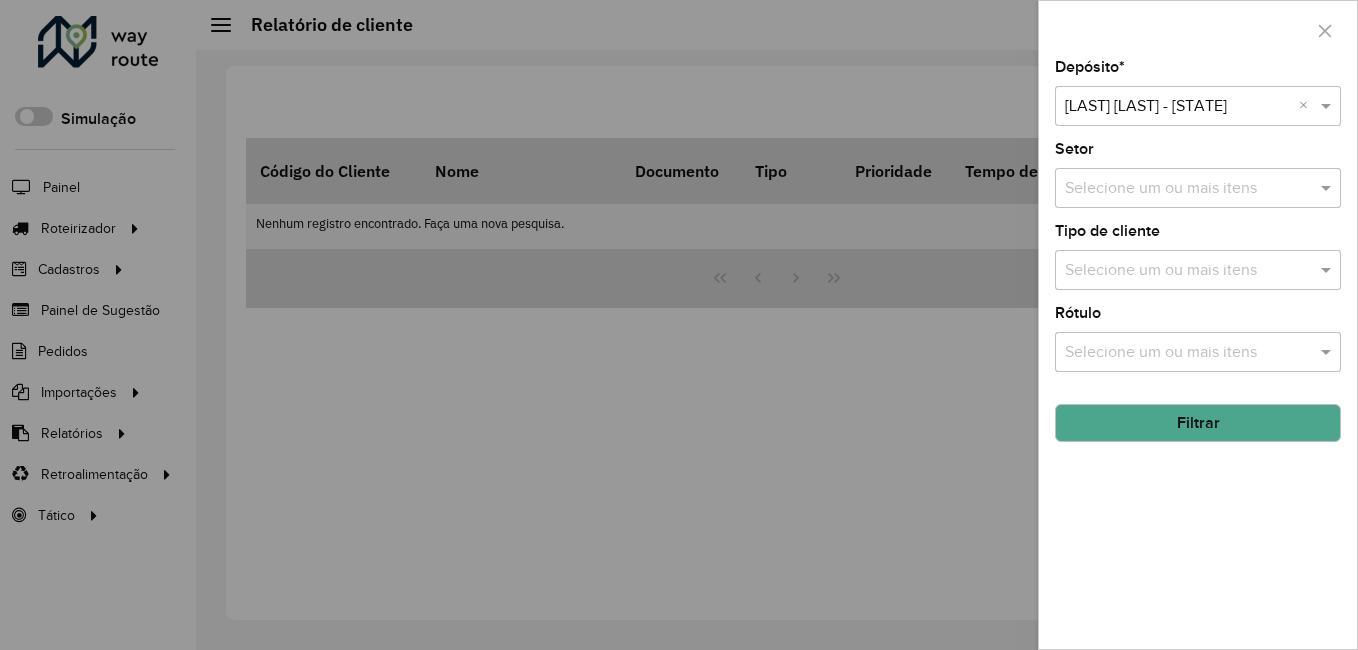 click on "Filtrar" 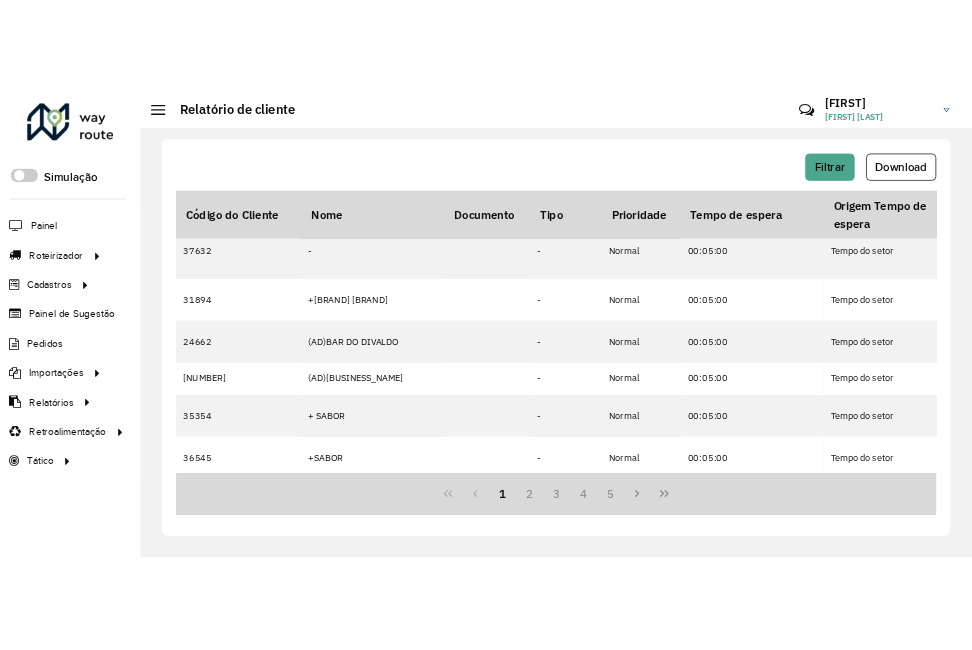 scroll, scrollTop: 0, scrollLeft: 0, axis: both 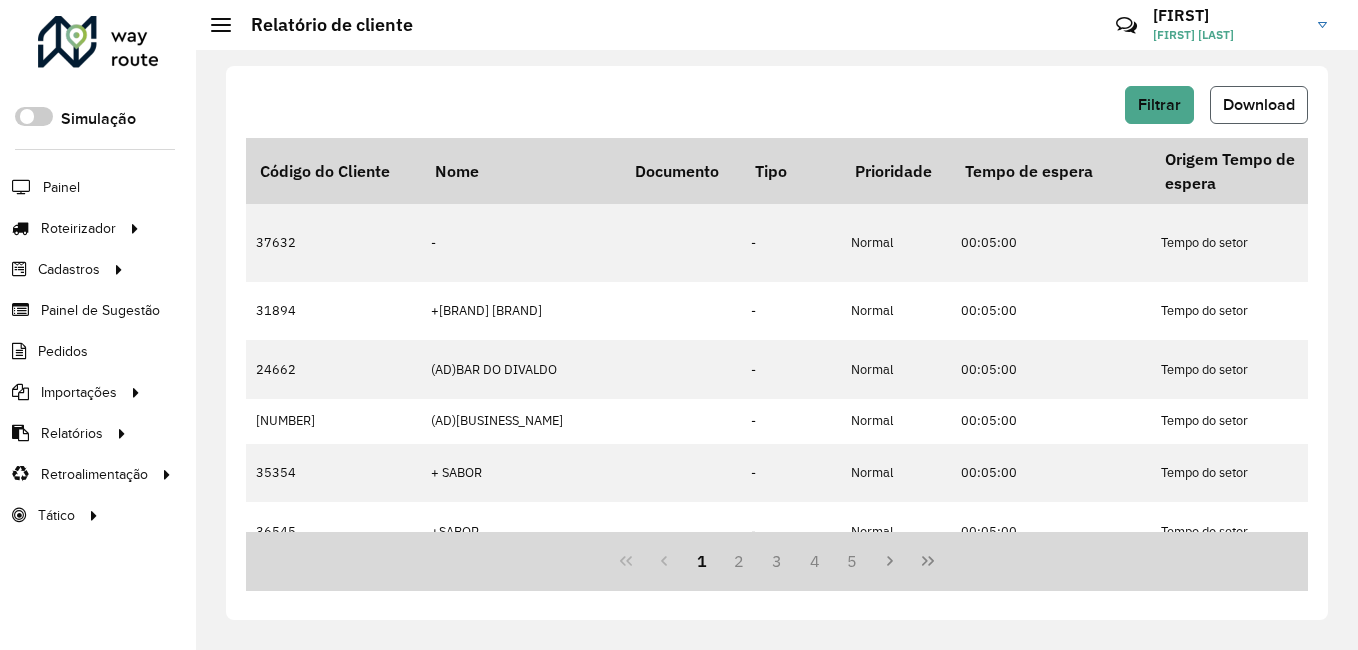 click on "Download" 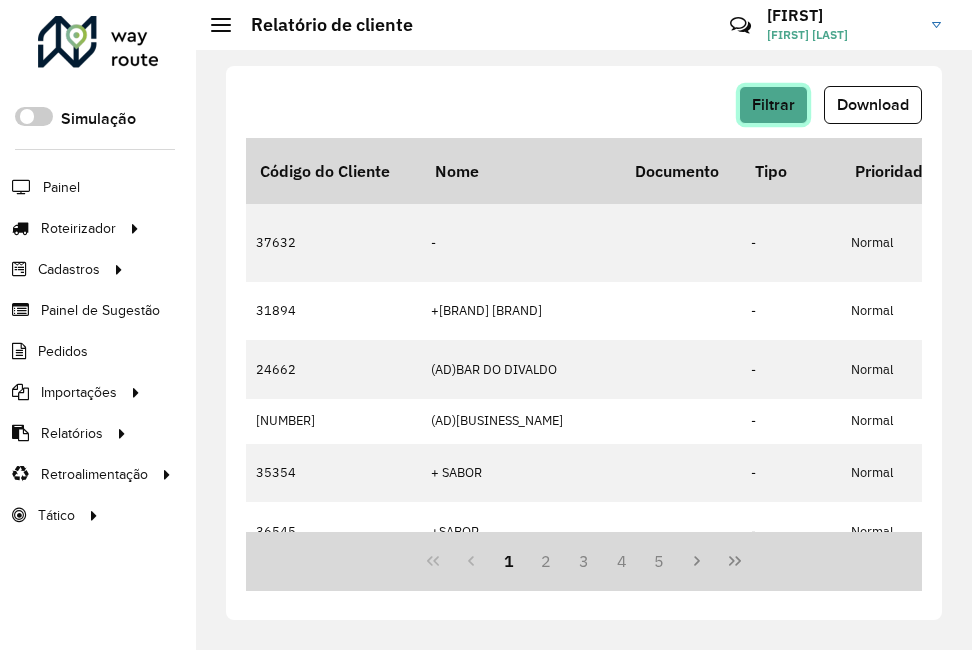 click on "Filtrar" 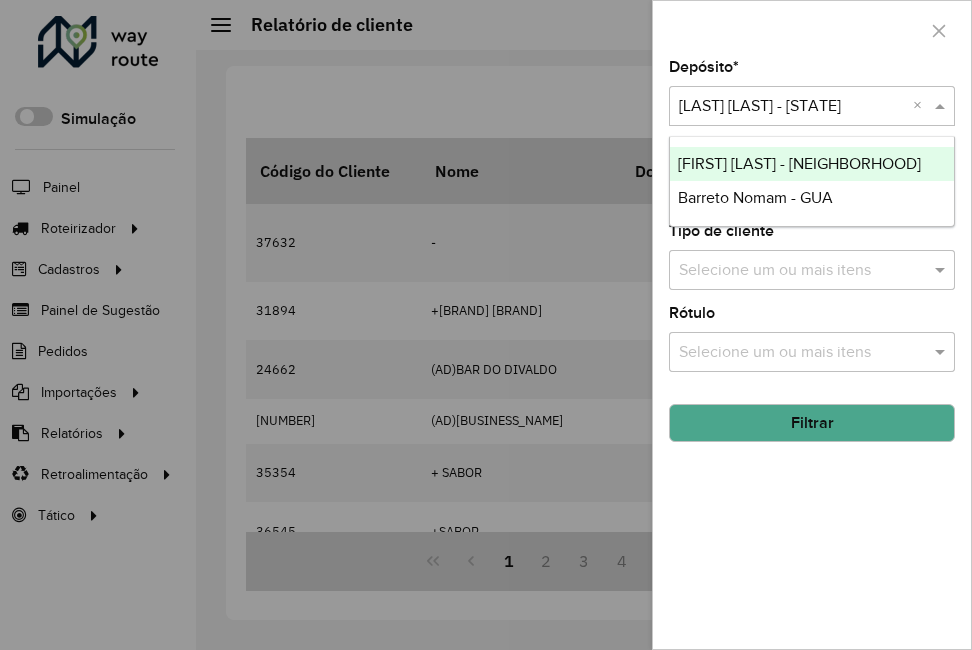 click on "Selecione um depósito × [LAST] [LAST]  -  [STATE] ×" at bounding box center [812, 106] 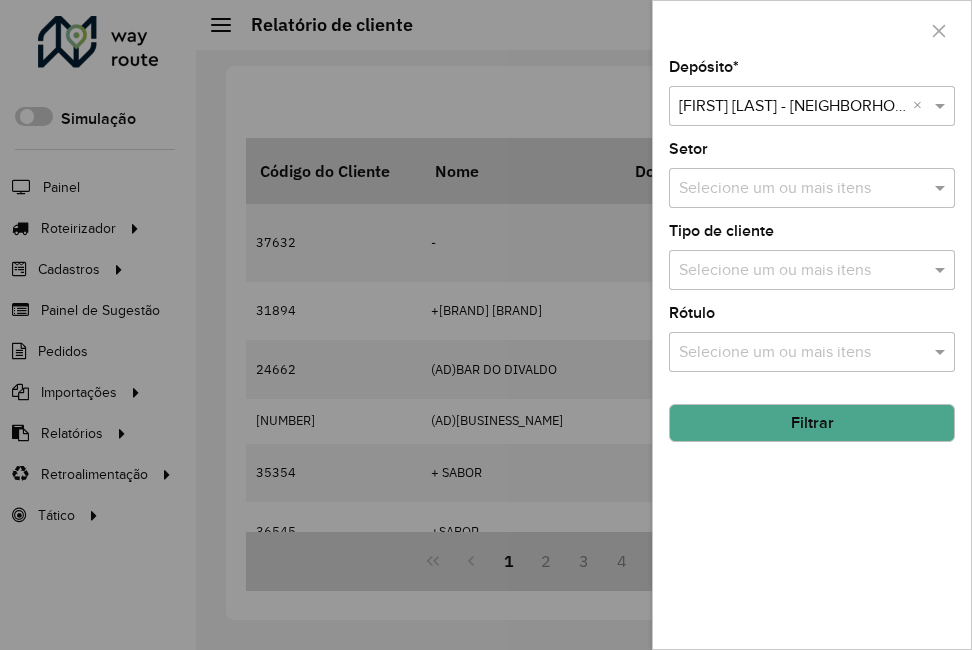 click on "Filtrar" 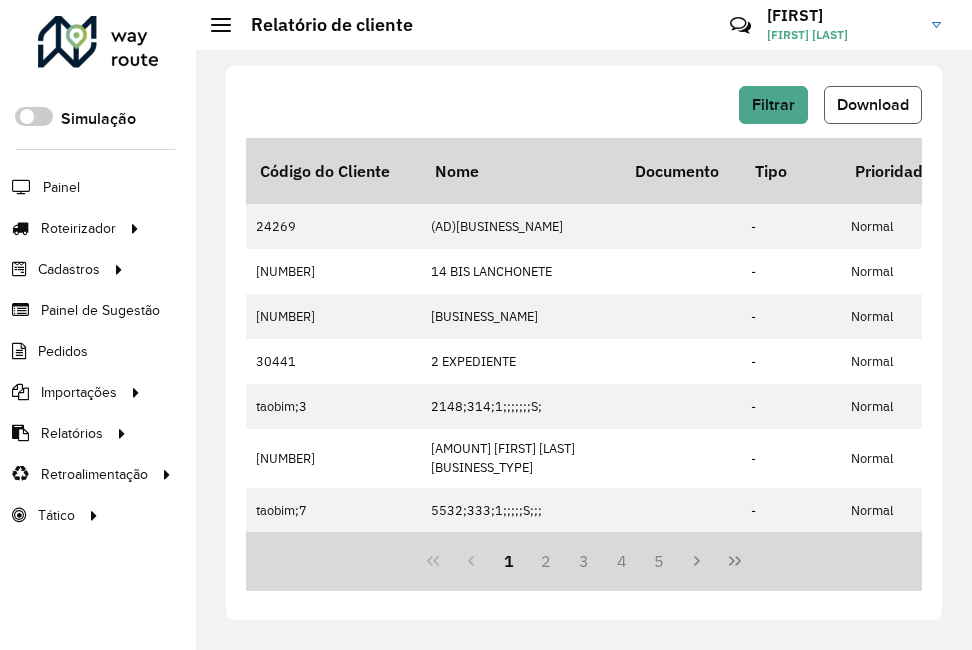 click on "Download" 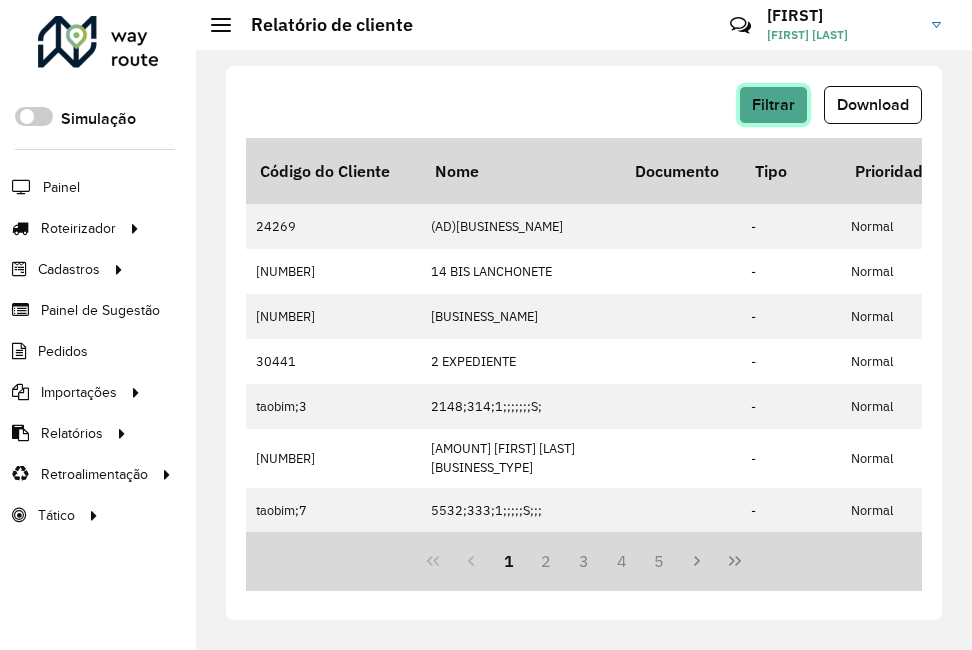 click on "Filtrar" 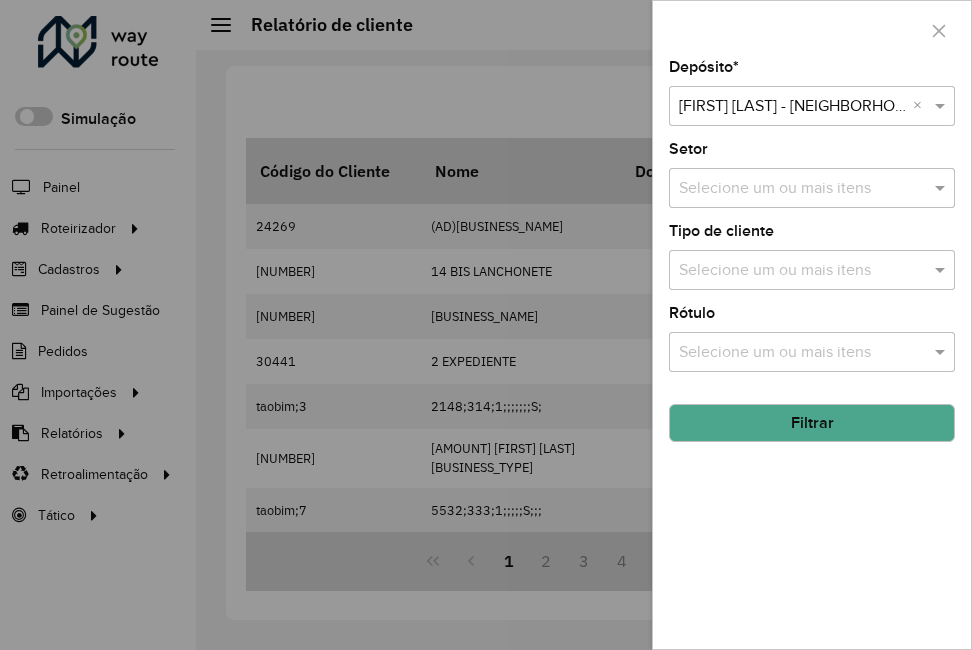 click on "Selecione um depósito × [LAST] [LAST] -  ITA ×" at bounding box center (812, 106) 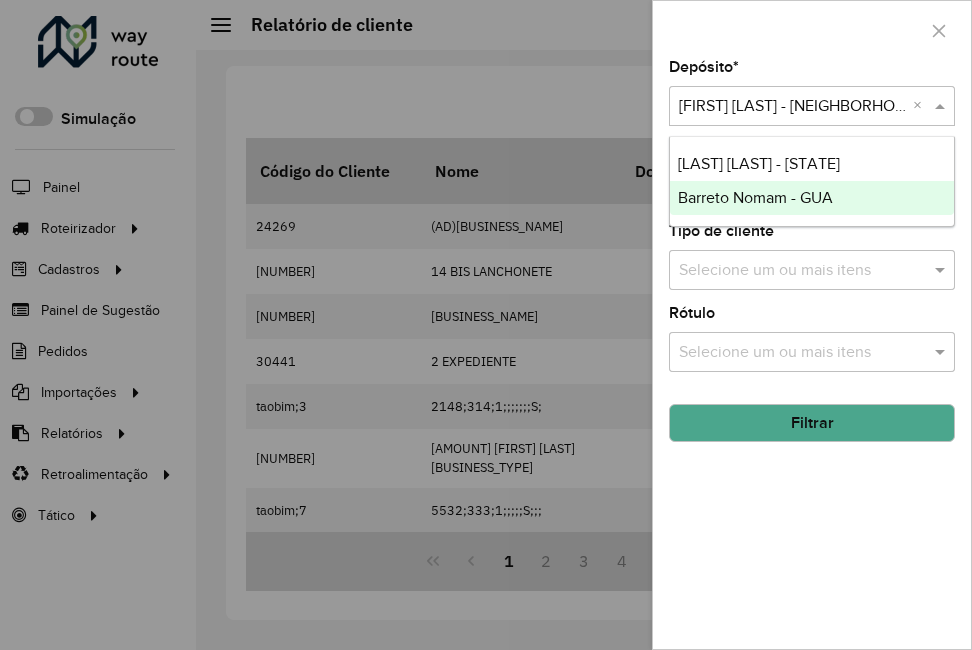 click on "Barreto Nomam - GUA" at bounding box center (755, 197) 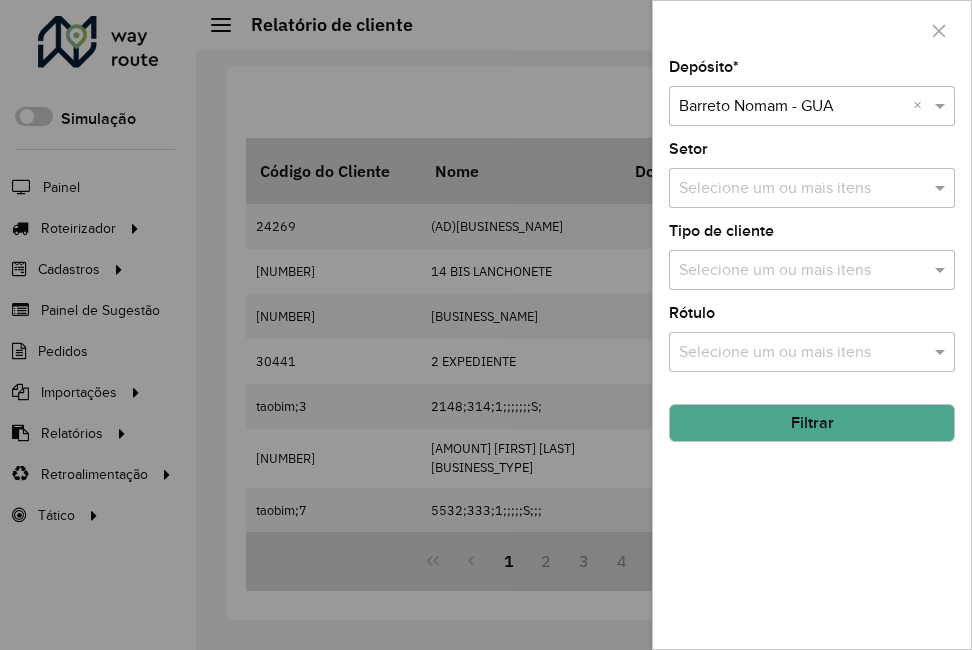 click on "Filtrar" 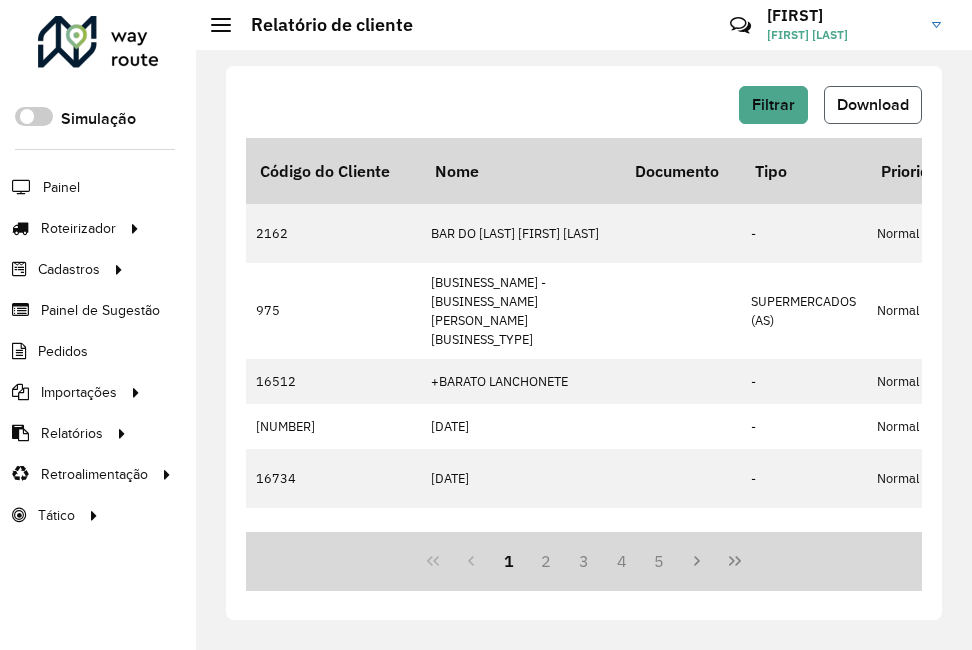 click on "Download" 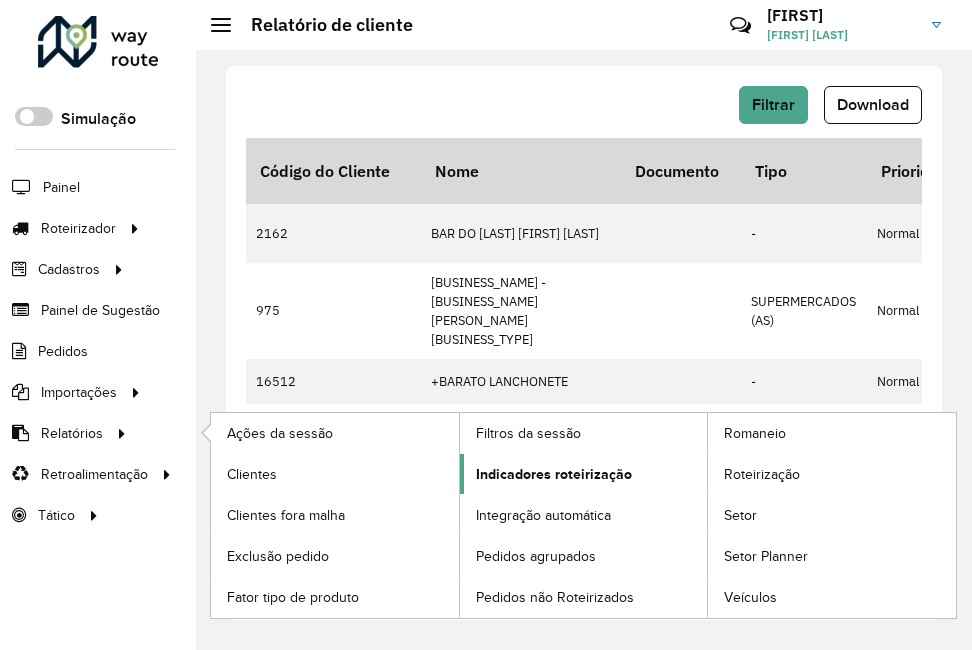 click on "Indicadores roteirização" 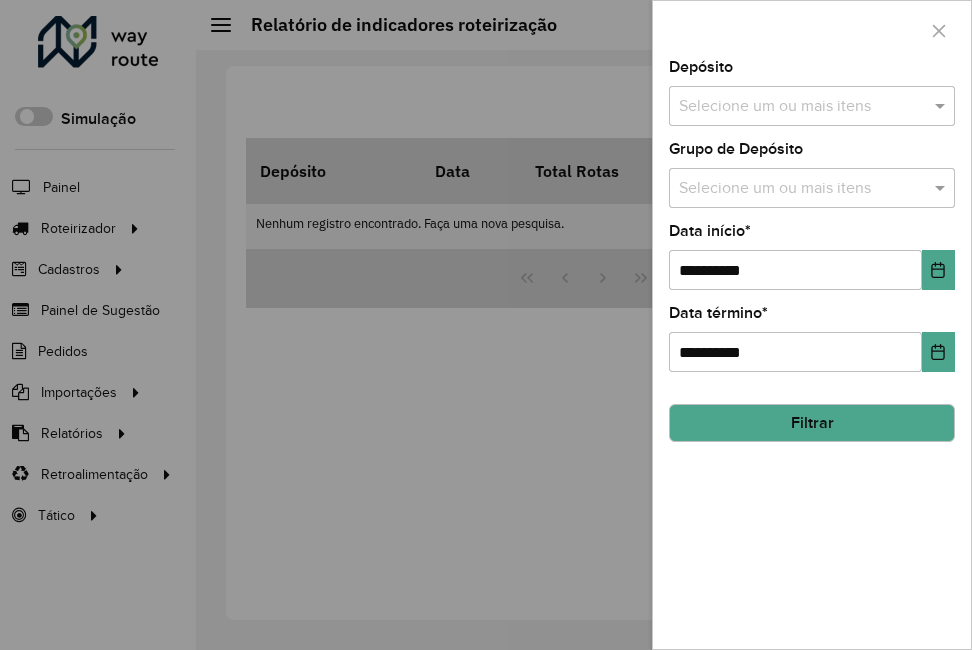 click at bounding box center (802, 107) 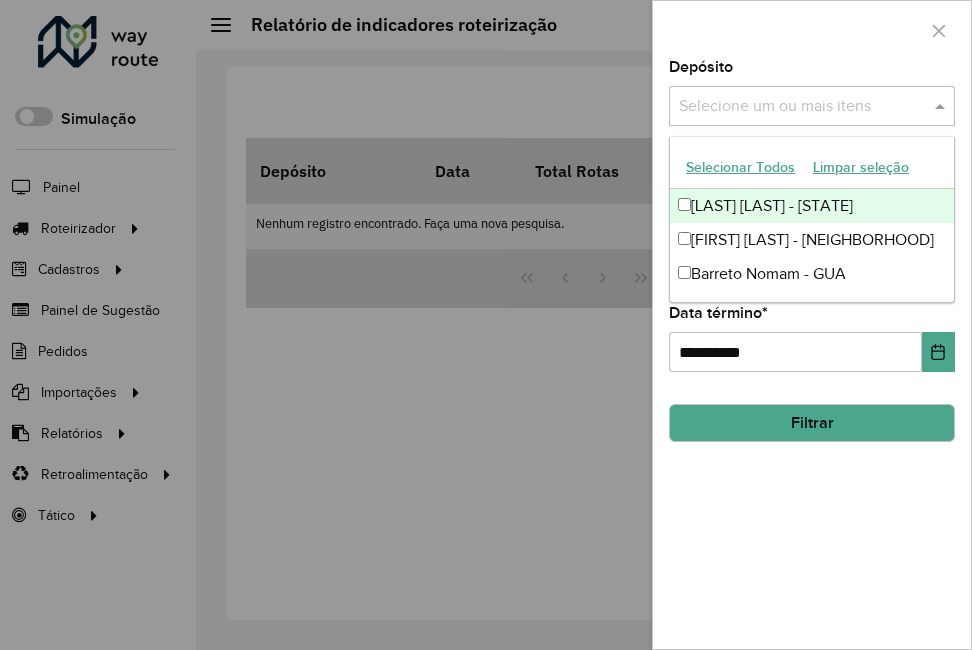 click on "[LAST] [LAST]  -  [STATE]" at bounding box center [812, 206] 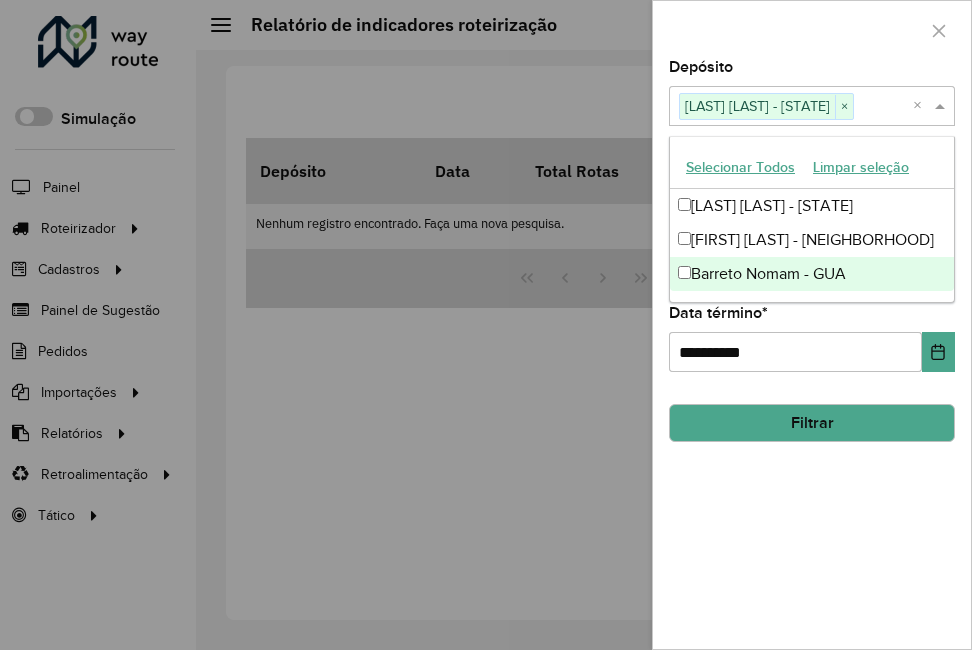 click on "**********" 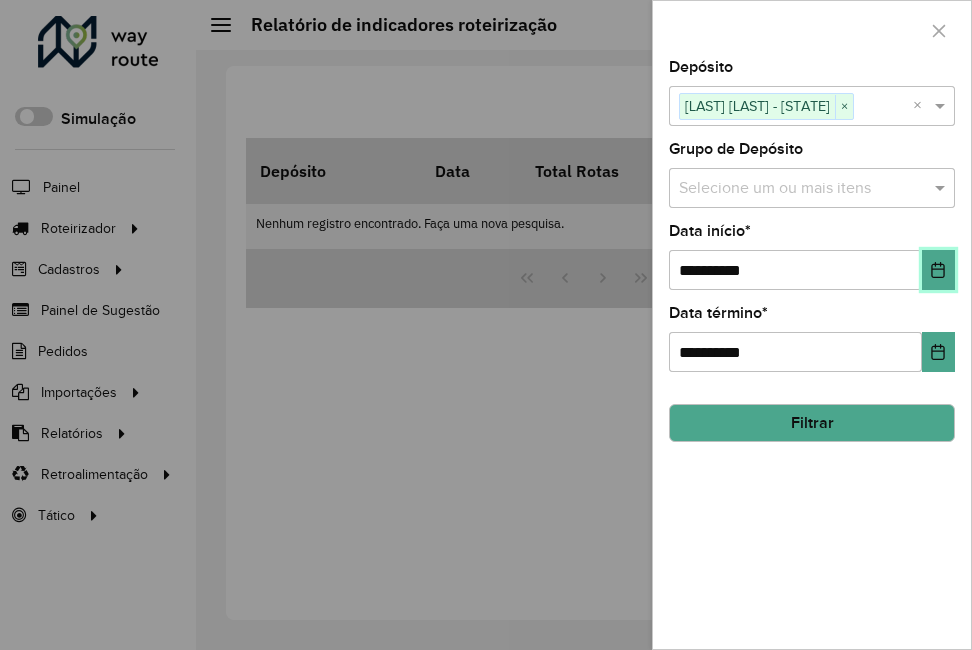 click 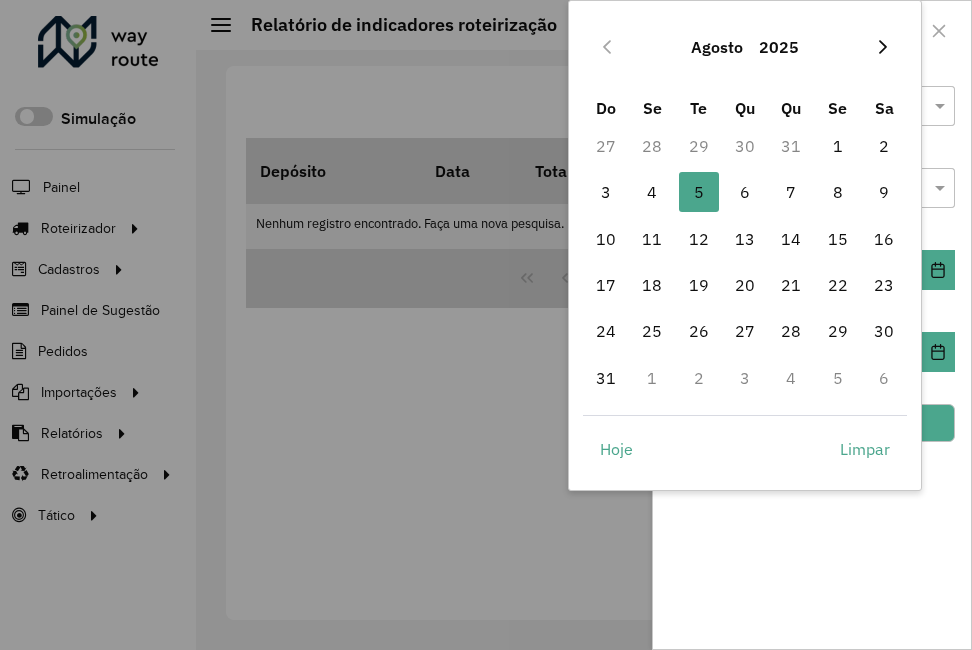 click 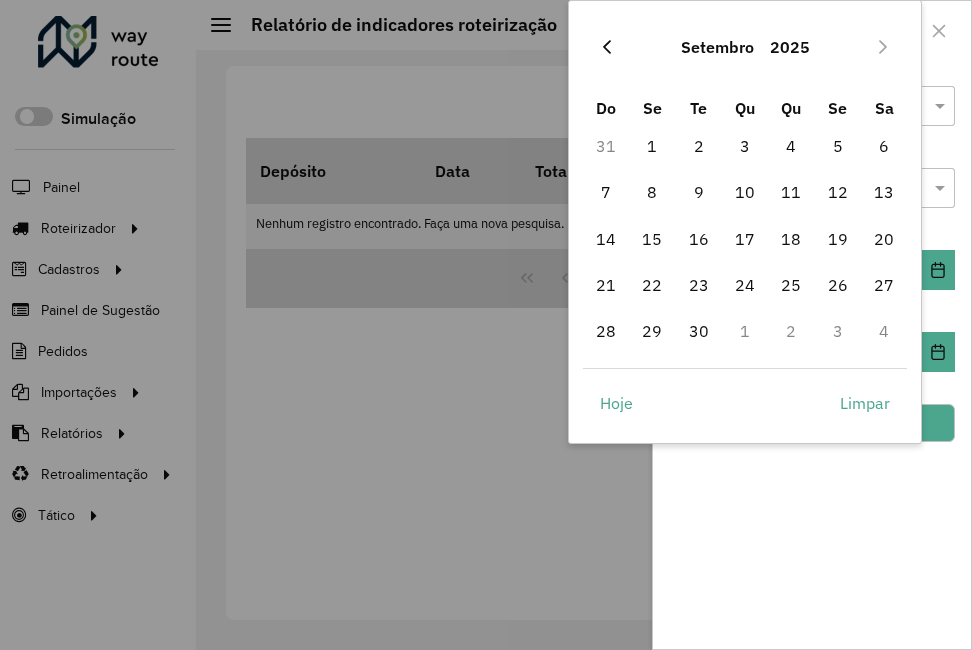 click 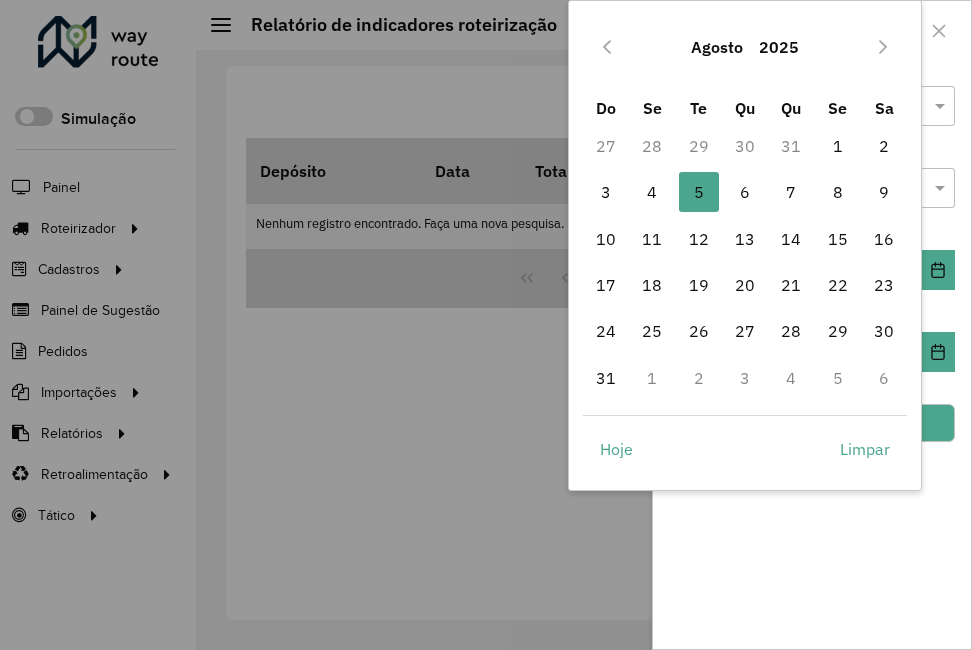 click 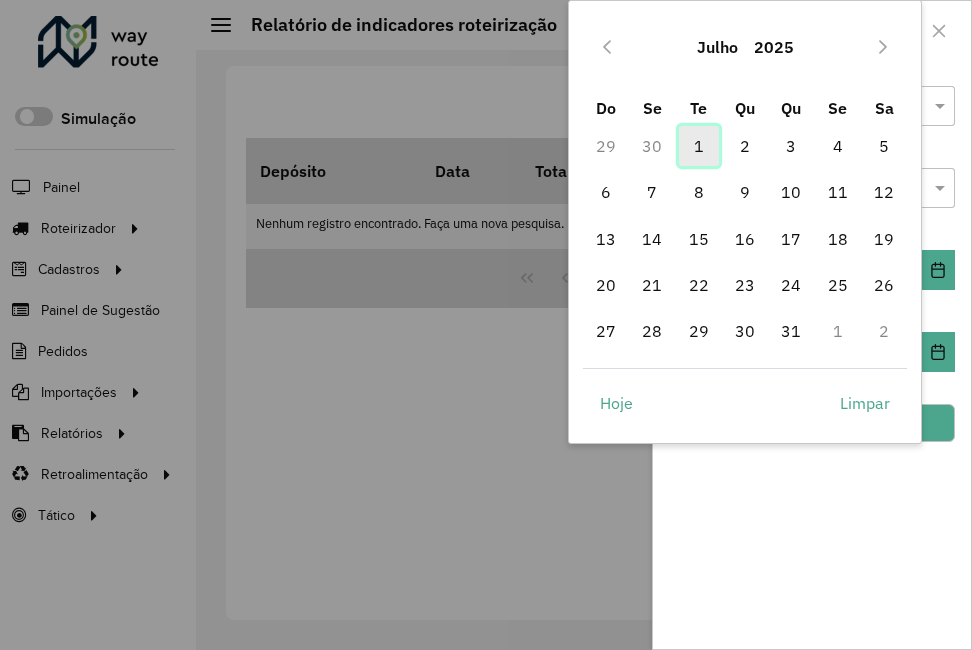 click on "1" at bounding box center [699, 146] 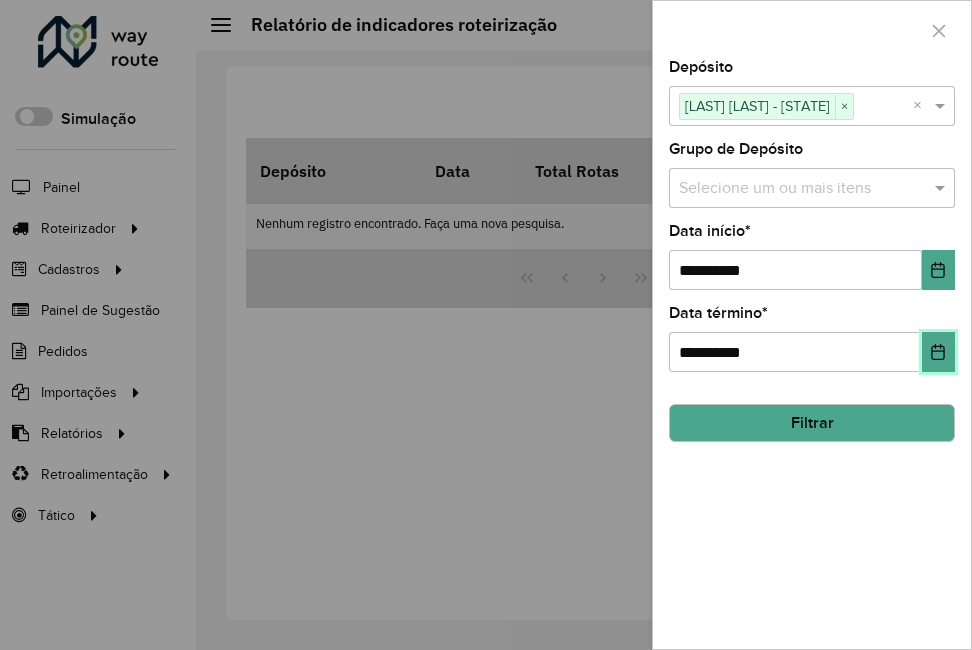 click 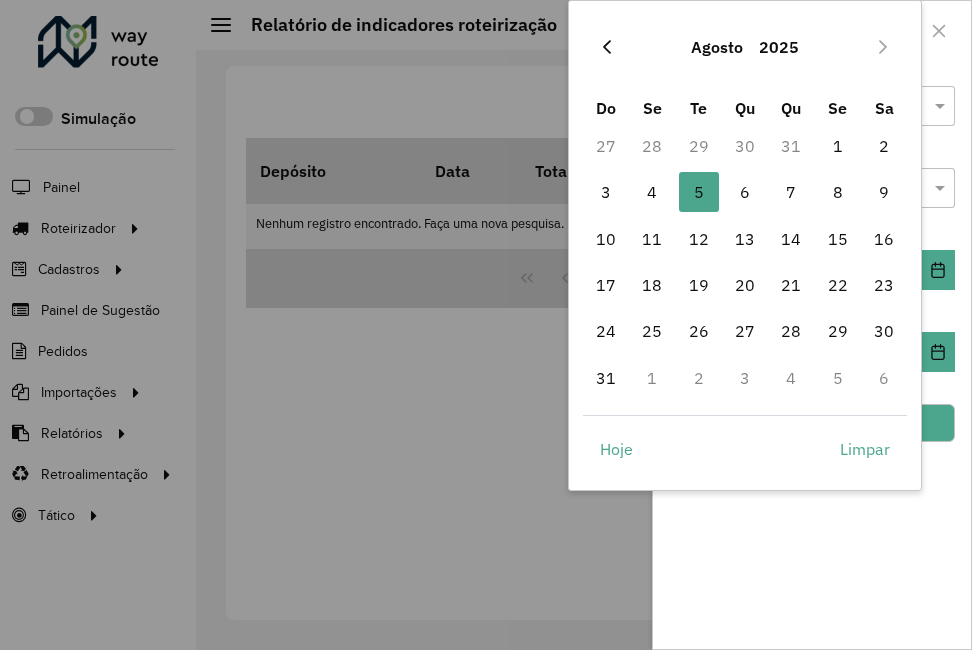 click at bounding box center (607, 47) 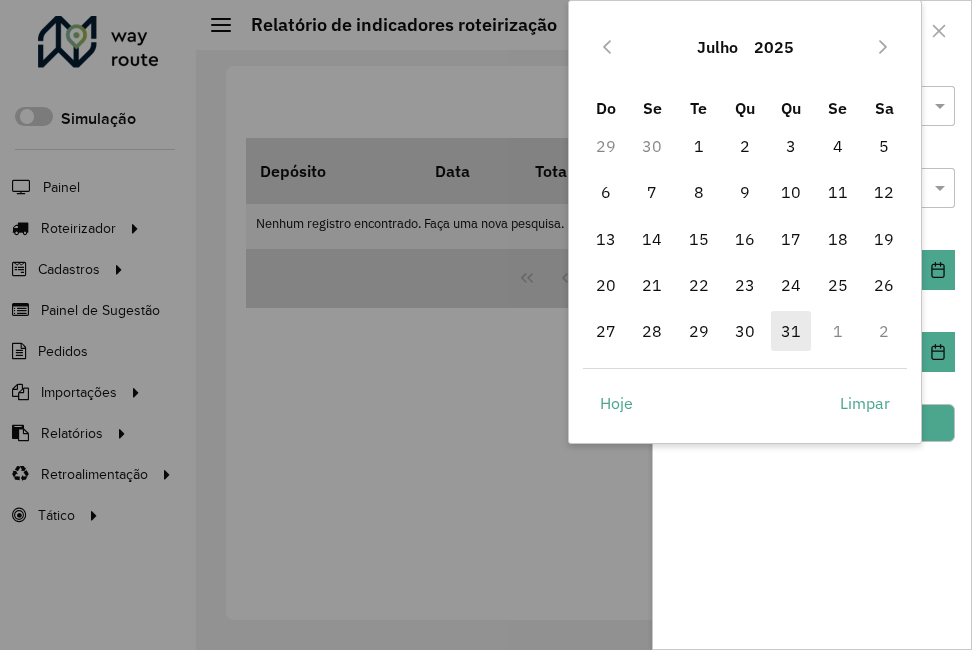 click on "31" at bounding box center [791, 331] 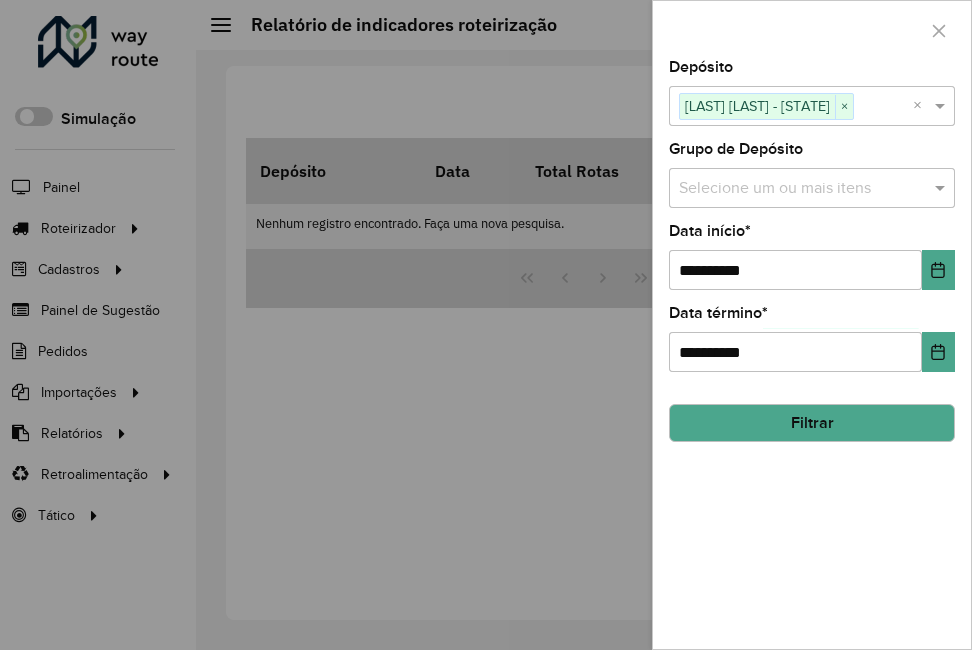 click on "Filtrar" 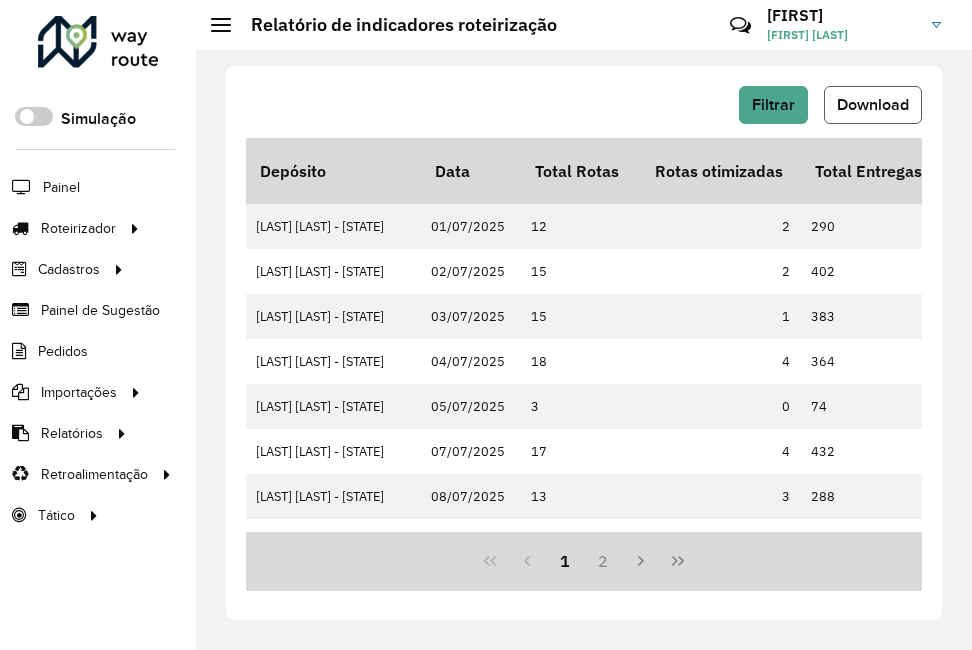 click on "Download" 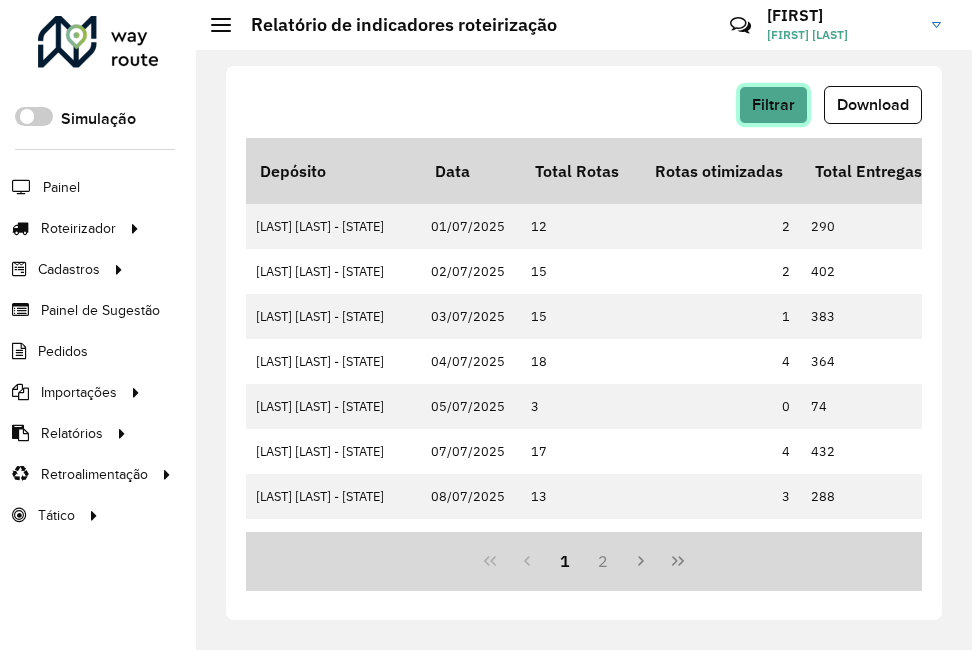 click on "Filtrar" 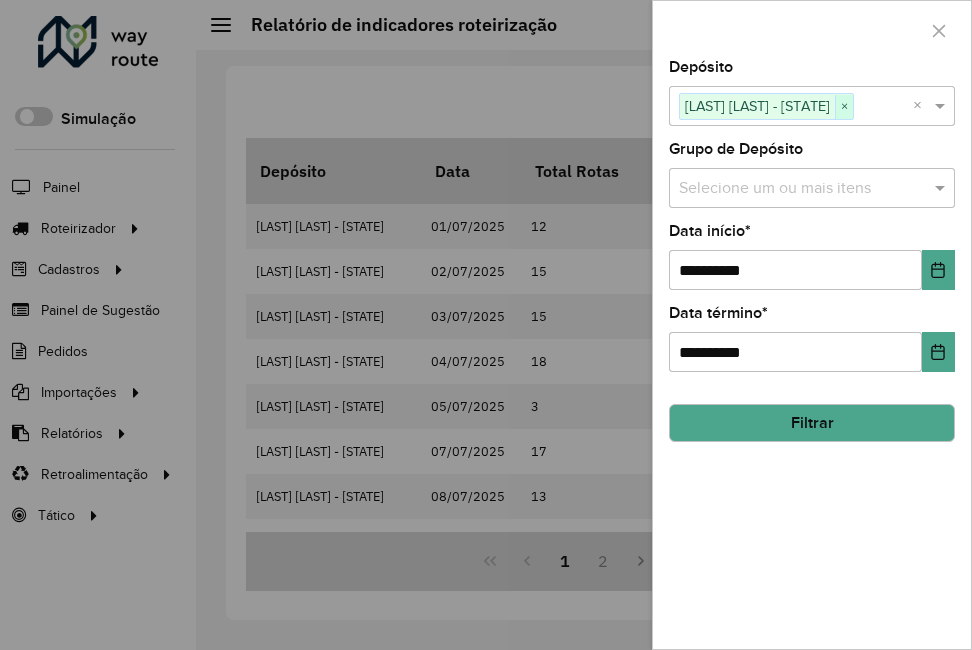 click on "×" at bounding box center (844, 107) 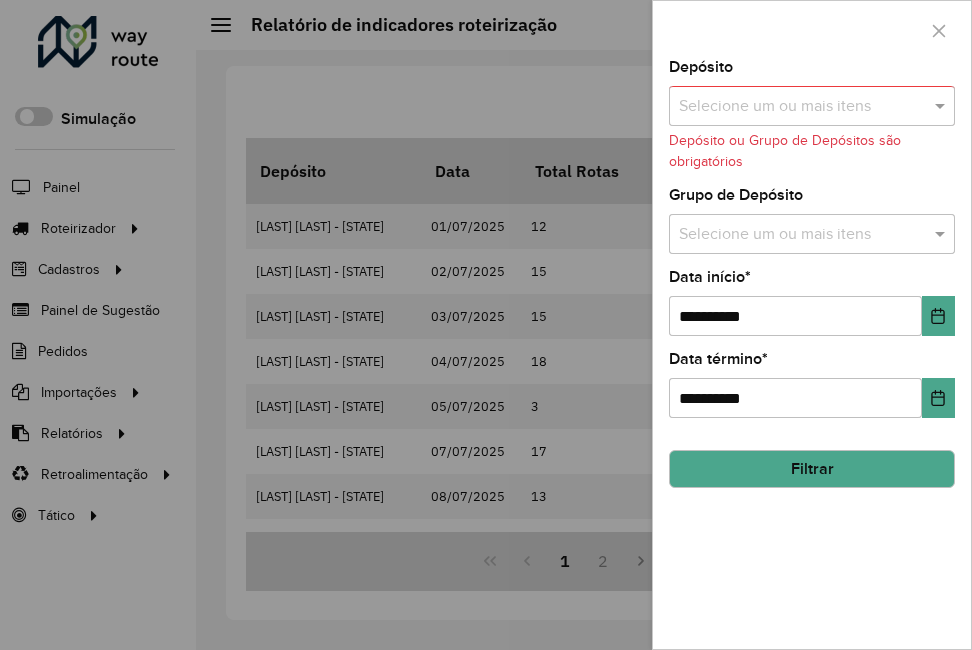 click at bounding box center [802, 107] 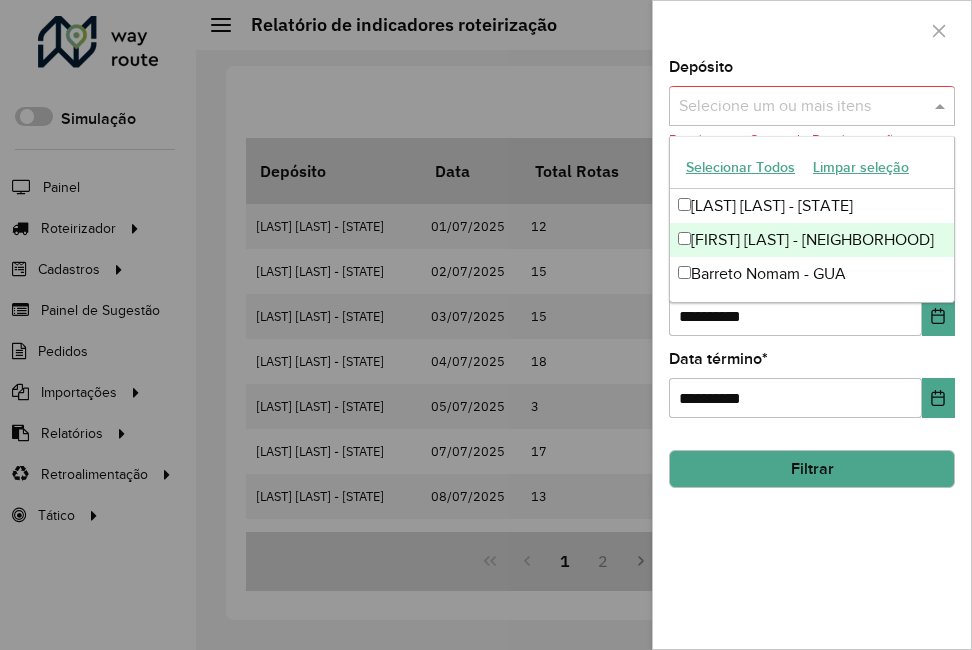click on "[FIRST] [LAST] - [NEIGHBORHOOD]" at bounding box center (812, 240) 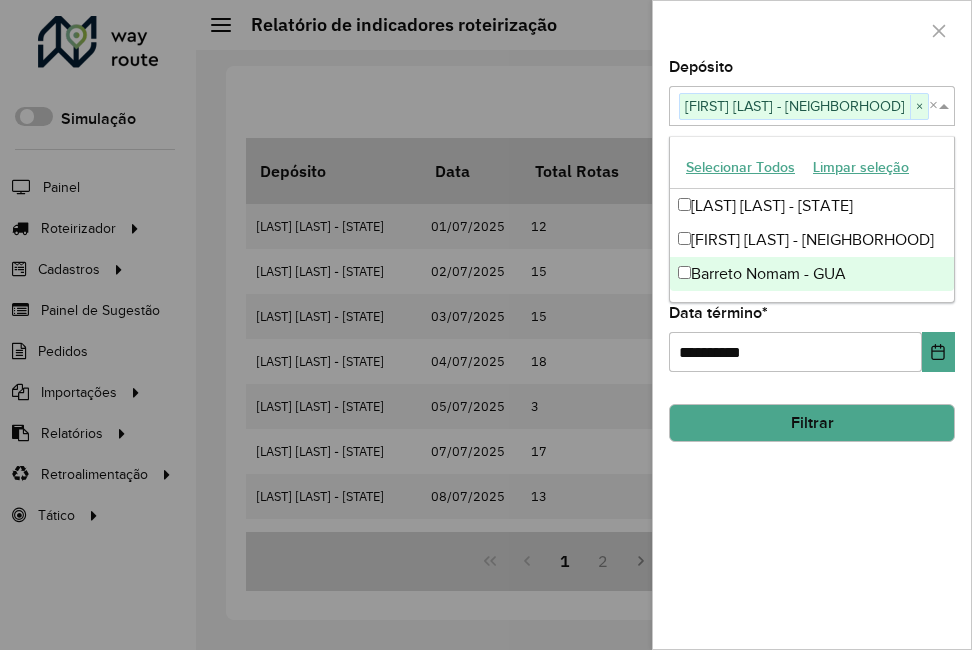 click on "**********" 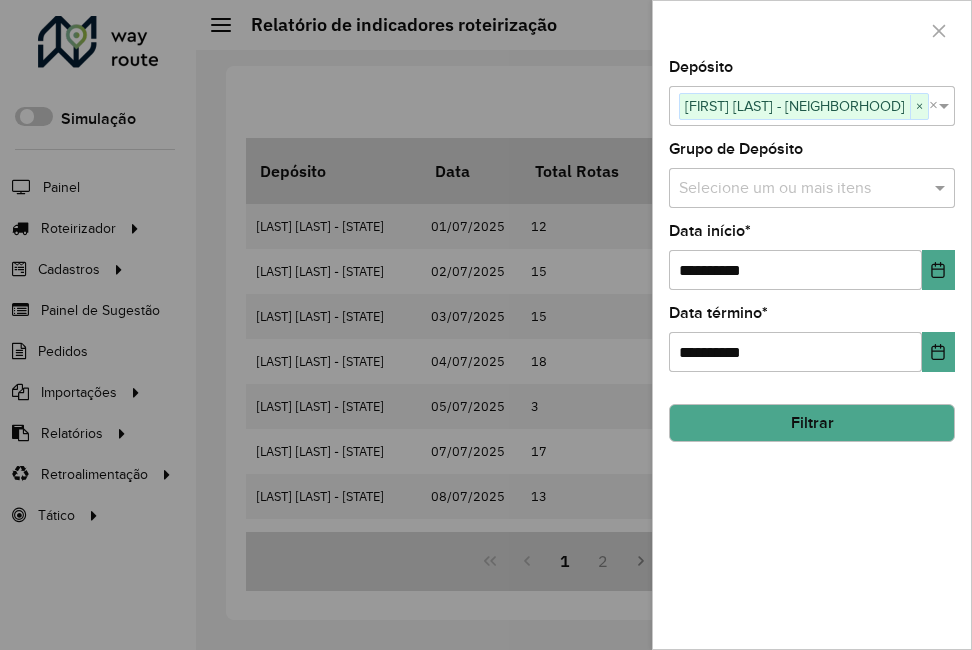 click on "Filtrar" 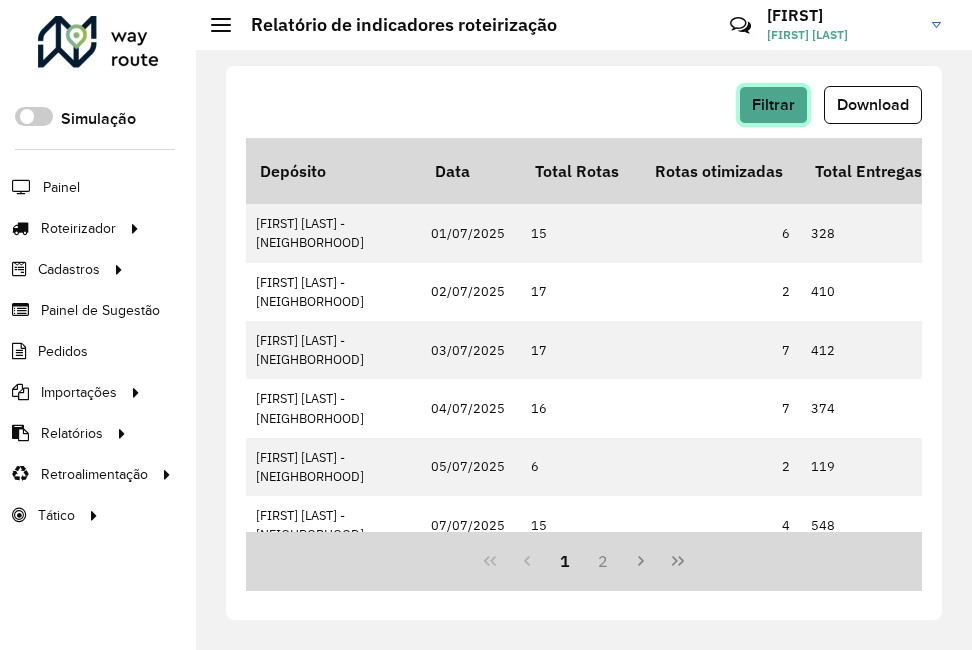 click on "Filtrar" 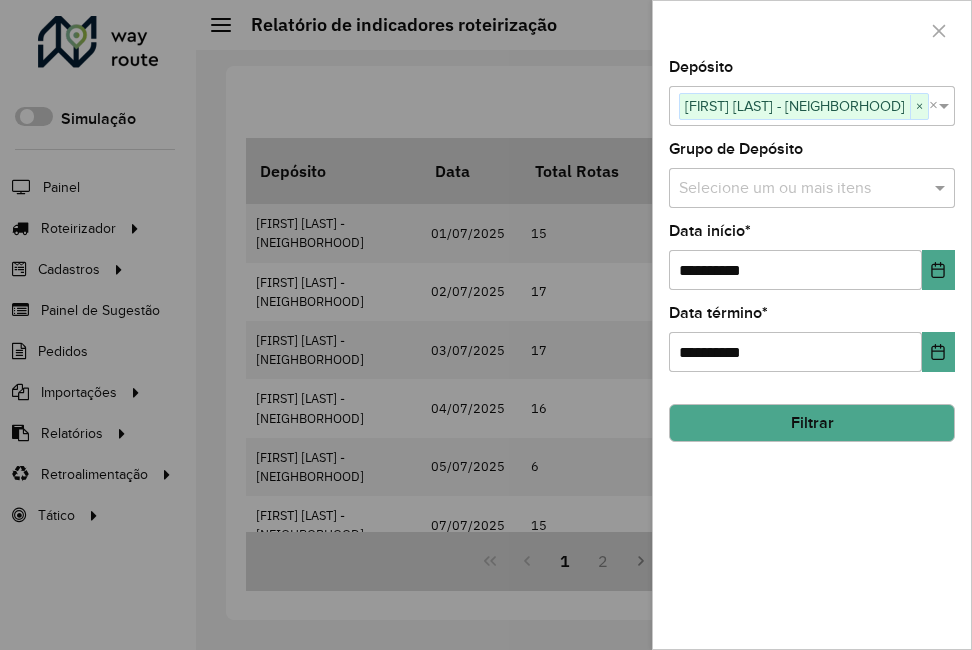 click on "Filtrar" 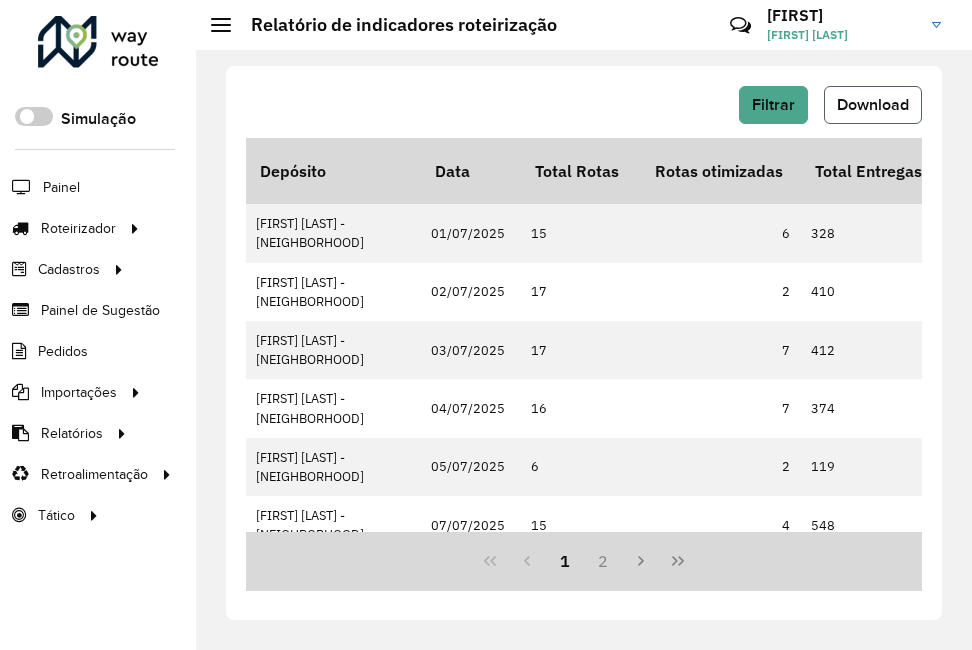 click on "Download" 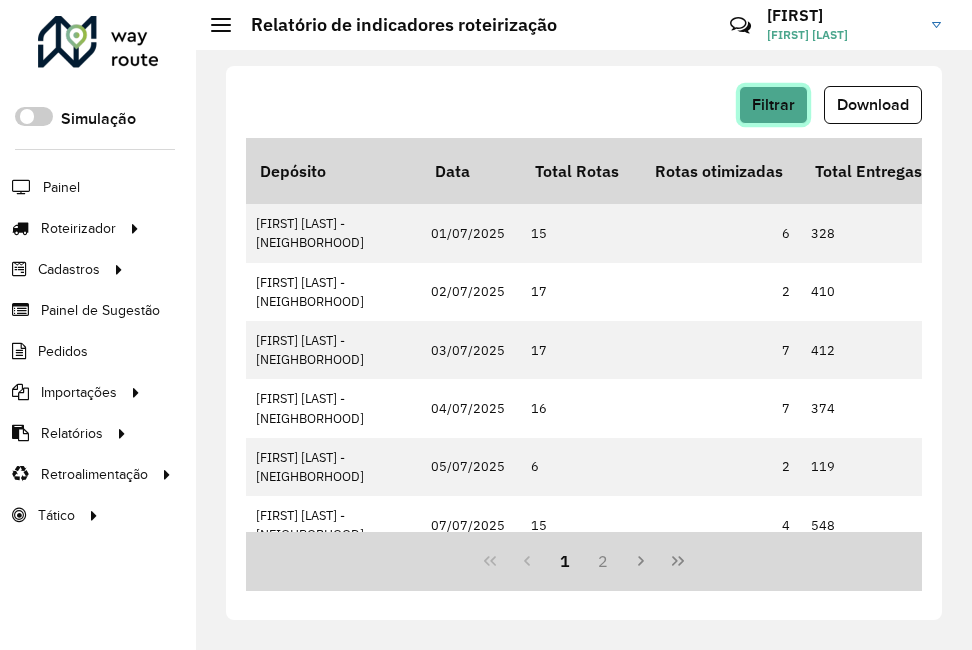 click on "Filtrar" 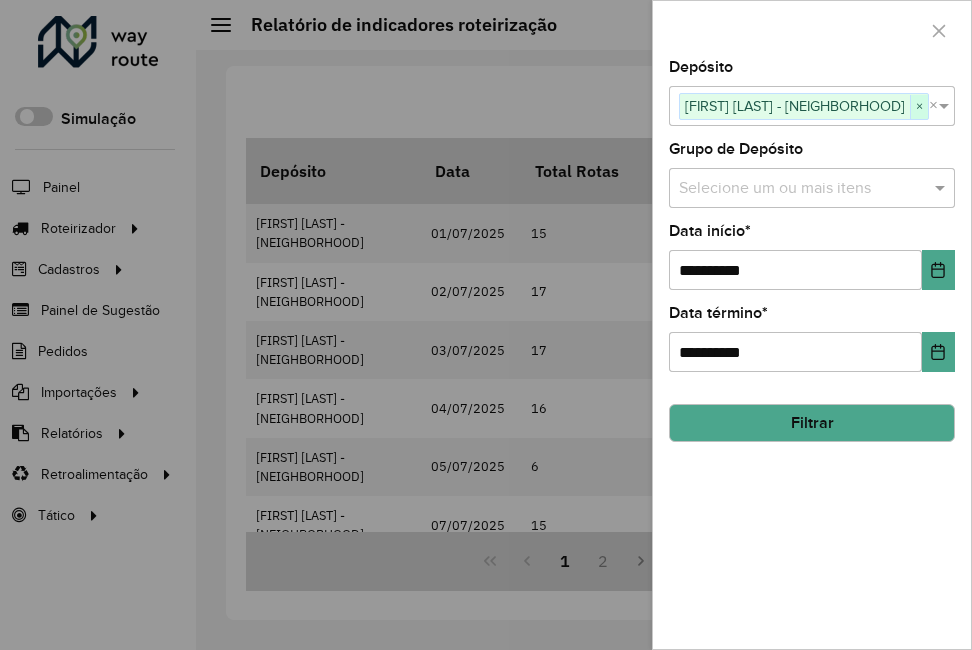 click on "×" at bounding box center (919, 107) 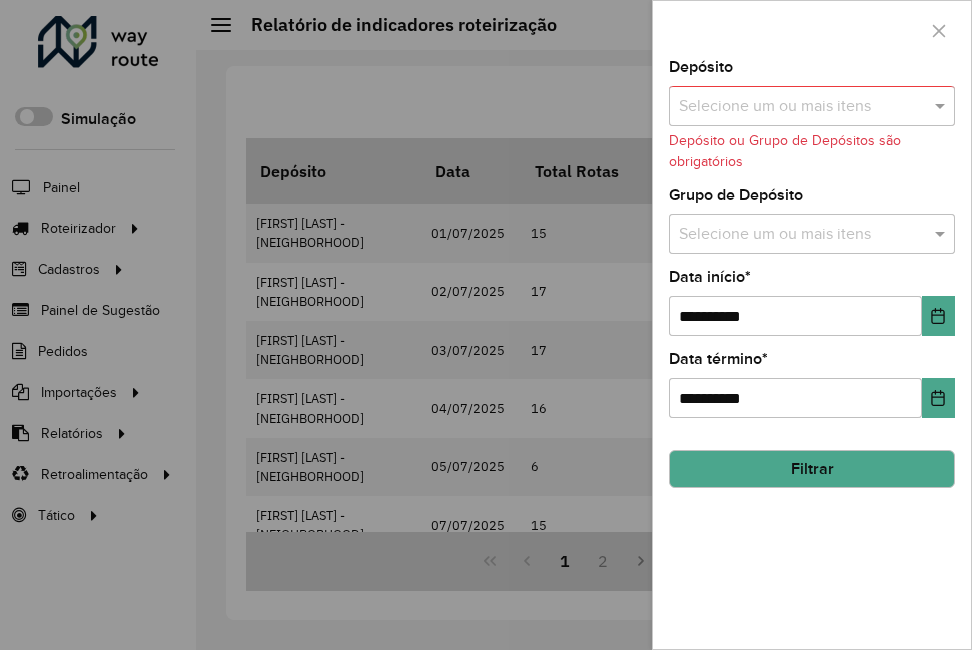 click at bounding box center (802, 107) 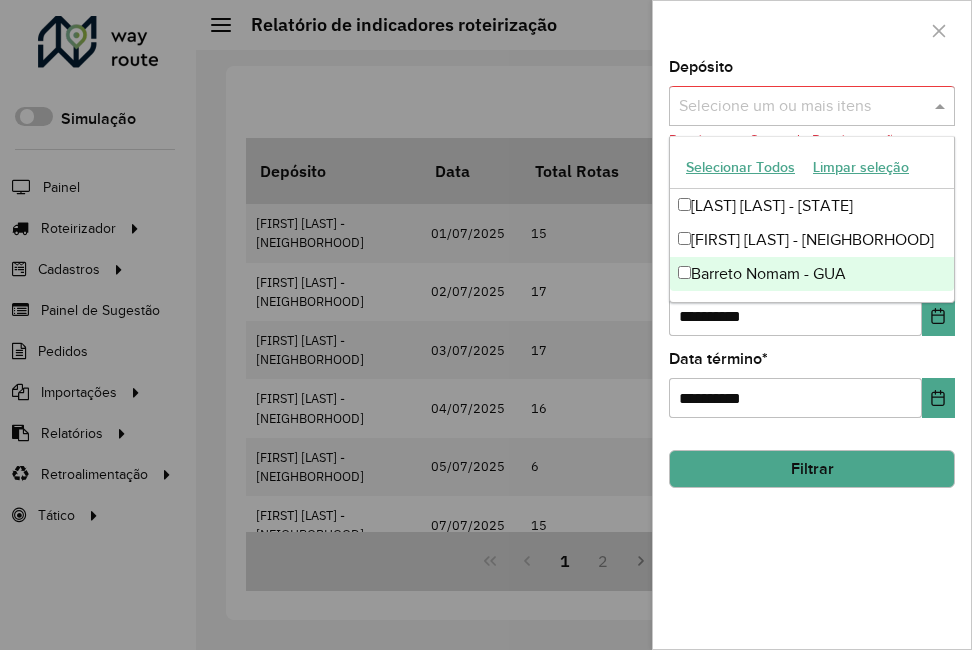 click on "Barreto Nomam - GUA" at bounding box center [812, 274] 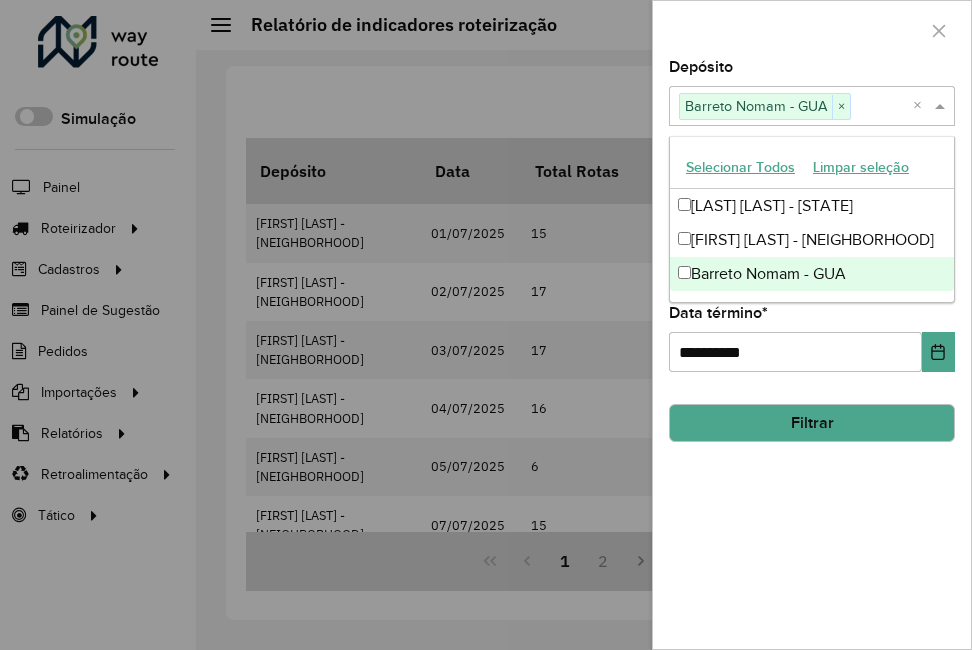 click on "Filtrar" 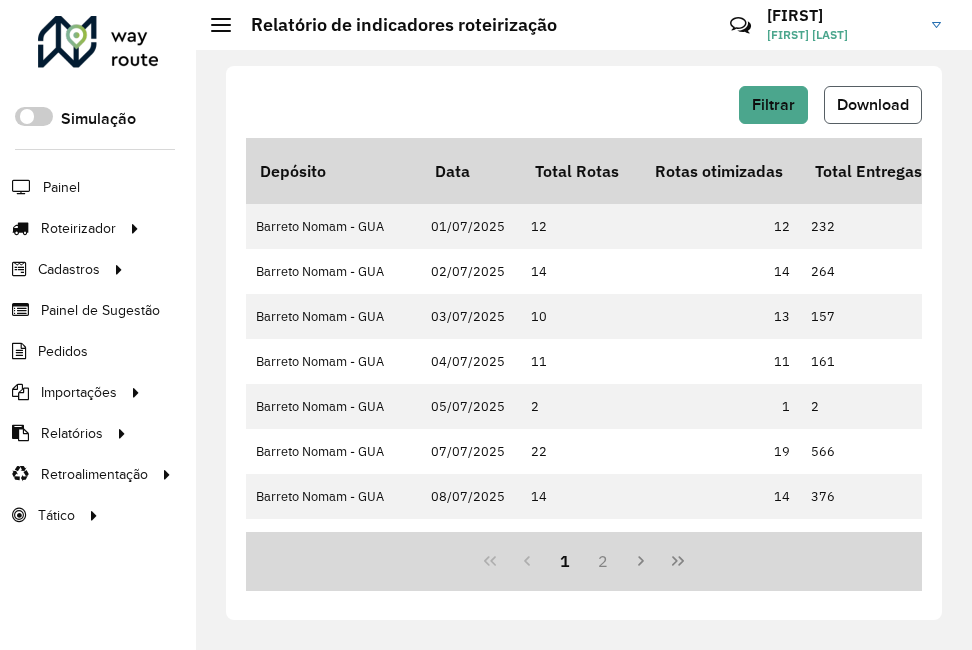 click on "Download" 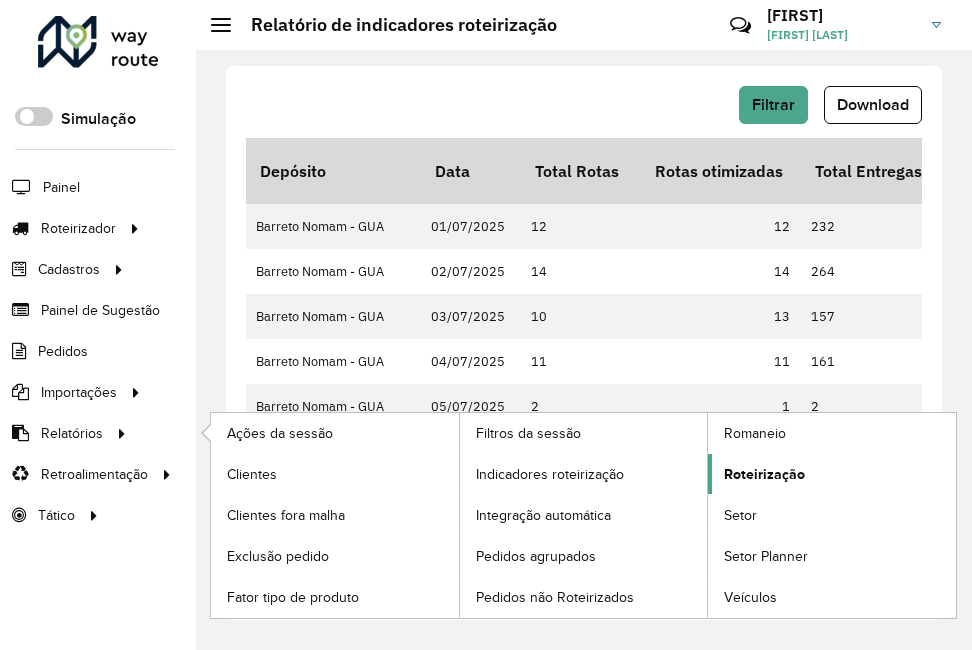 click on "Roteirização" 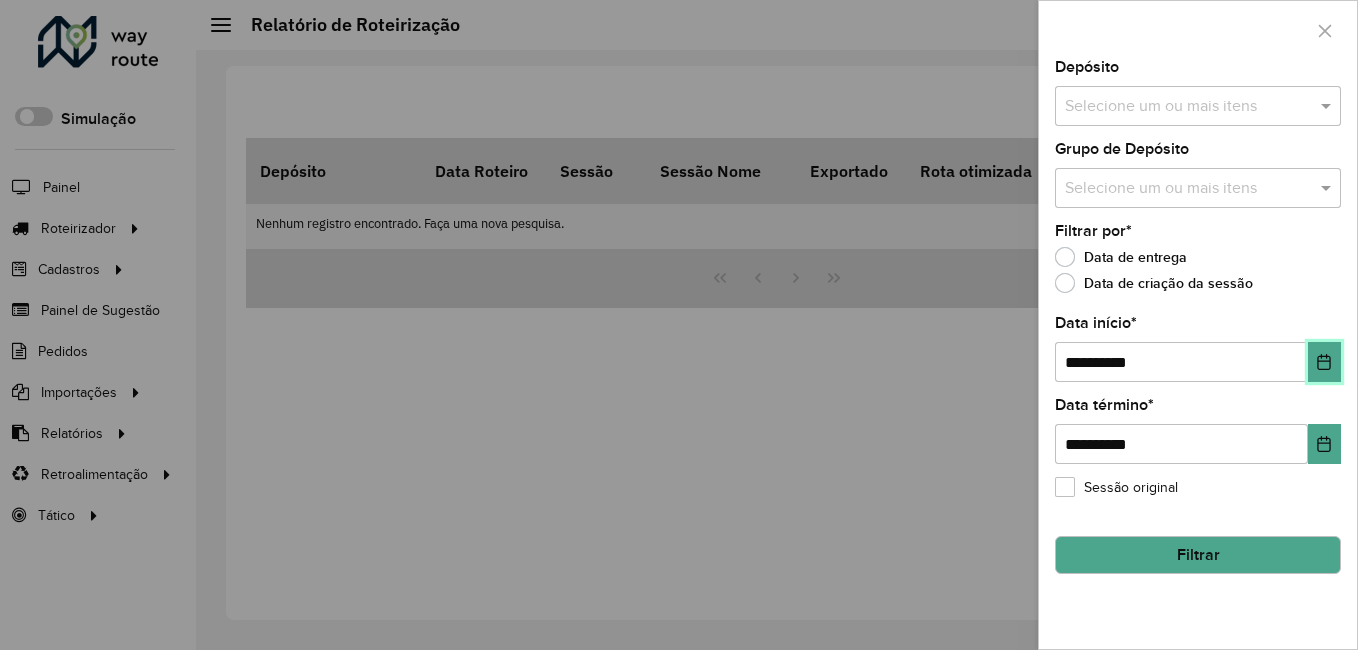 click at bounding box center [1324, 362] 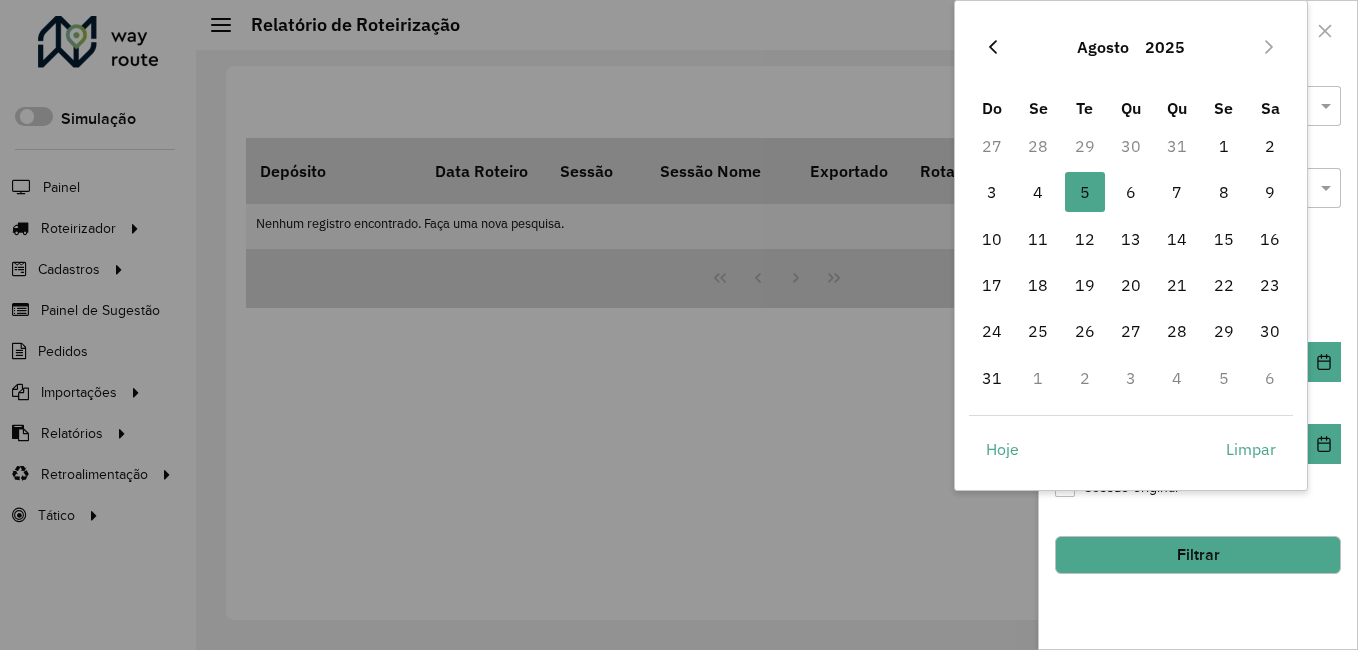 click 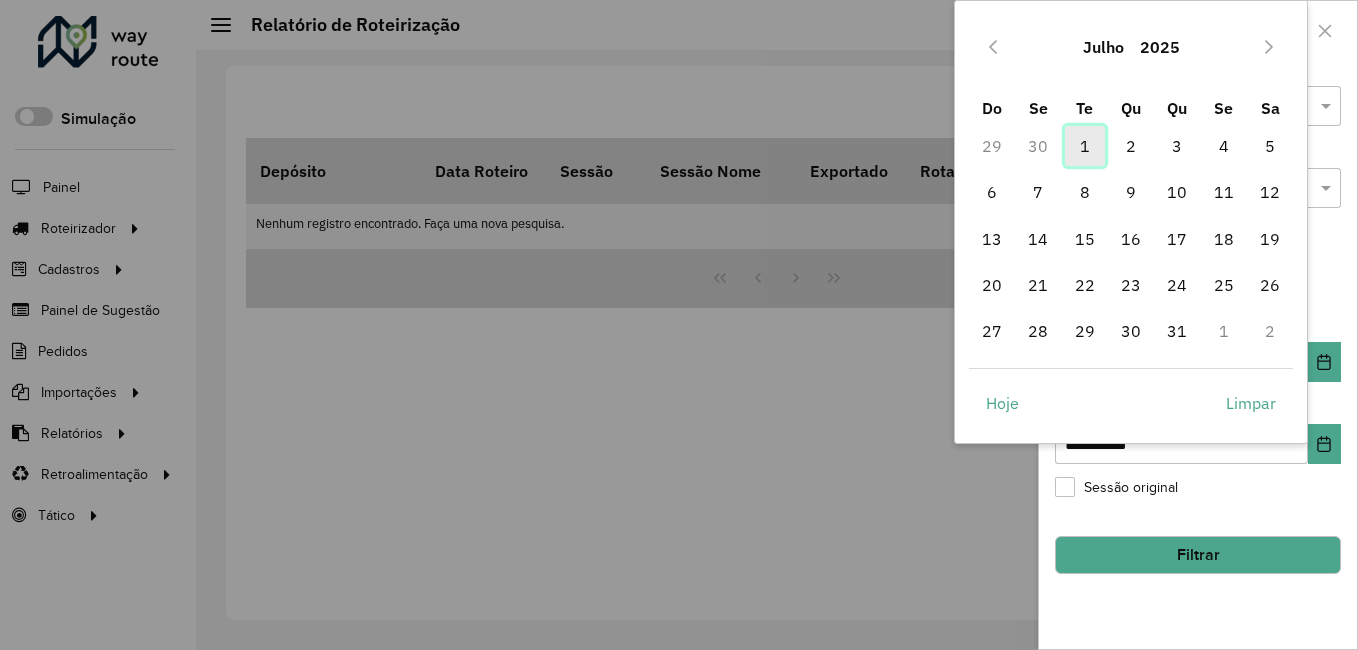 click on "1" at bounding box center (1085, 146) 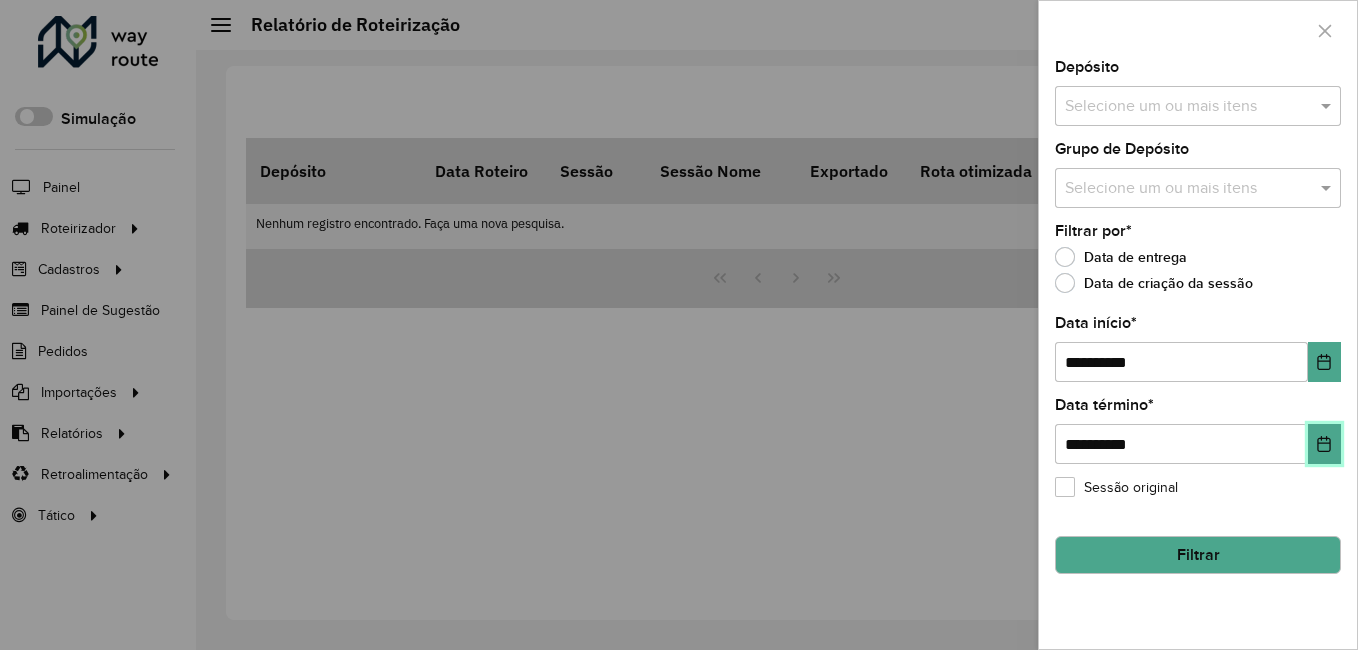 click at bounding box center (1324, 444) 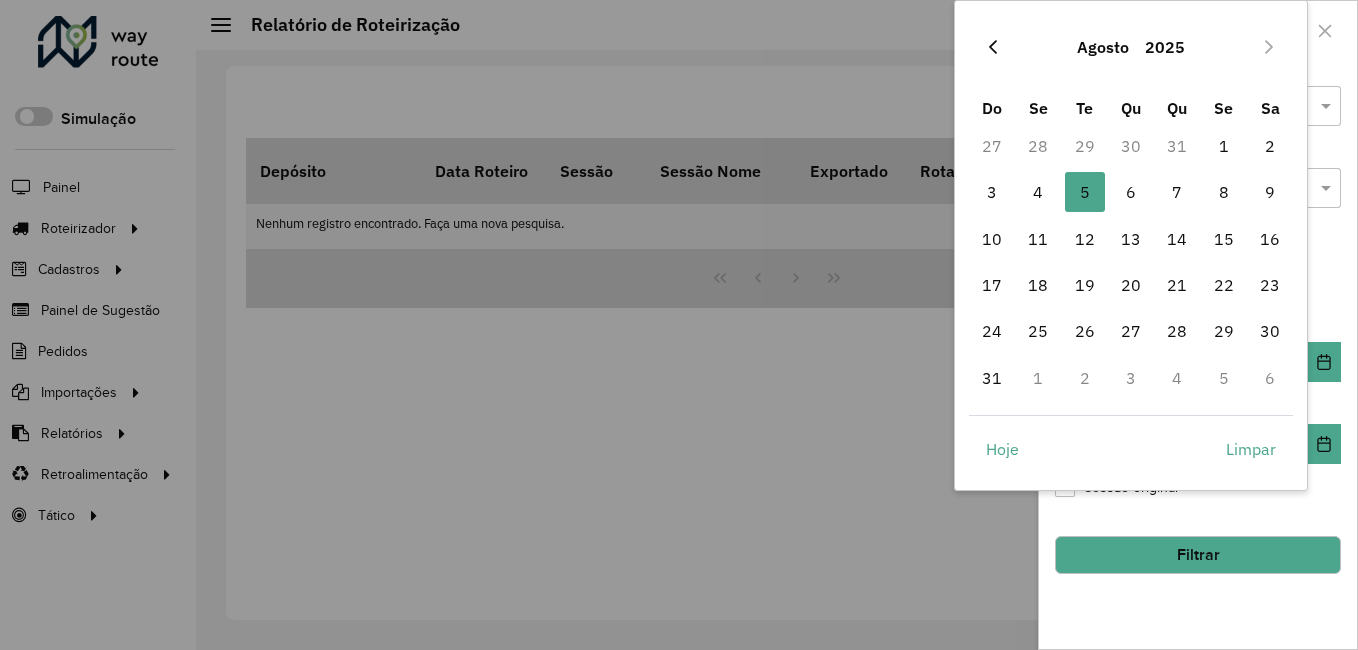 click at bounding box center (993, 47) 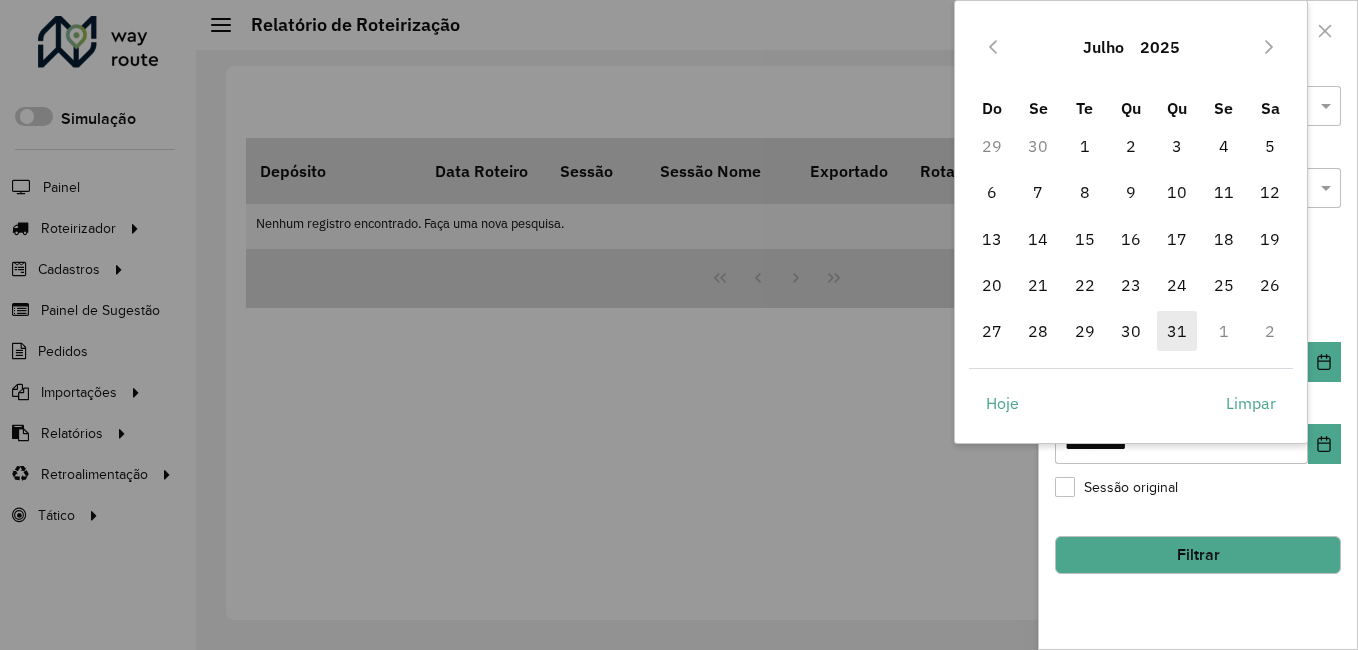 click on "31" at bounding box center (1177, 331) 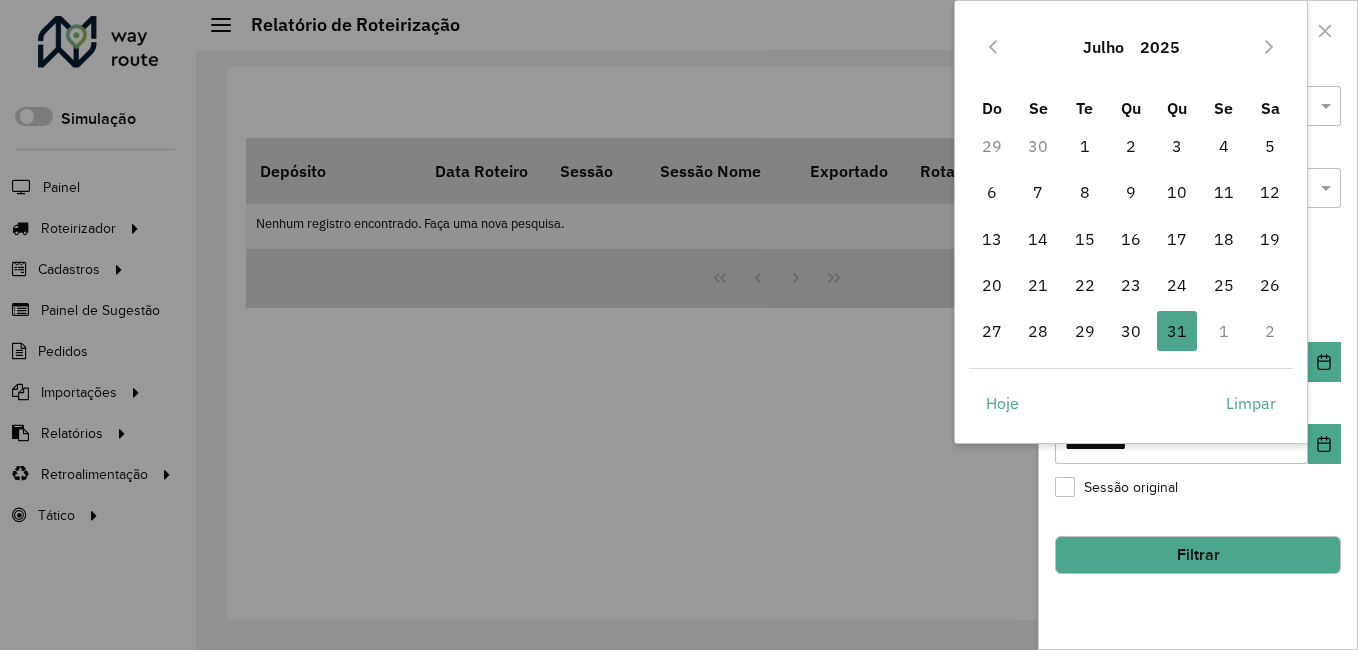 type on "**********" 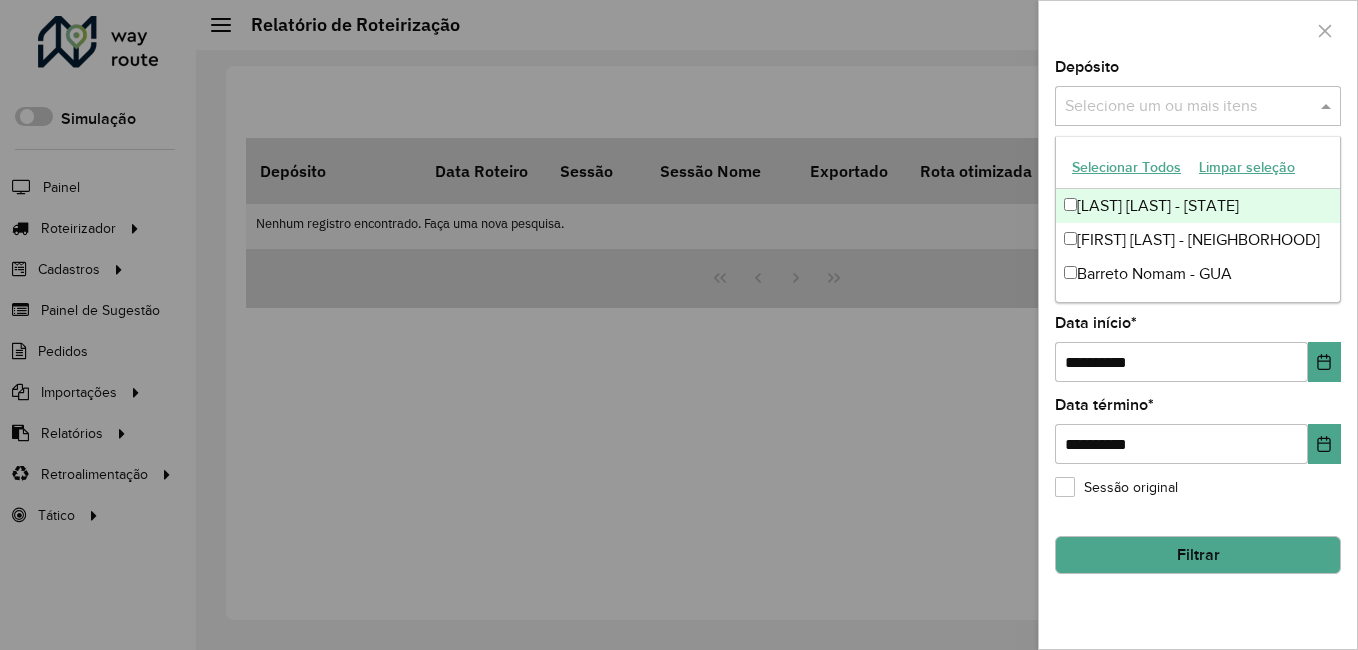 click at bounding box center (1188, 107) 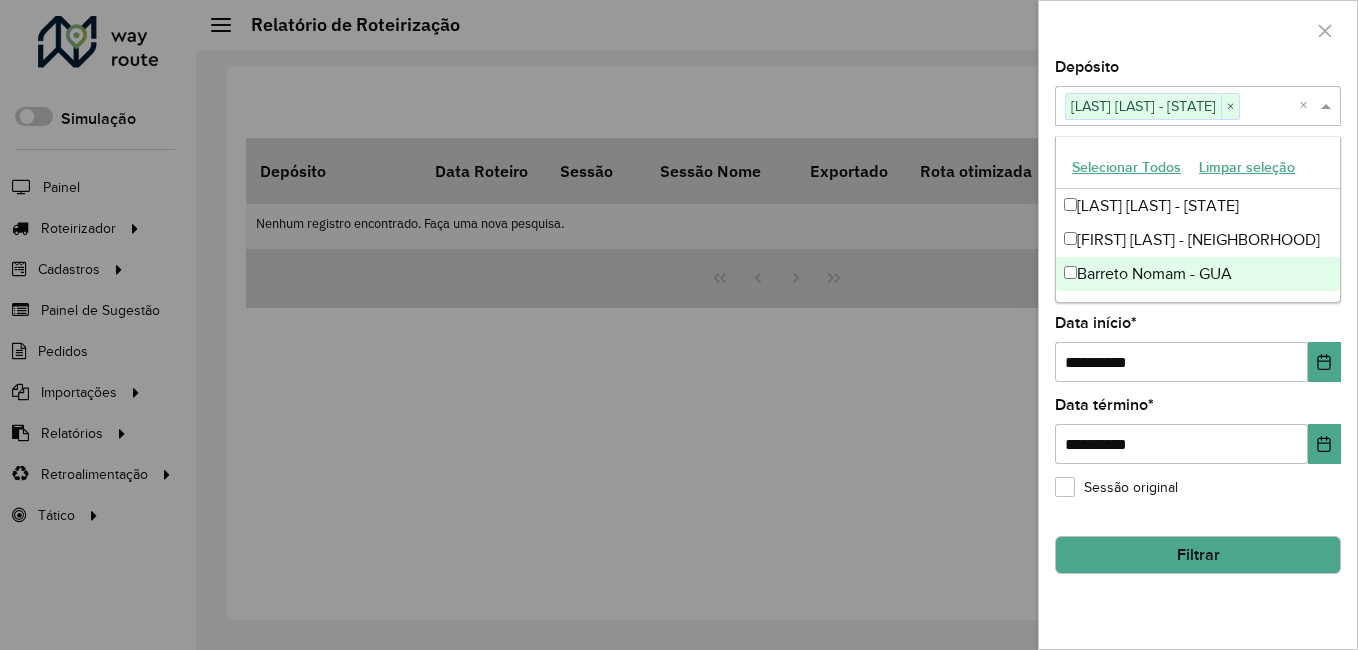 click on "Filtrar" 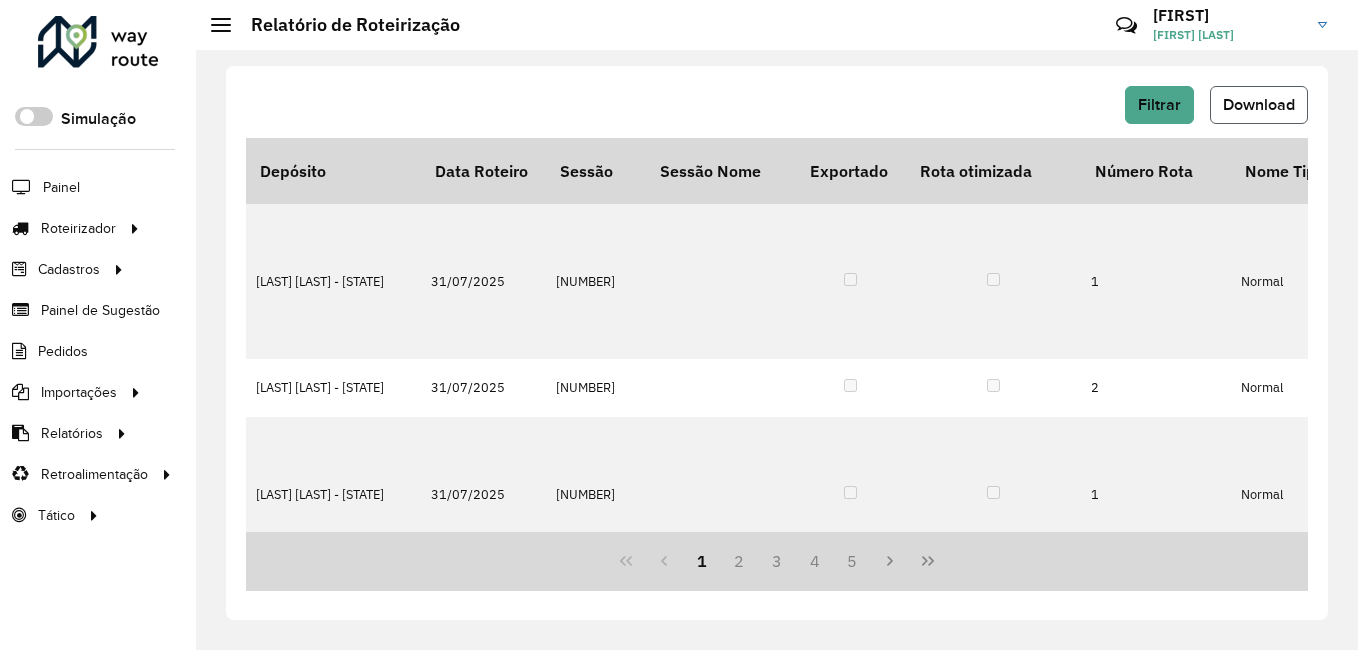click on "Download" 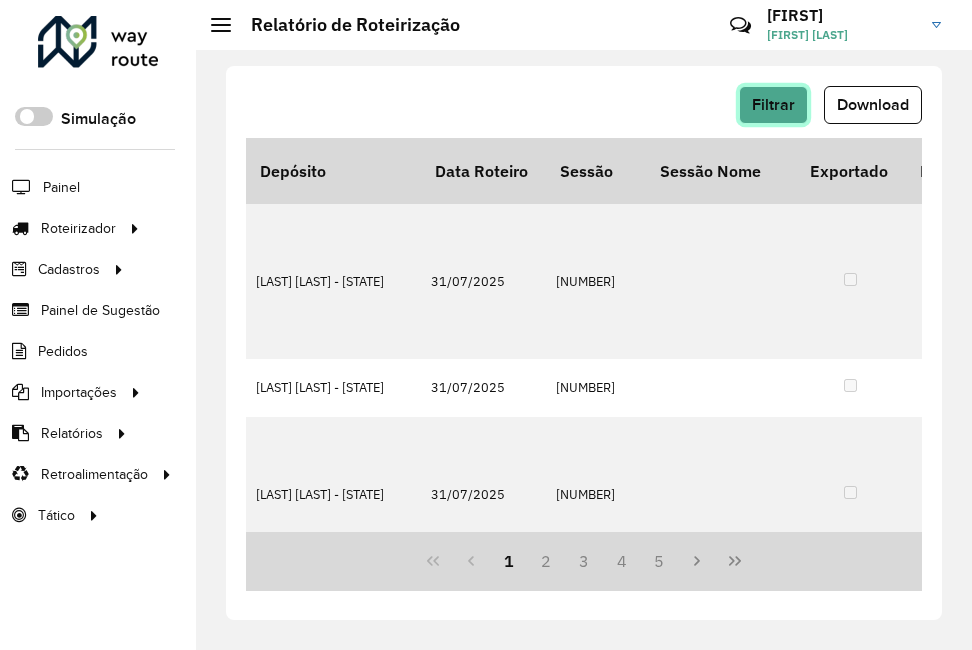 click on "Filtrar" 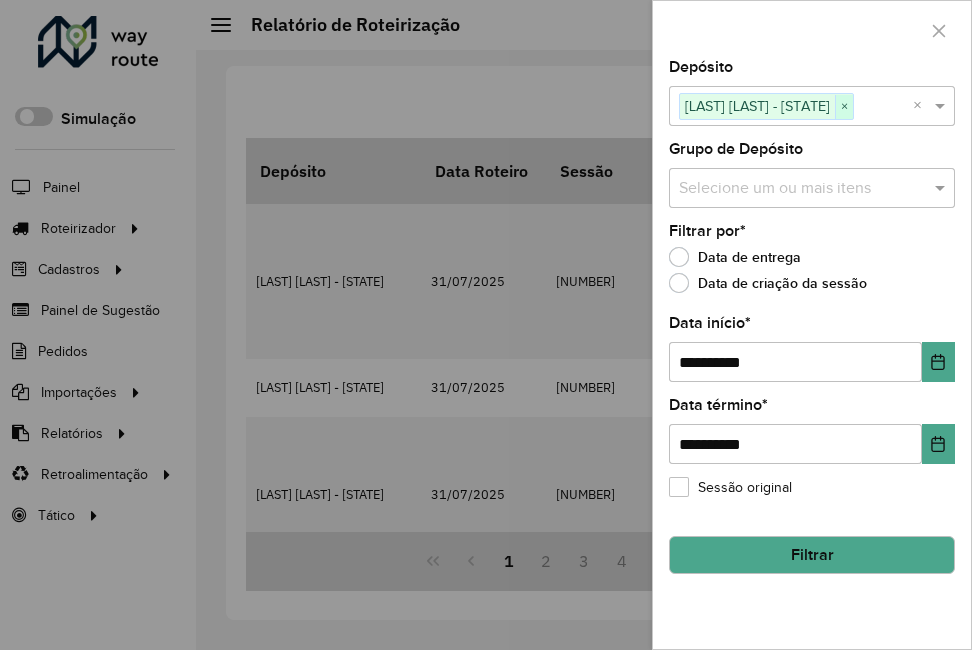 click on "×" at bounding box center [844, 107] 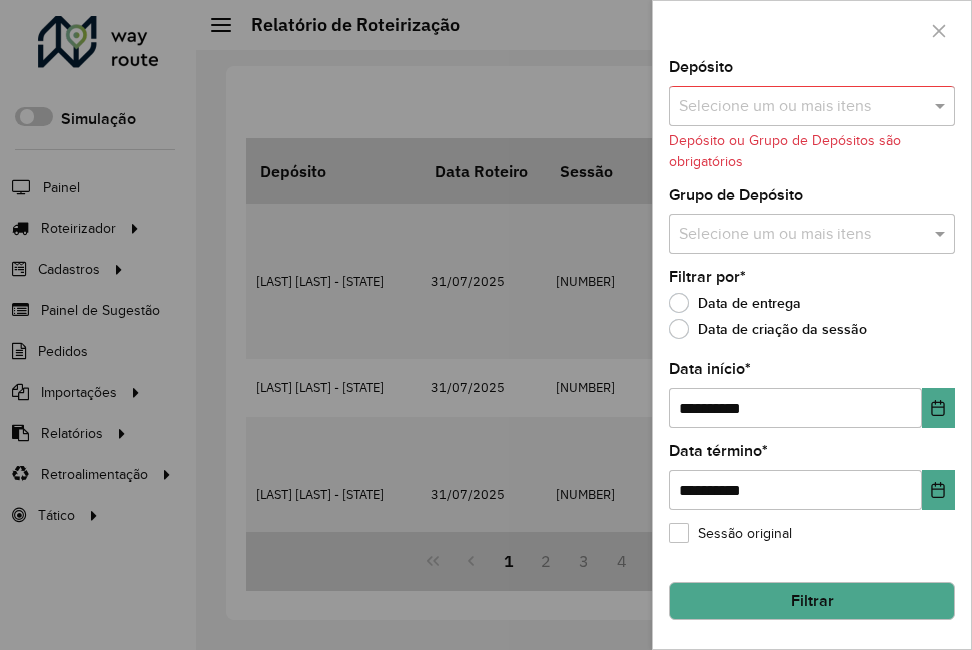 click at bounding box center [802, 107] 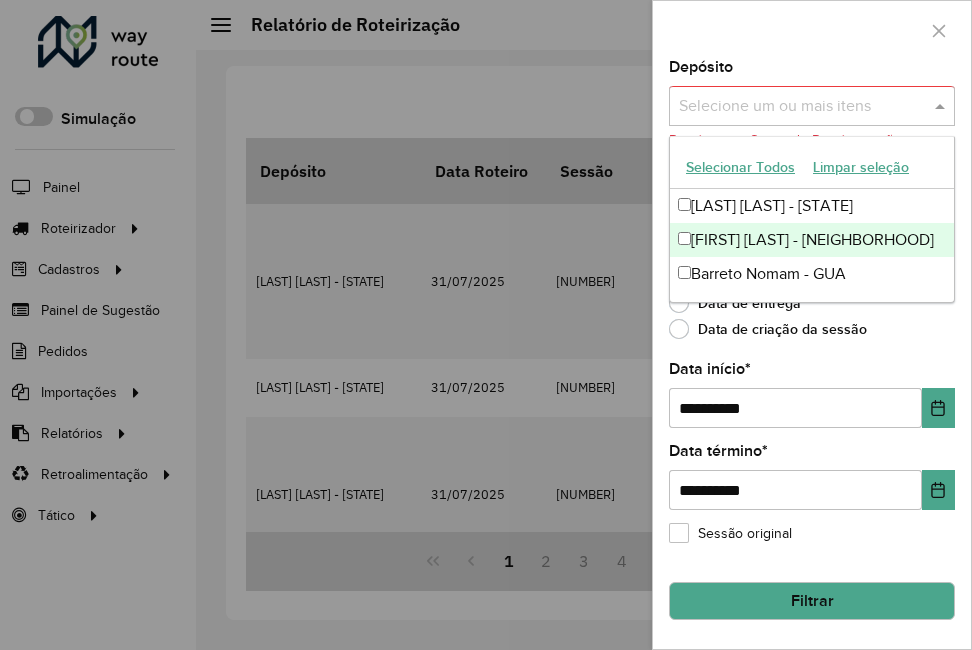 click on "[FIRST] [LAST] - [NEIGHBORHOOD]" at bounding box center [812, 240] 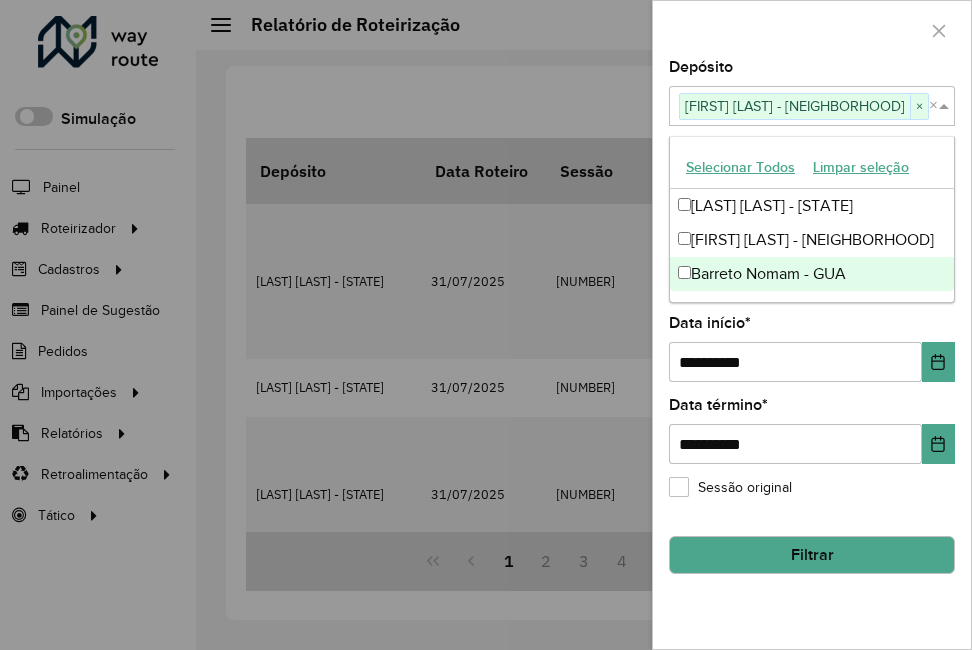 click on "Filtrar" 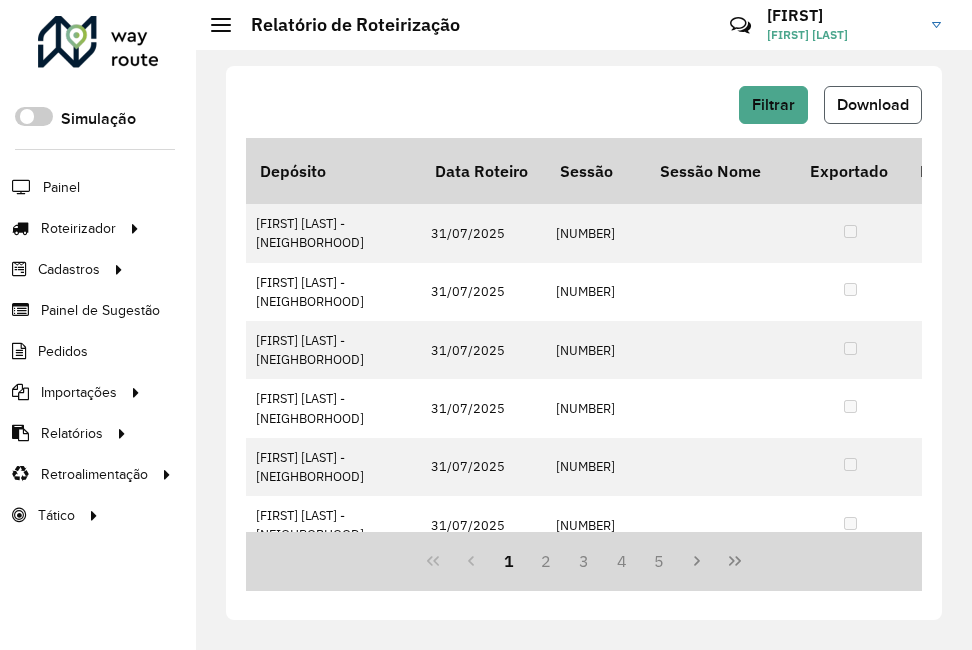 click on "Download" 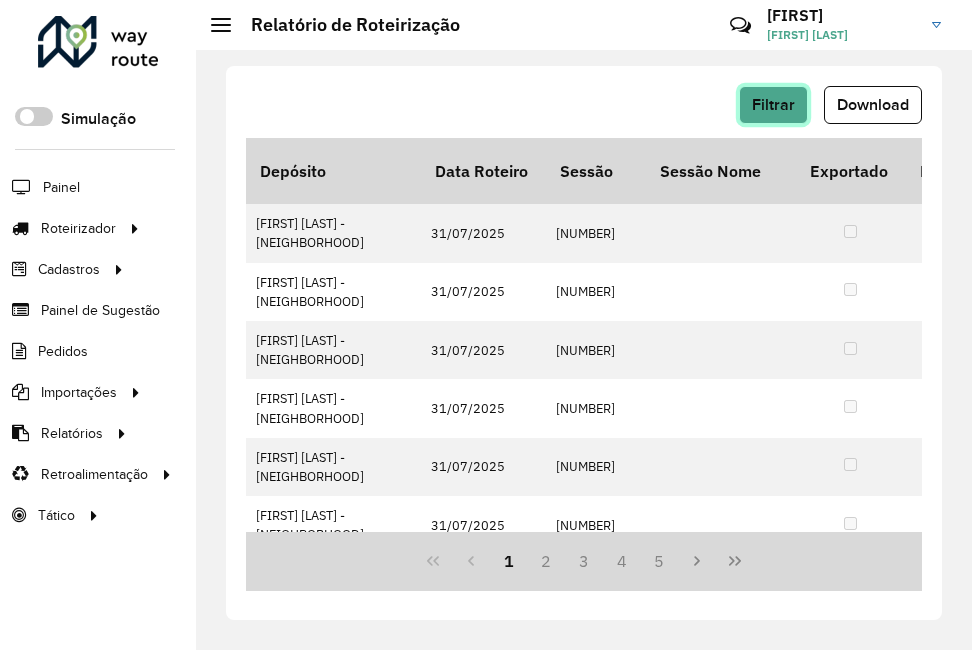 click on "Filtrar" 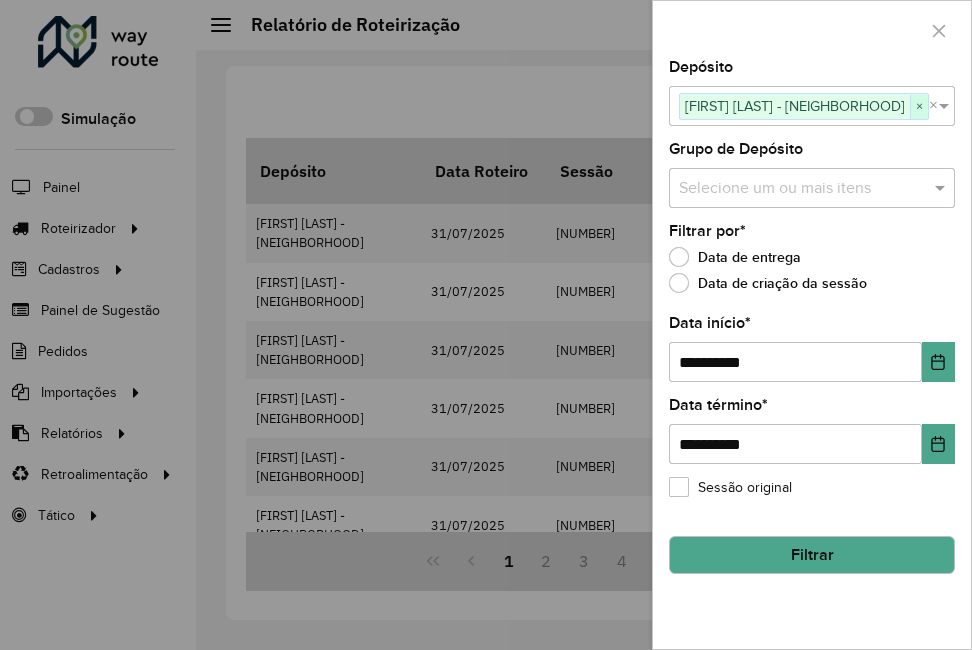 click on "×" at bounding box center (919, 107) 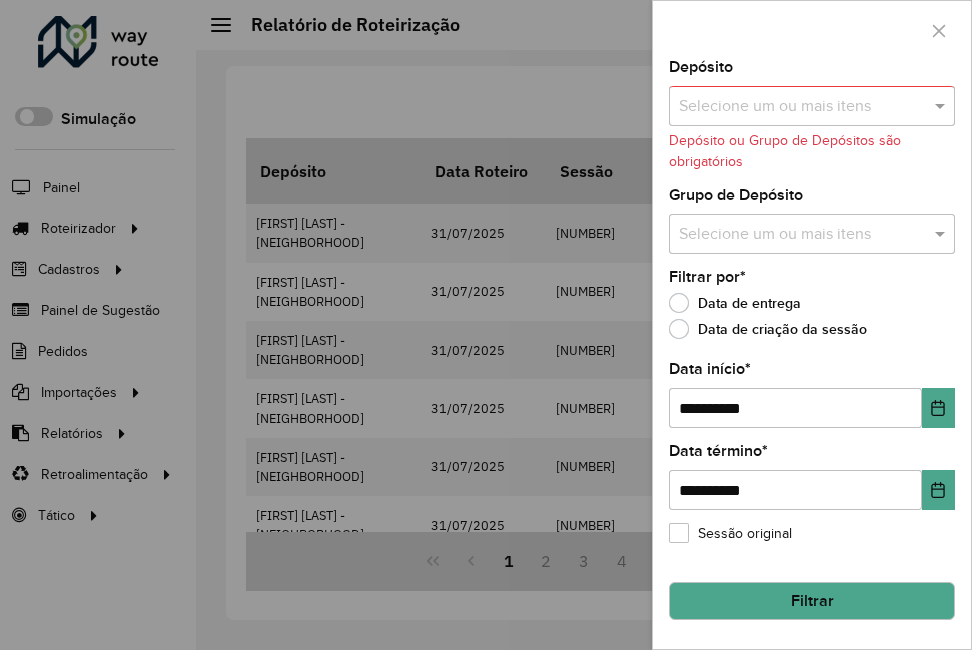click at bounding box center [802, 107] 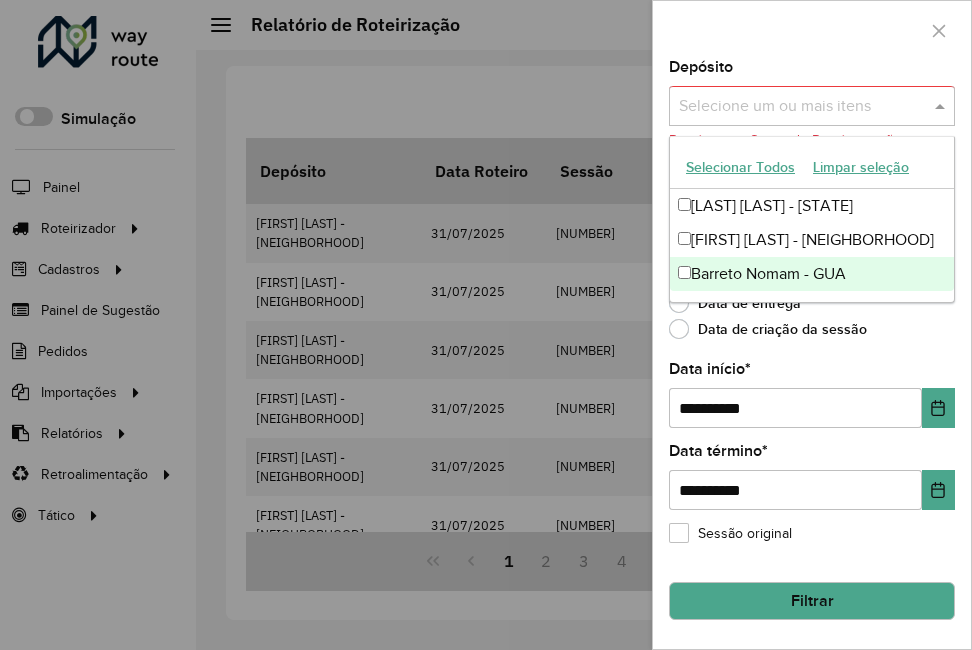 click on "Barreto Nomam - GUA" at bounding box center [812, 274] 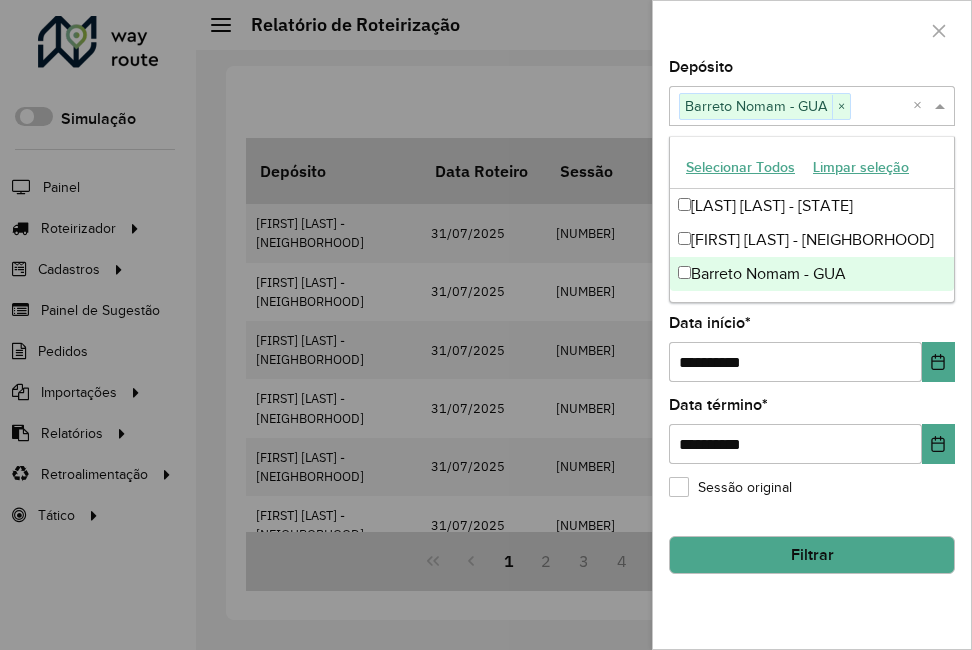 click on "Filtrar" 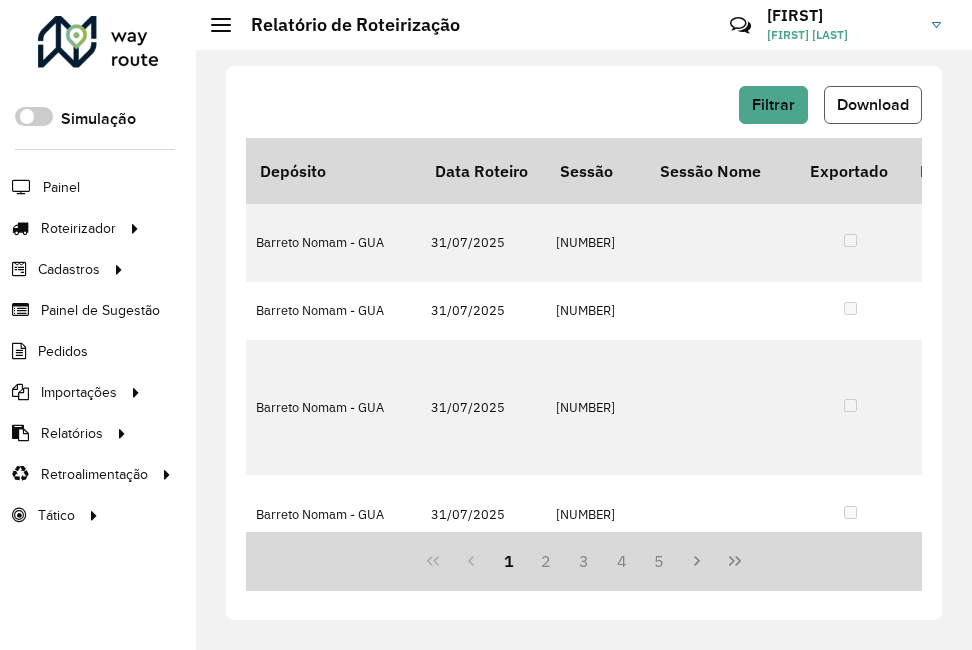 click on "Download" 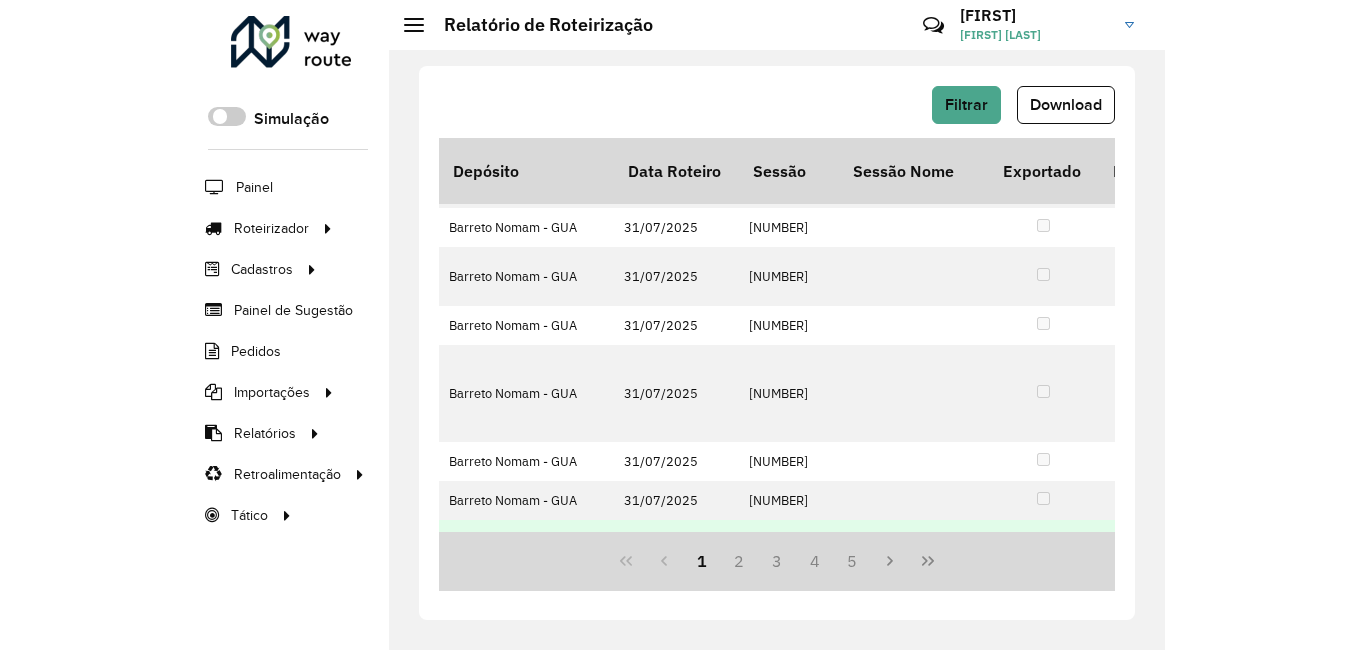 scroll, scrollTop: 0, scrollLeft: 0, axis: both 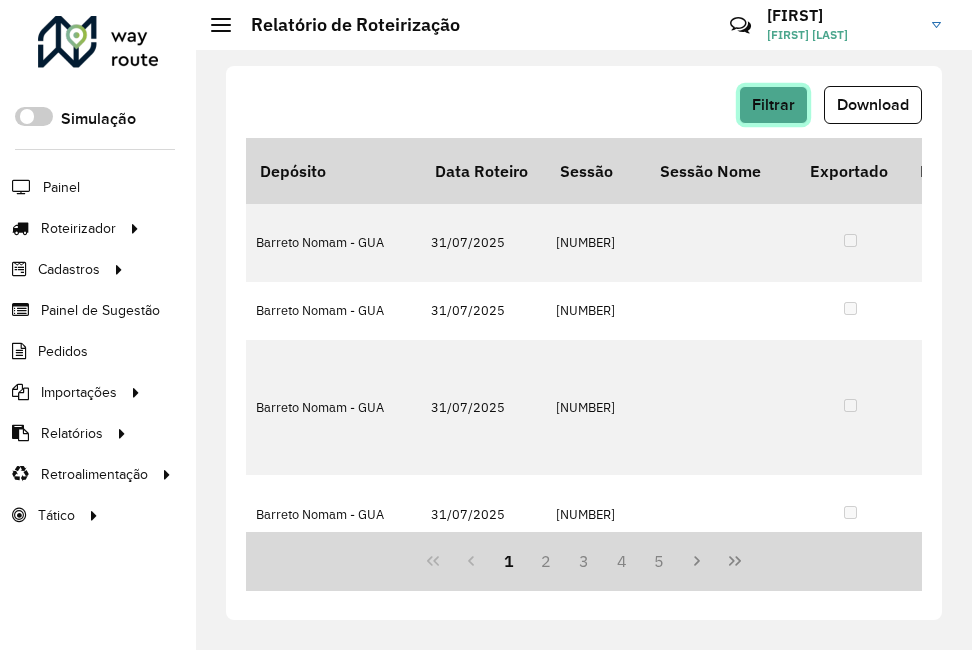 click on "Filtrar" 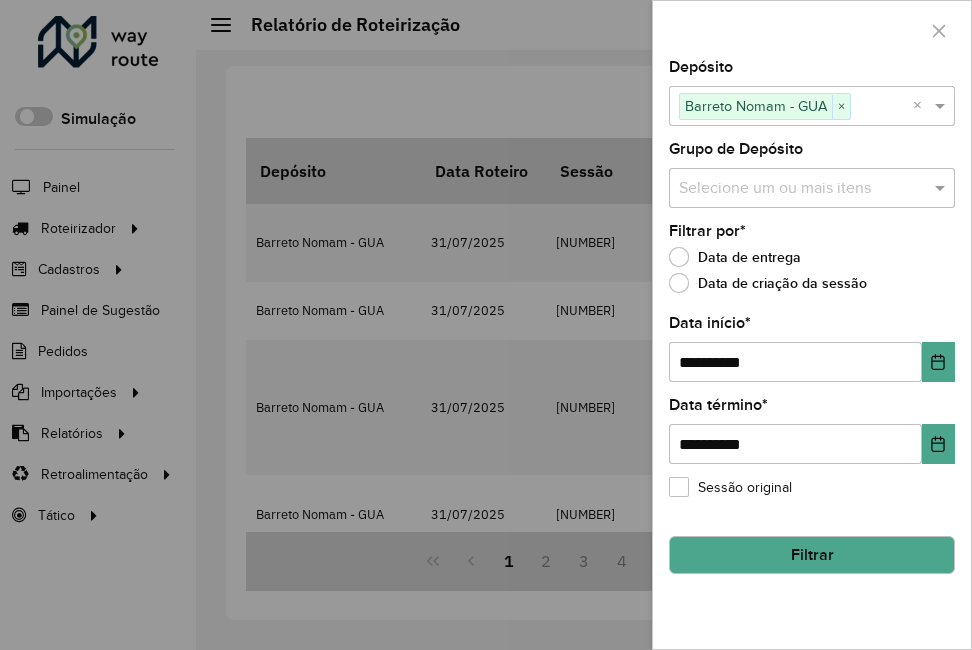 click at bounding box center (486, 325) 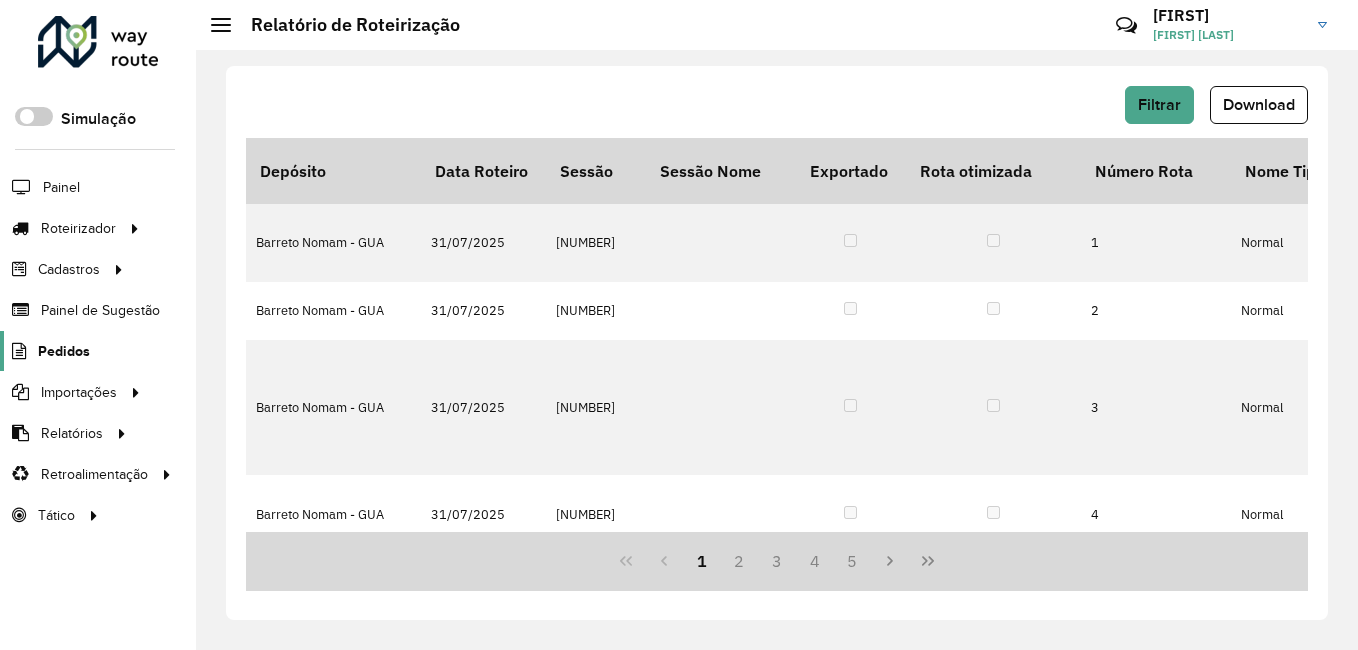 click on "Pedidos" 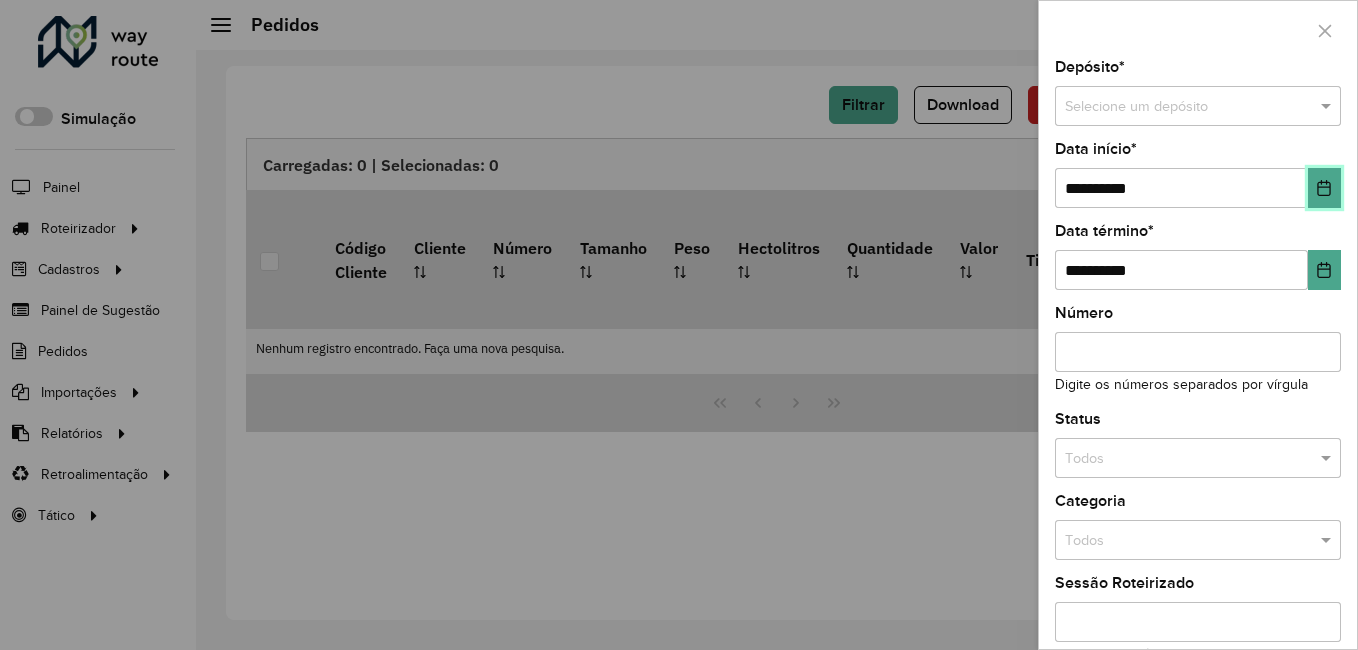 click at bounding box center (1324, 188) 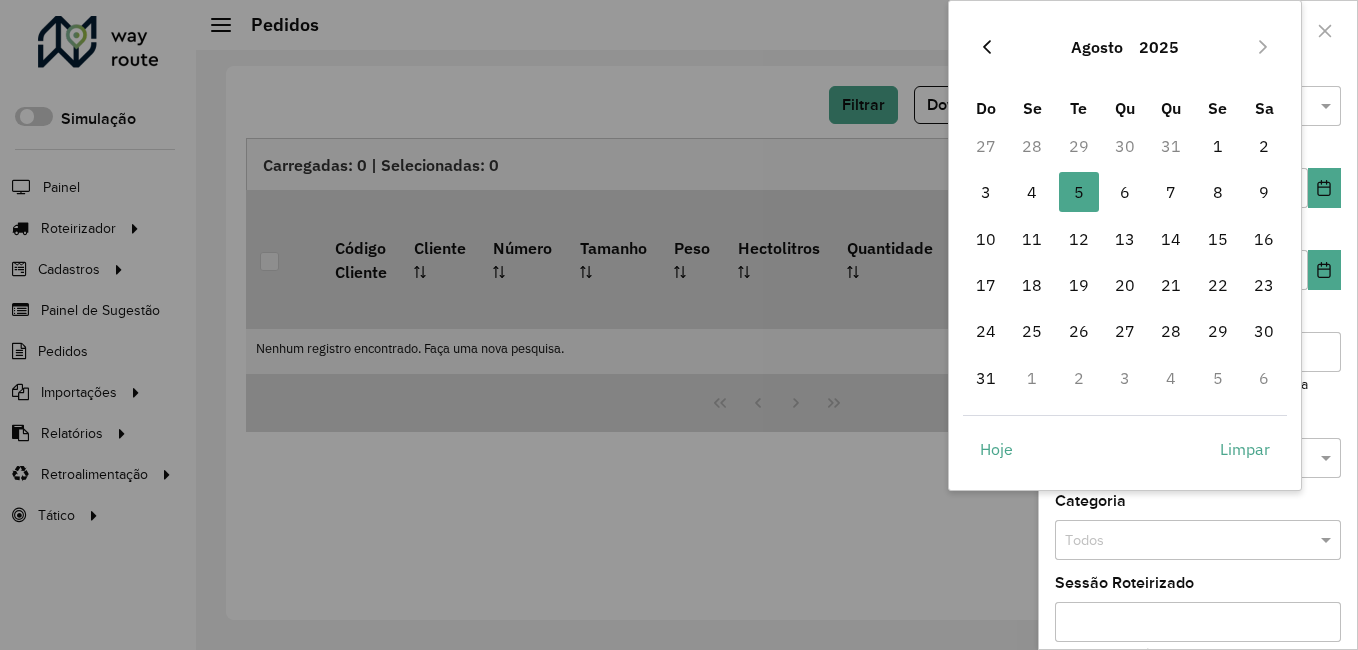 click 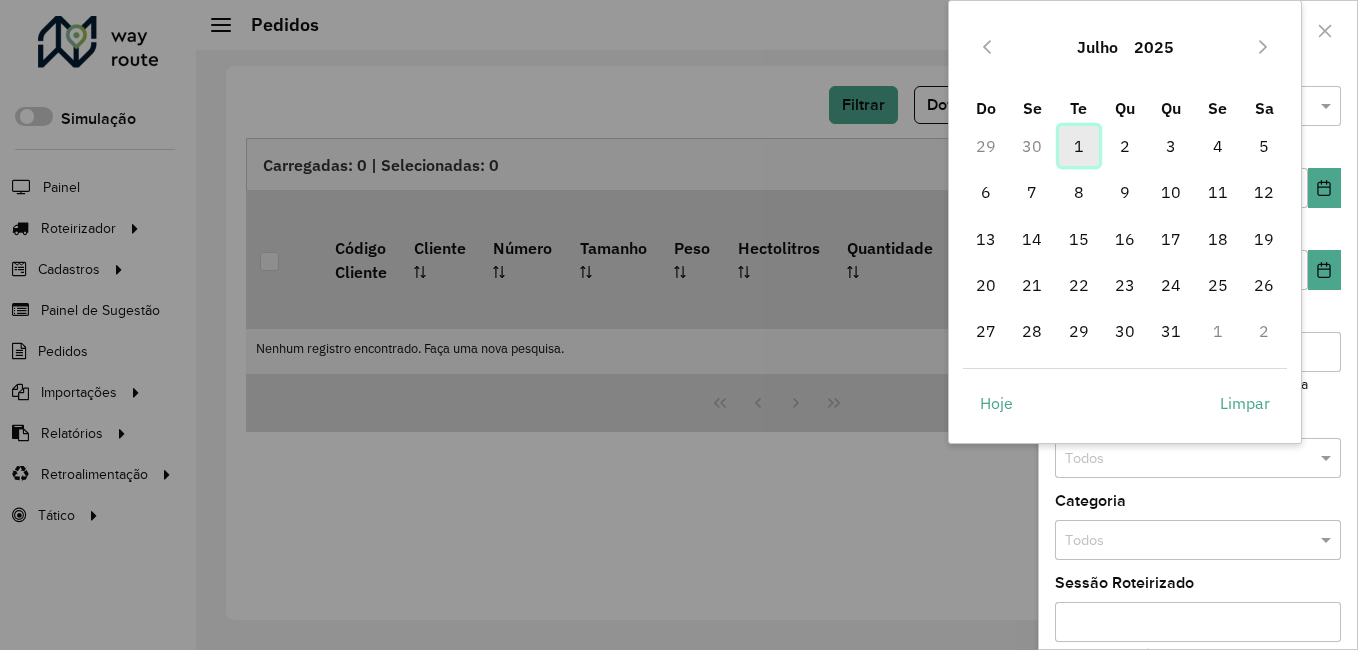 click on "1" at bounding box center (1079, 146) 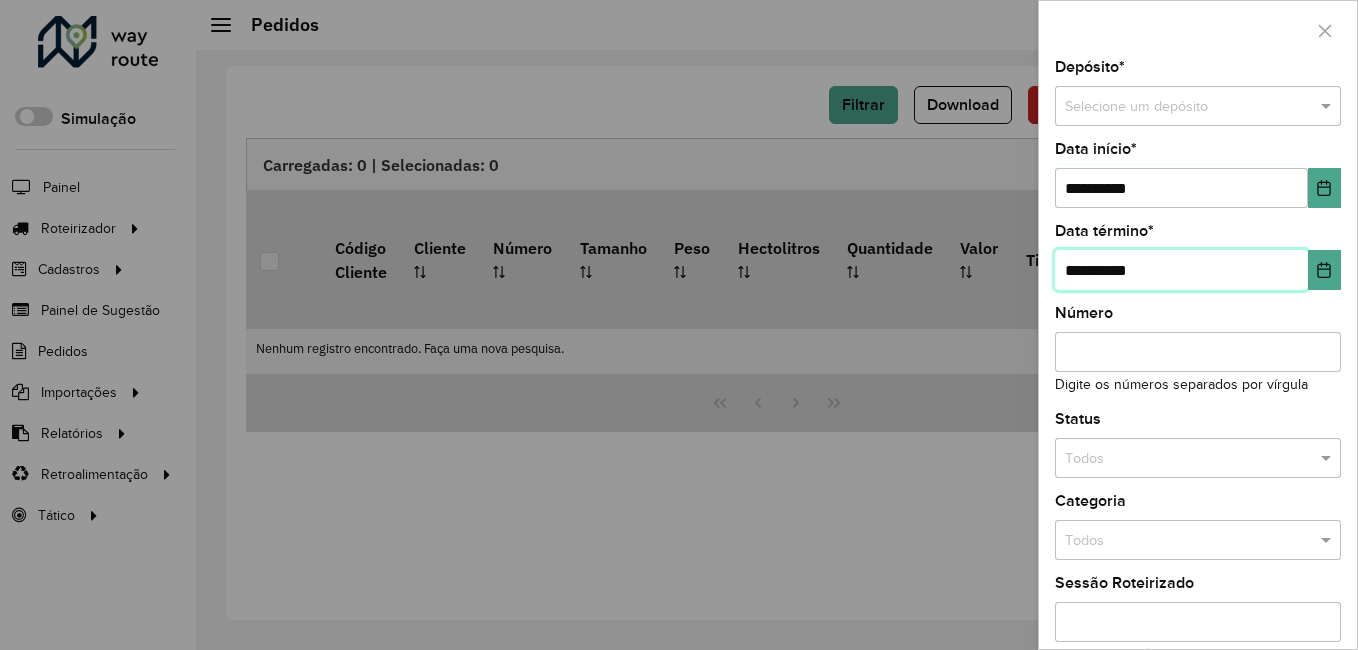 click on "**********" at bounding box center [1181, 270] 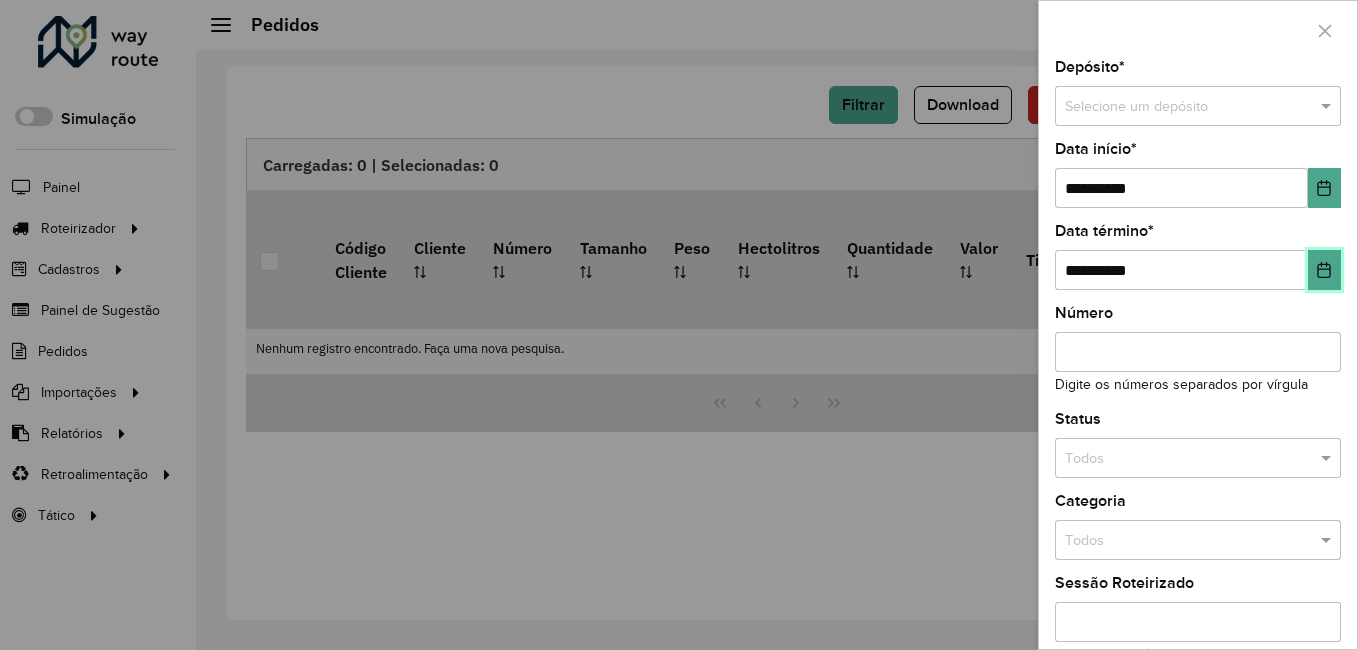 click at bounding box center [1324, 270] 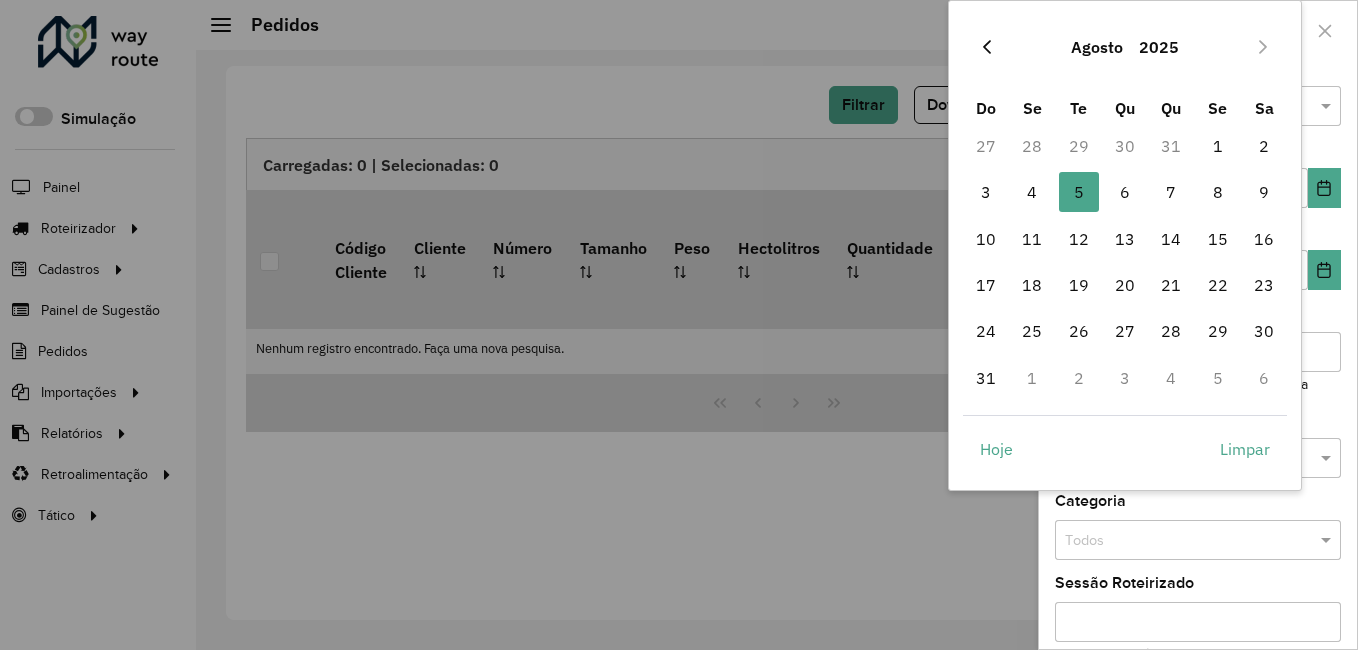 click at bounding box center (987, 47) 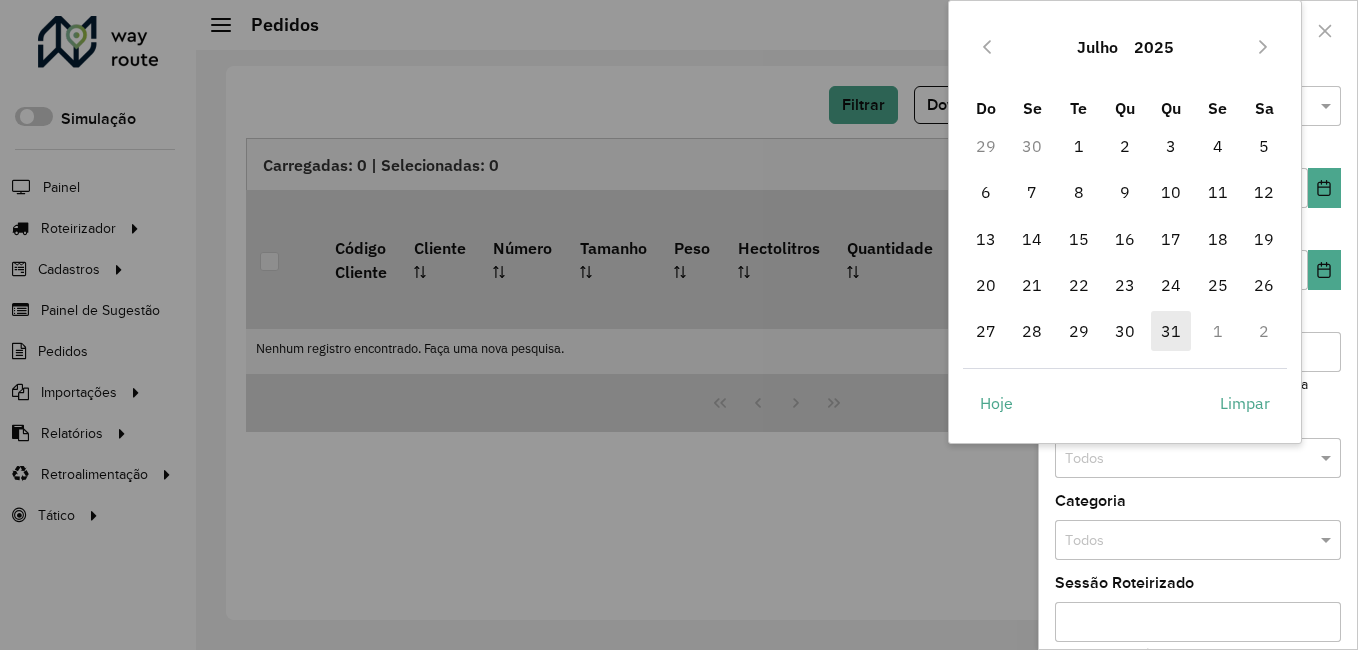 click on "31" at bounding box center [1171, 331] 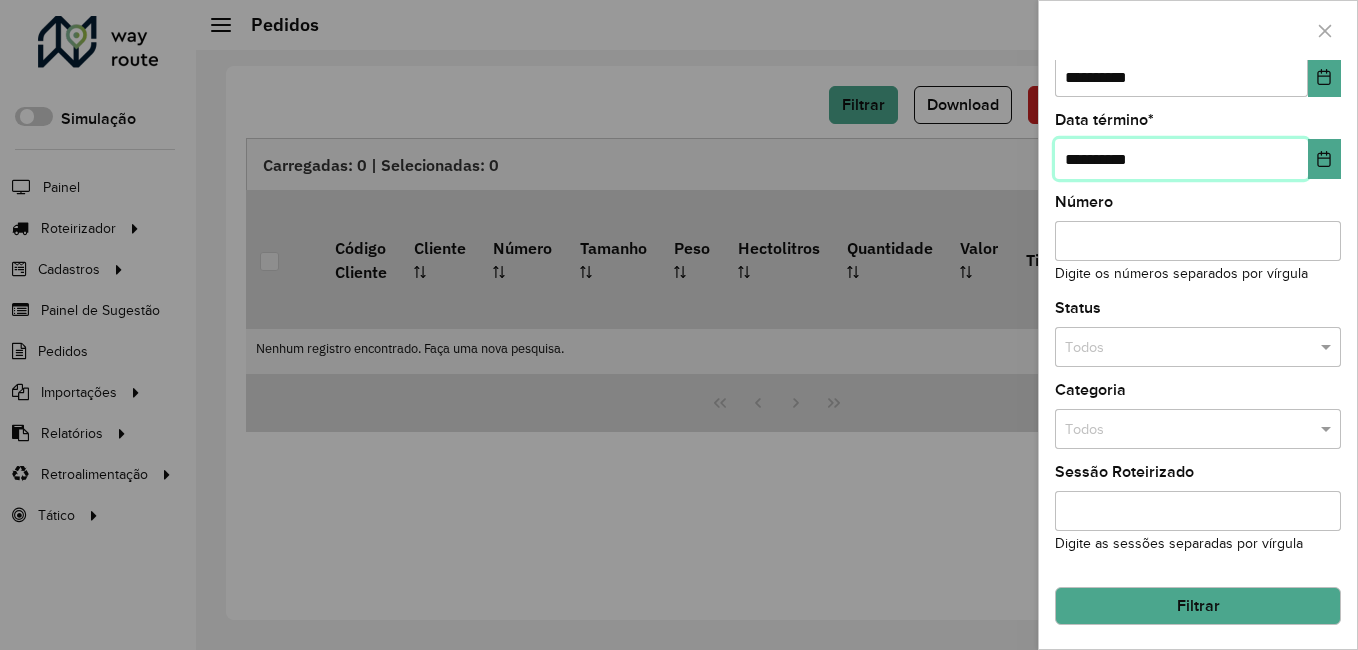 scroll, scrollTop: 112, scrollLeft: 0, axis: vertical 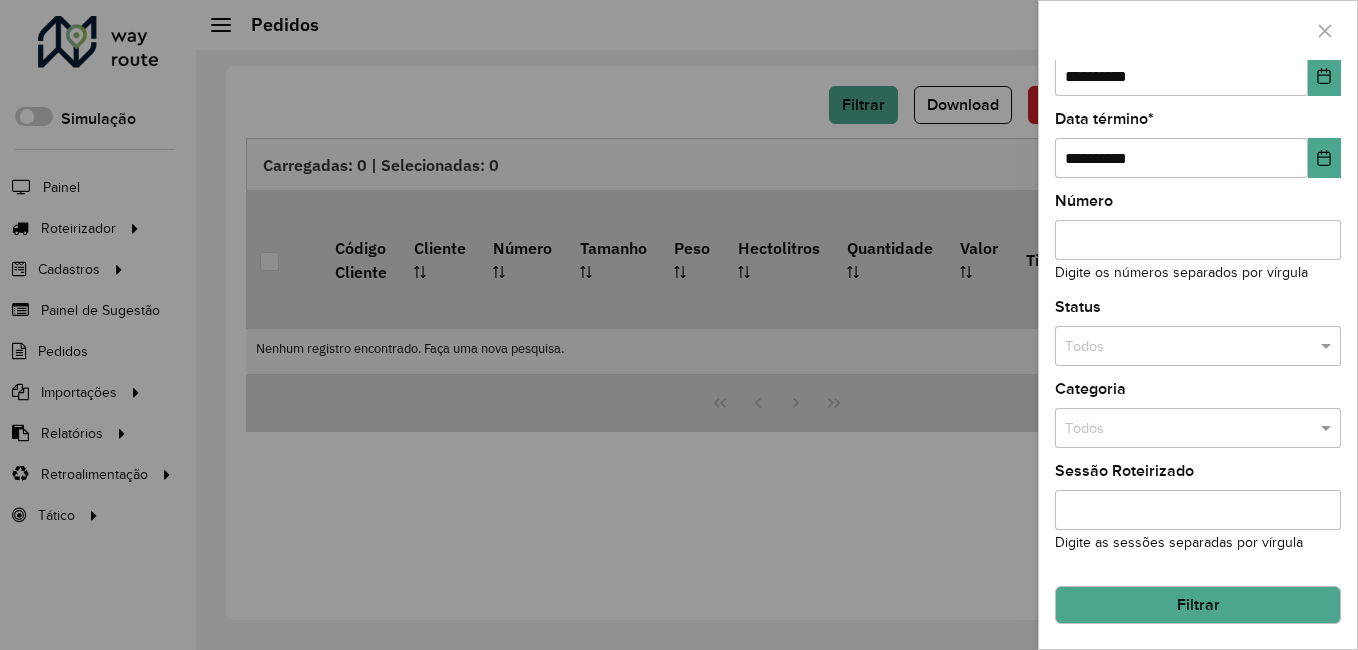 click on "Filtrar" 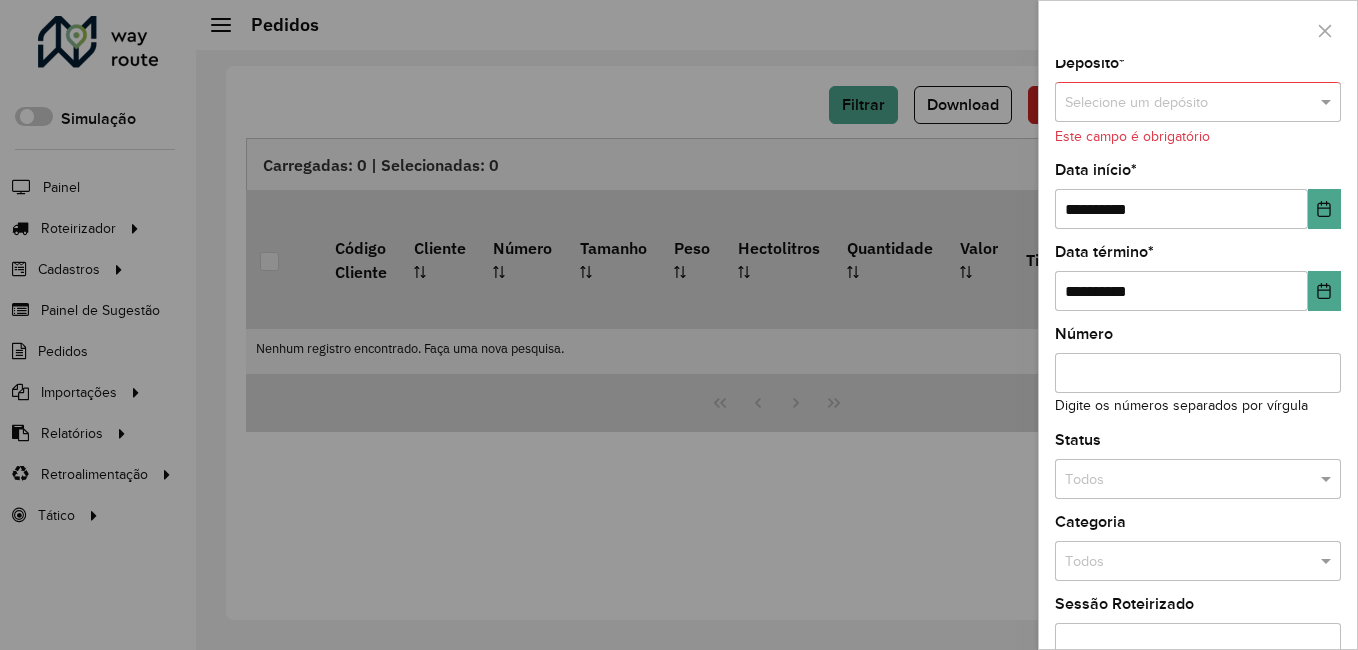 scroll, scrollTop: 0, scrollLeft: 0, axis: both 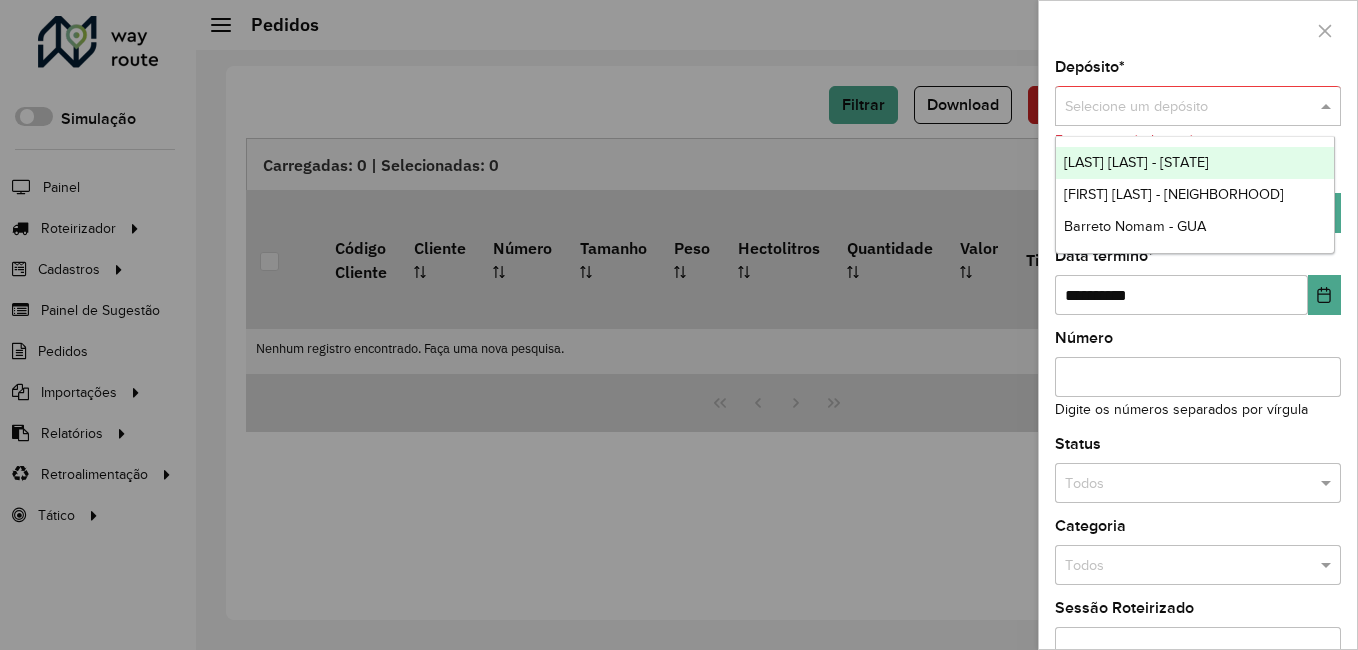 click at bounding box center [1178, 107] 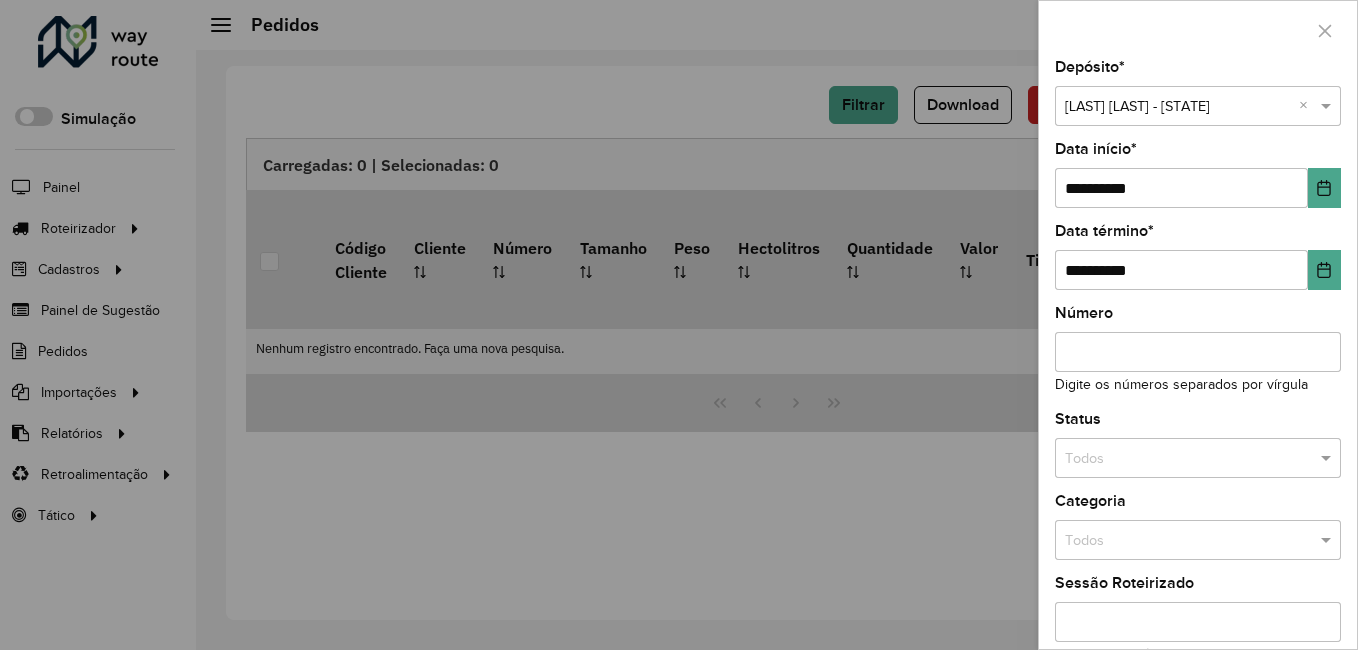 scroll, scrollTop: 192, scrollLeft: 0, axis: vertical 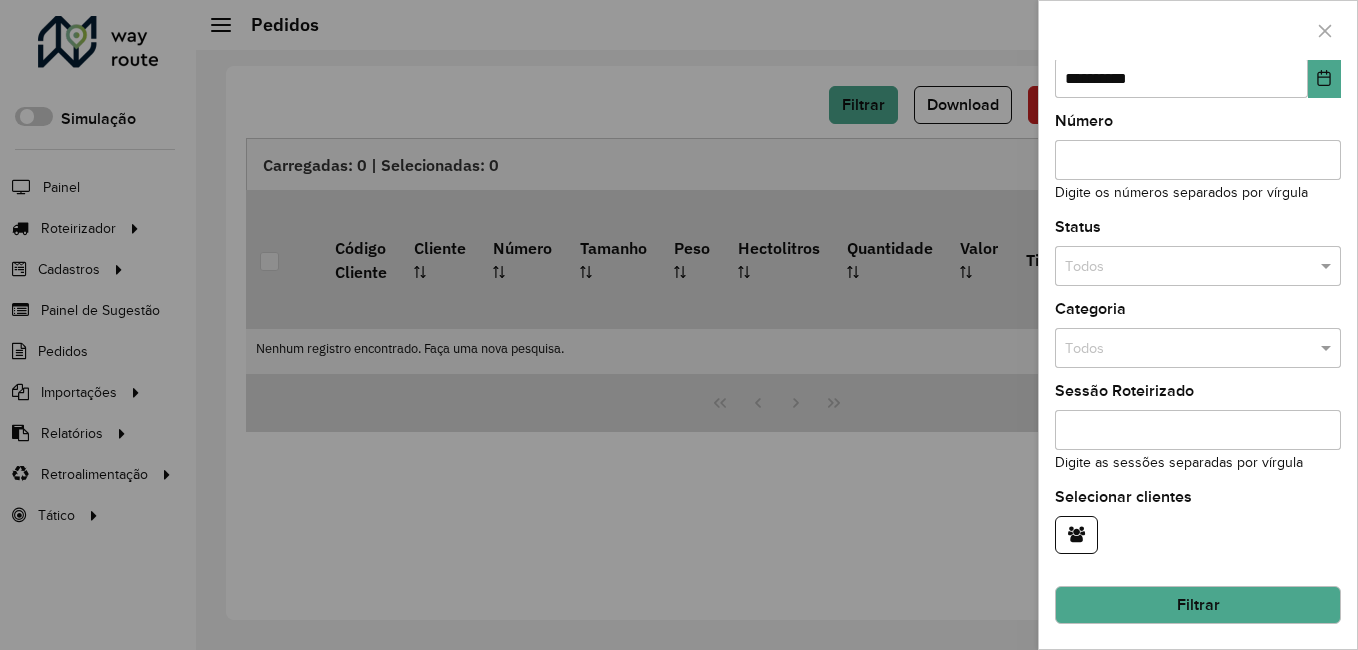 click on "Filtrar" 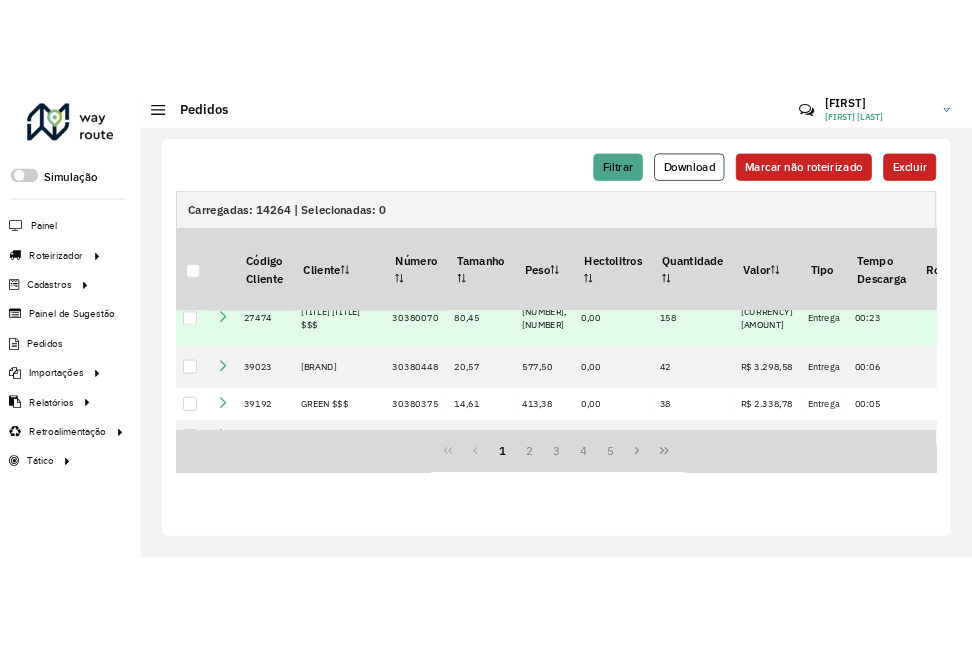 scroll, scrollTop: 0, scrollLeft: 0, axis: both 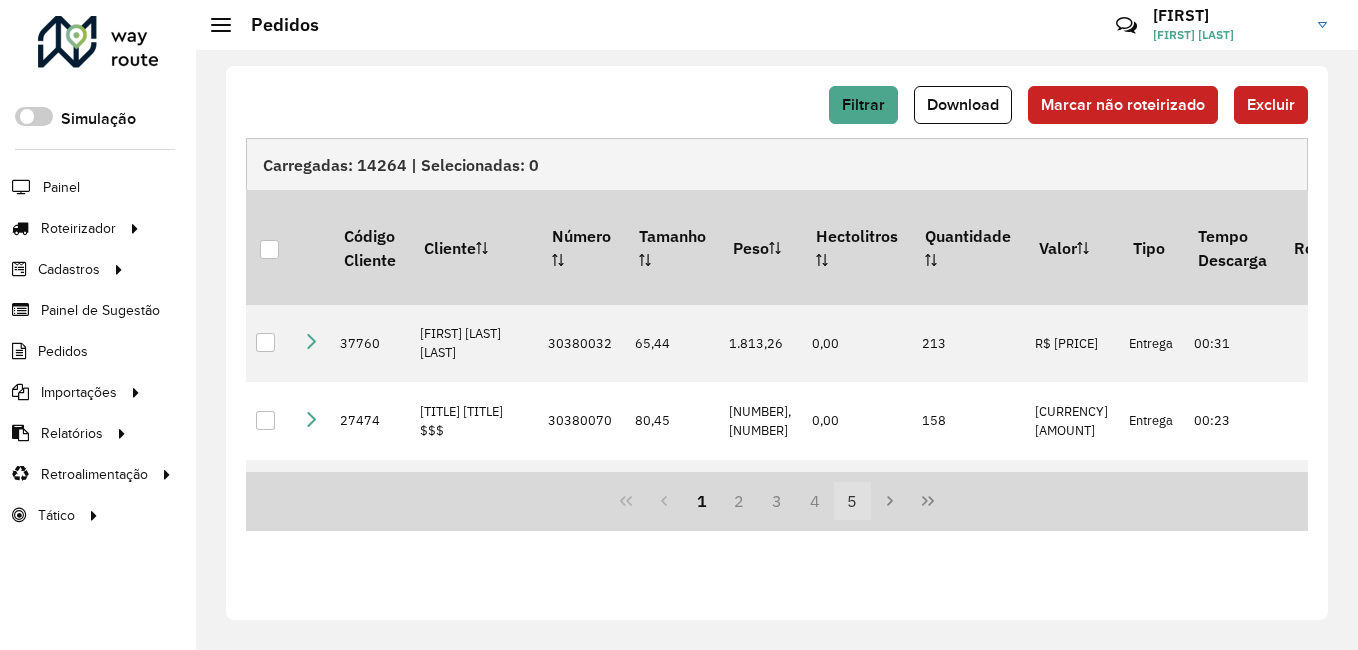 click on "5" at bounding box center (853, 501) 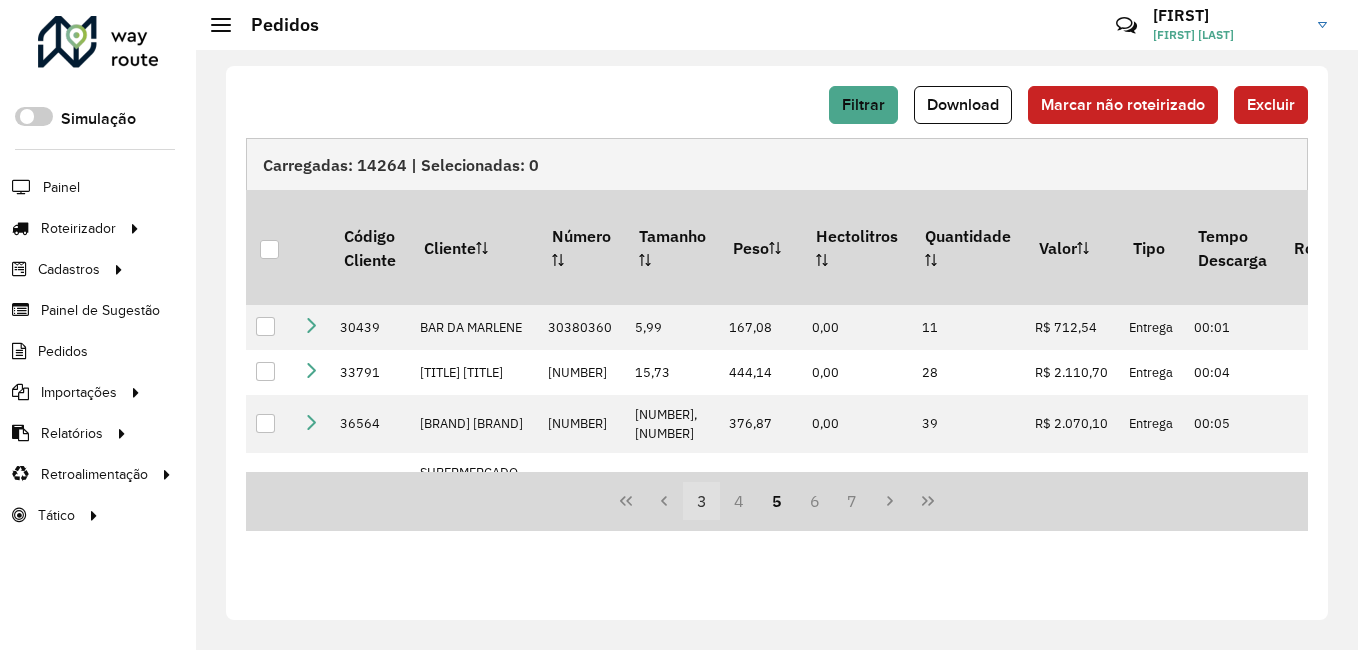 click on "3" at bounding box center [702, 501] 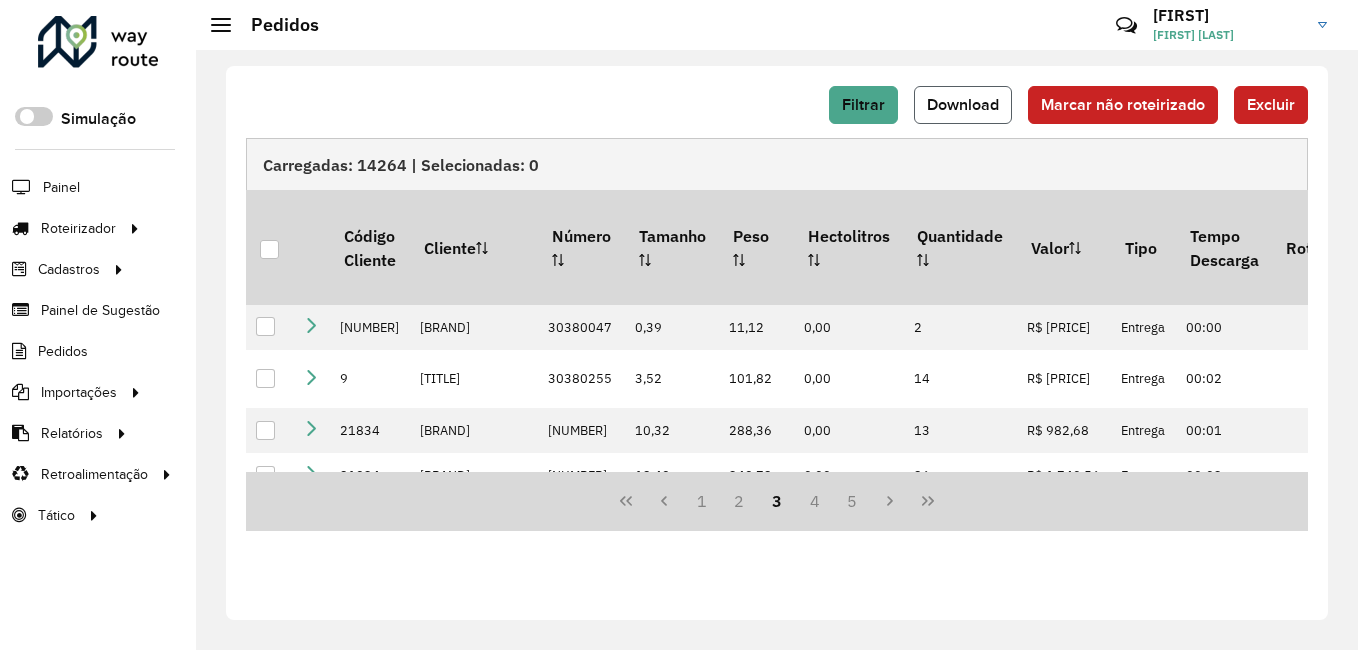 click on "Download" 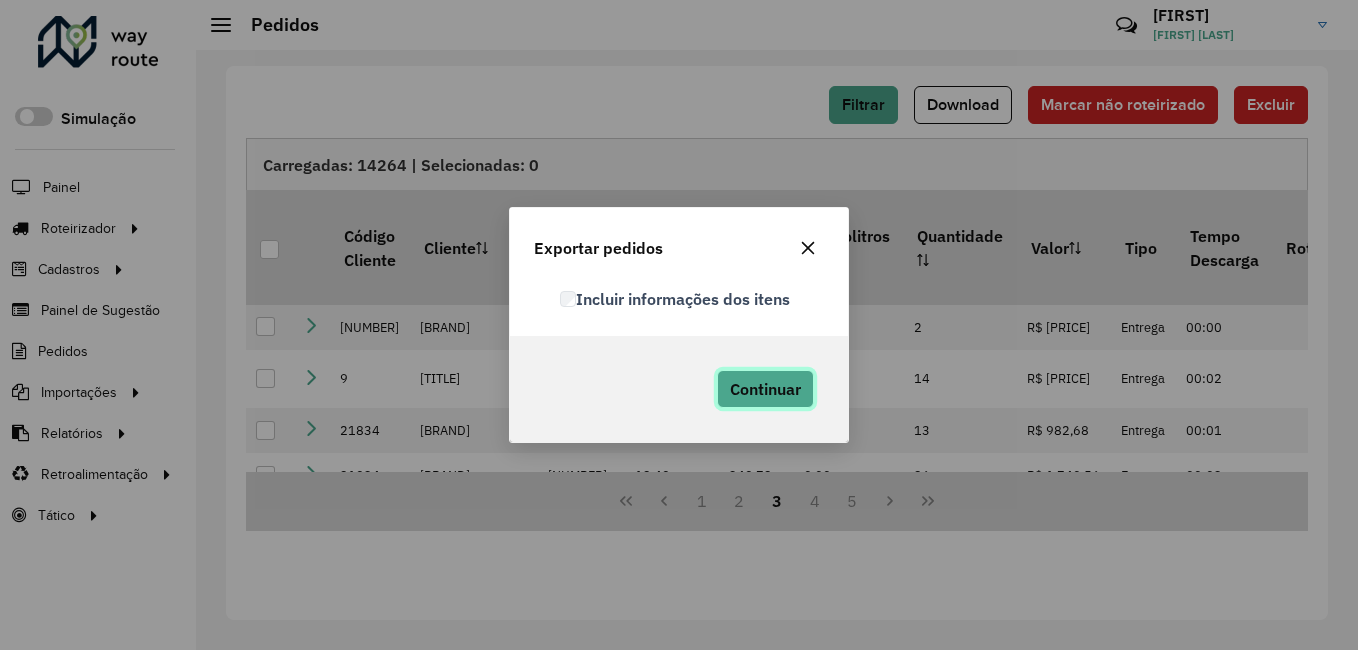 click on "Continuar" 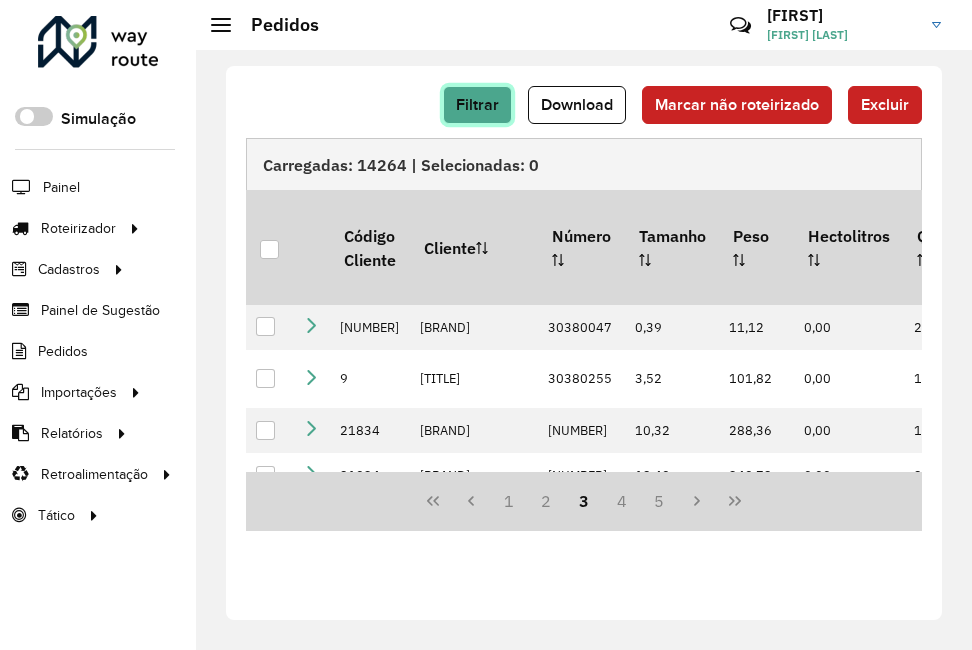click on "Filtrar" 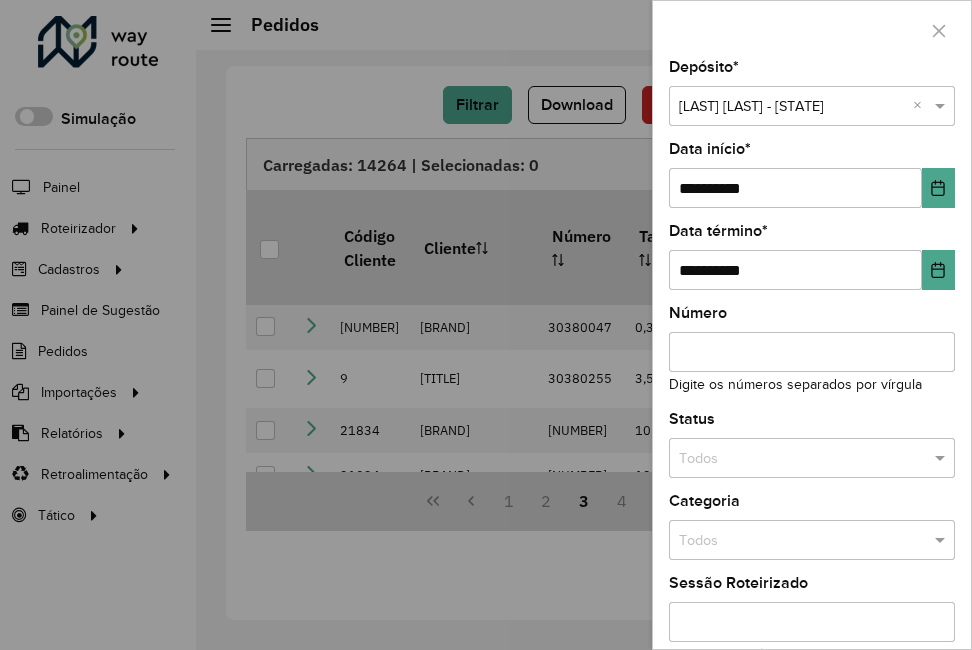click at bounding box center (792, 107) 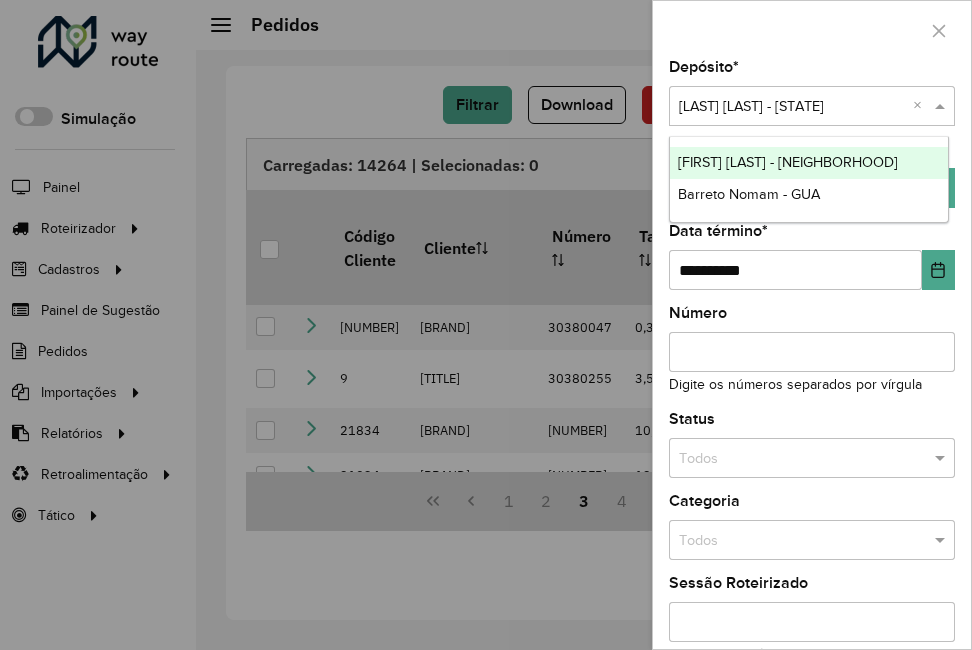 click on "[FIRST] [LAST] - [NEIGHBORHOOD]" at bounding box center [788, 162] 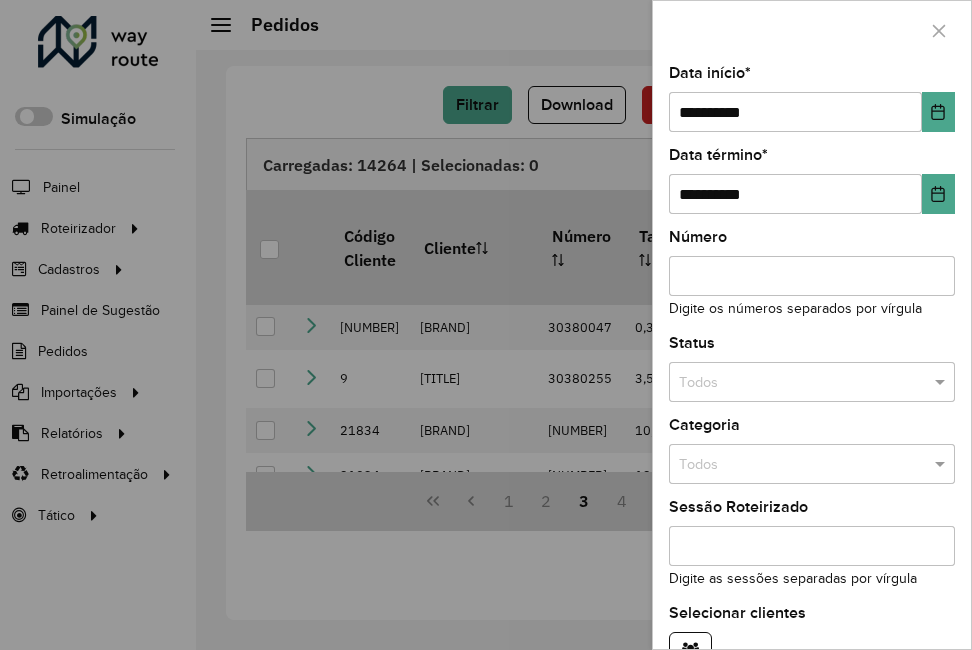 scroll, scrollTop: 192, scrollLeft: 0, axis: vertical 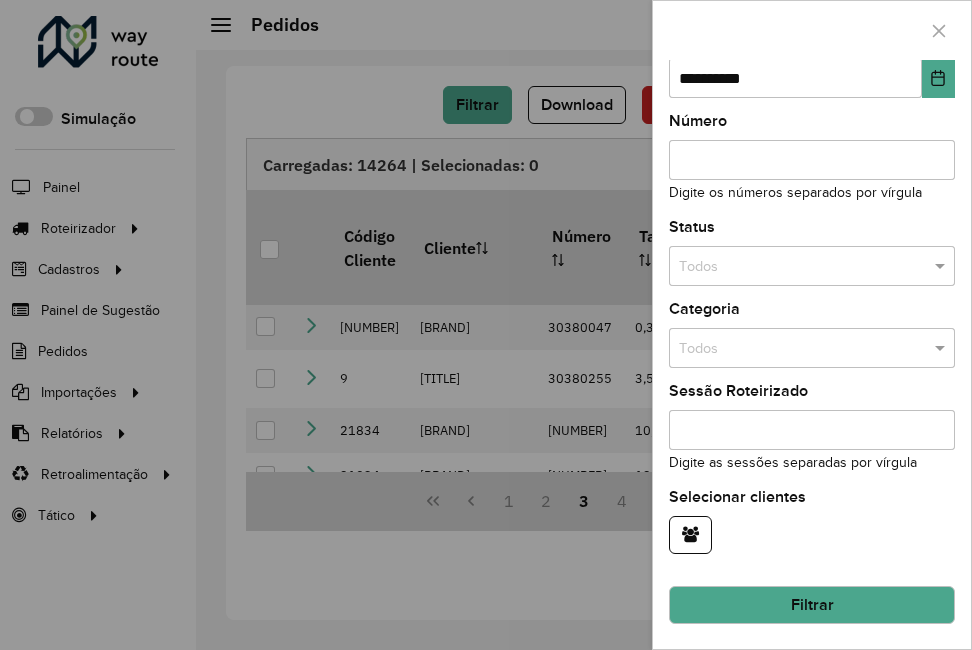 click on "Filtrar" 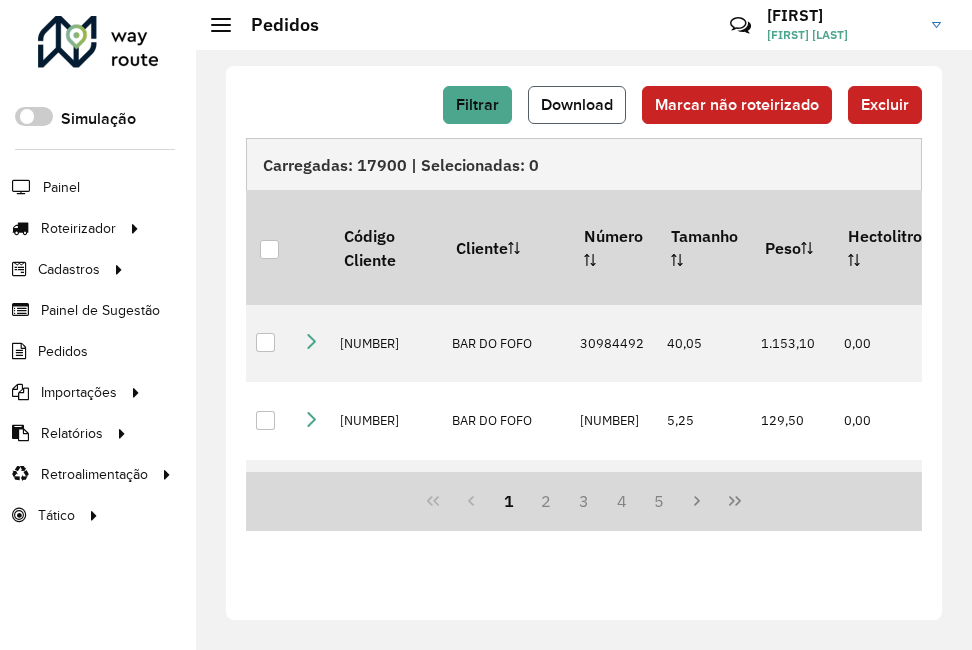 click on "Download" 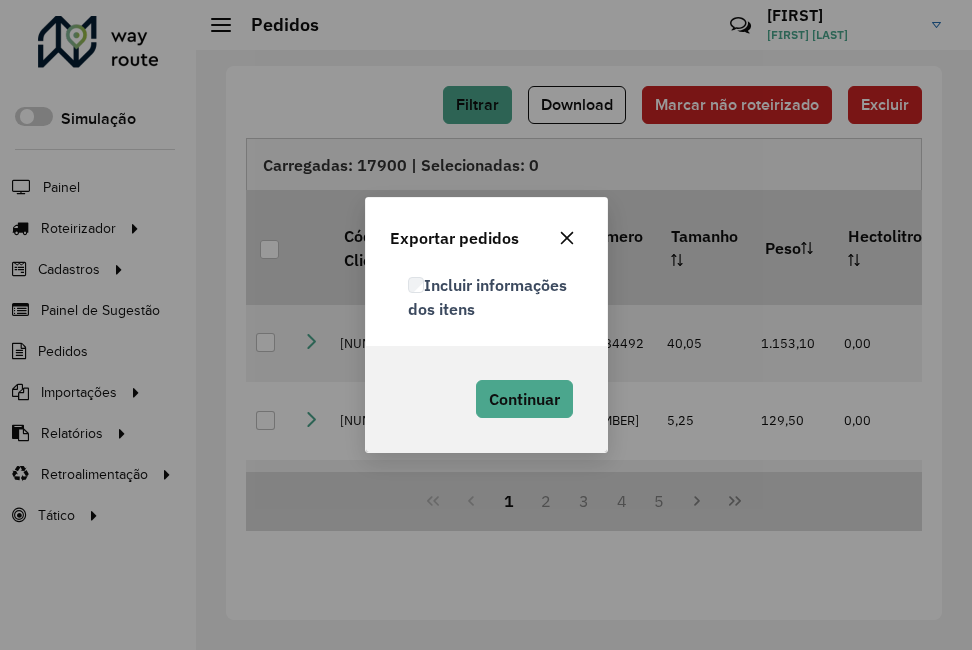 click on "Incluir informações dos itens" 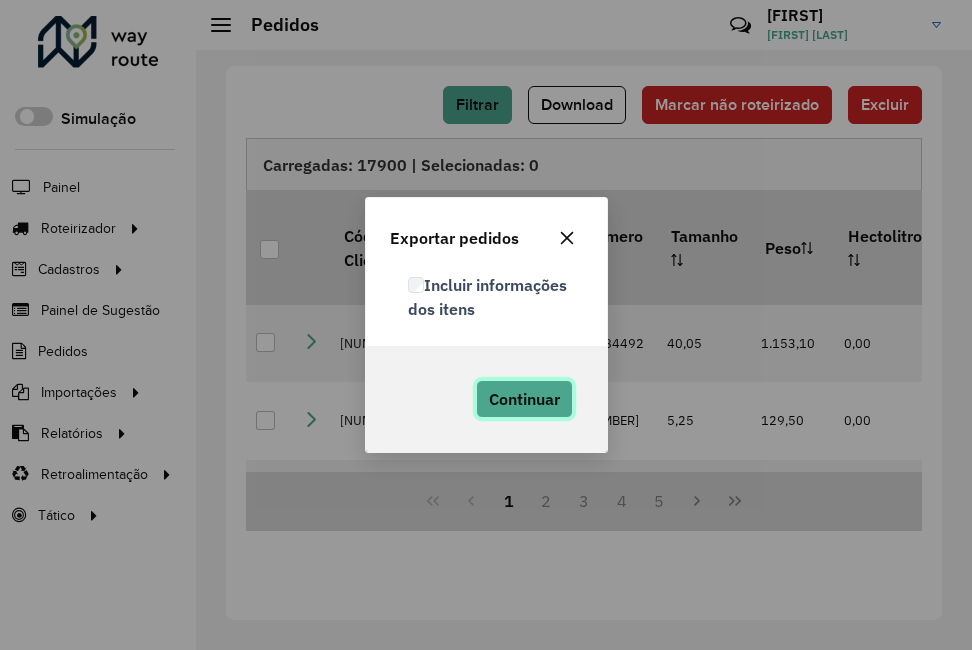 click on "Continuar" 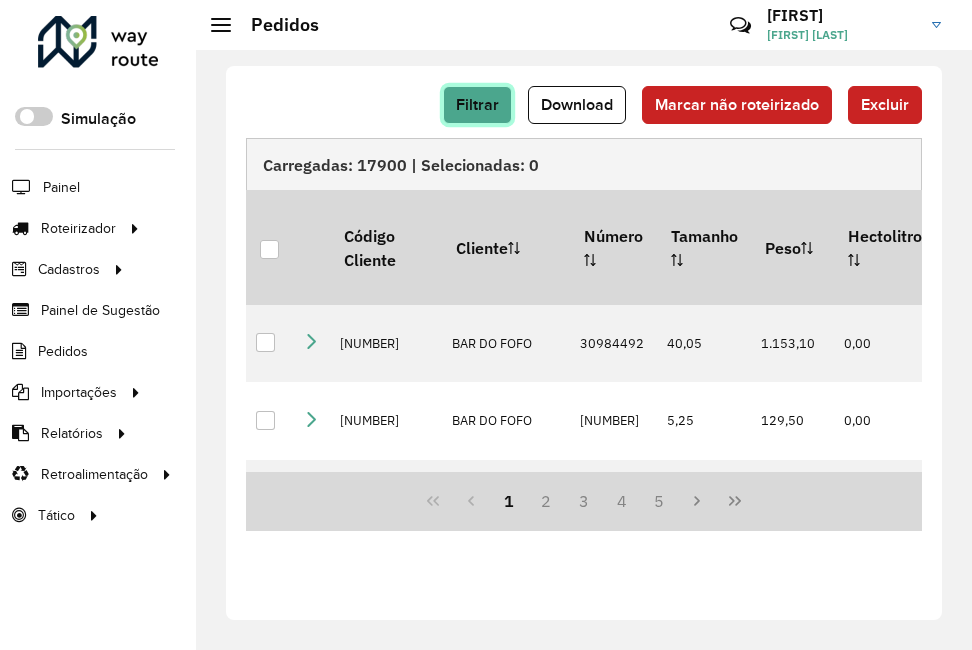 click on "Filtrar" 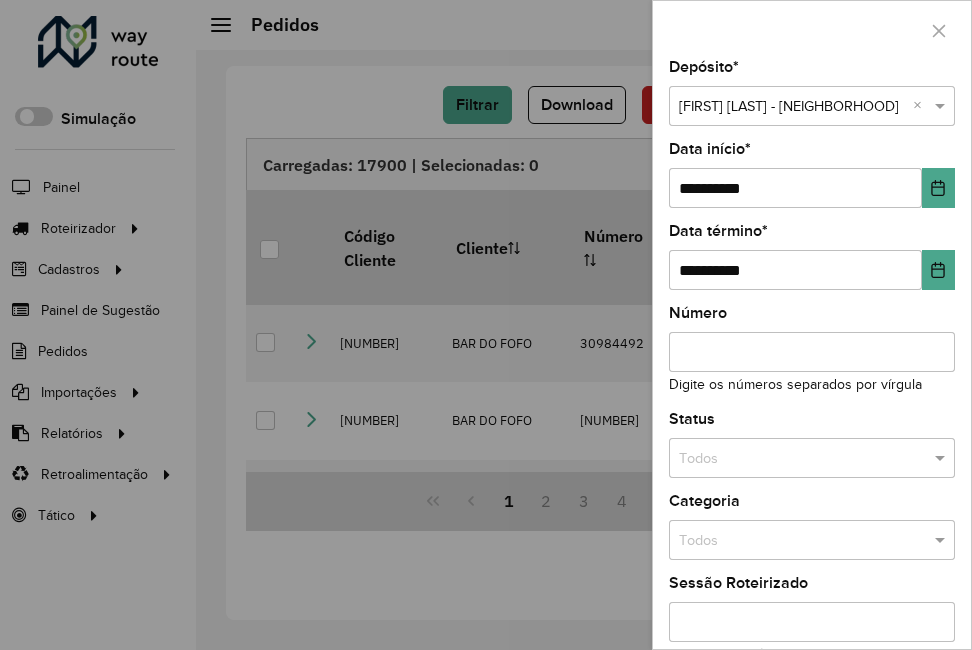 click at bounding box center (792, 107) 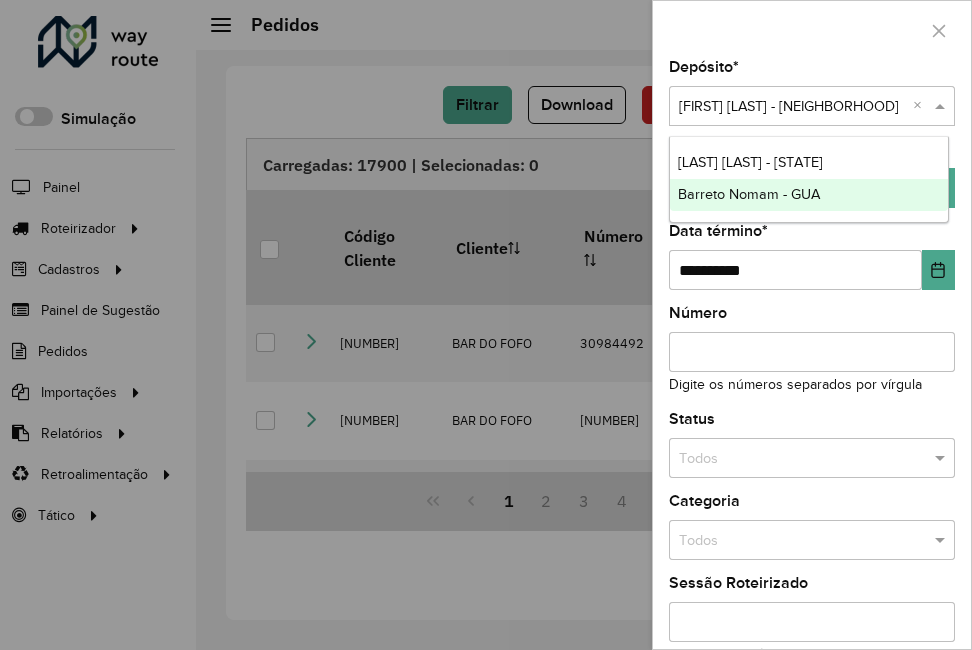 click on "Barreto Nomam - GUA" at bounding box center [809, 195] 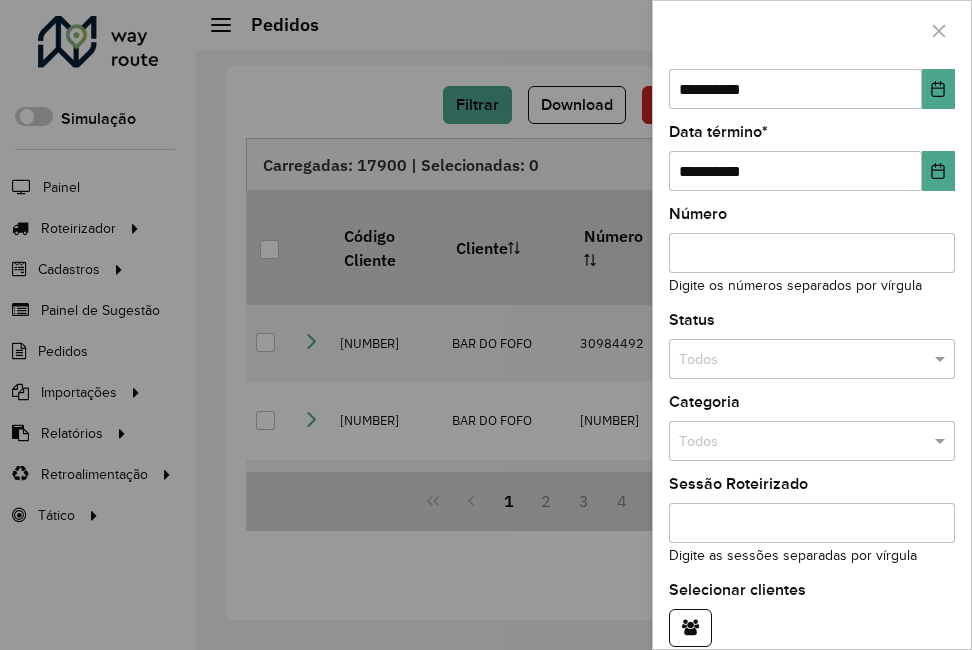 scroll, scrollTop: 192, scrollLeft: 0, axis: vertical 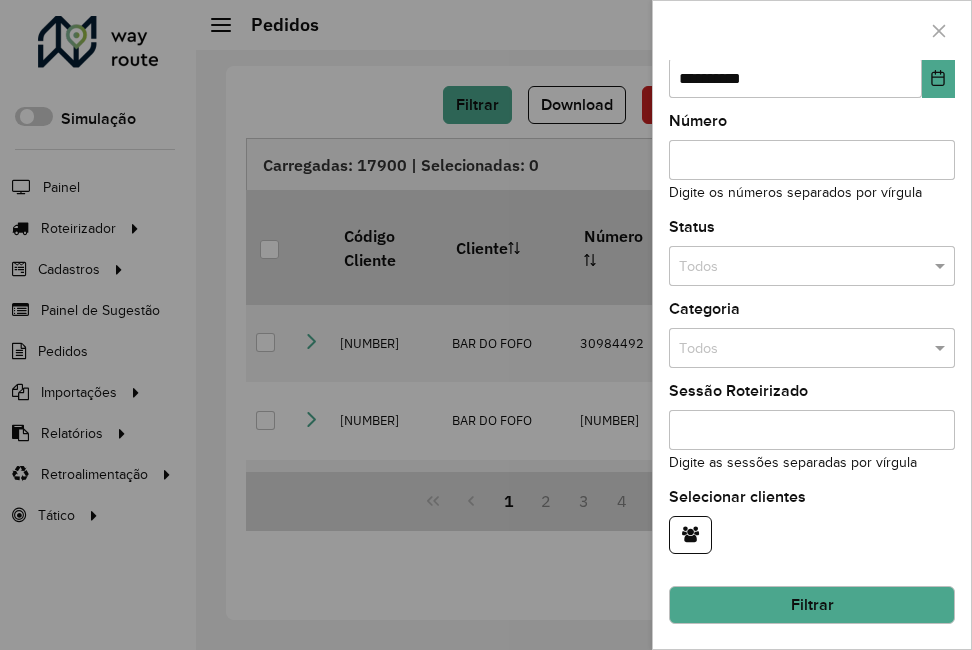 click on "Filtrar" 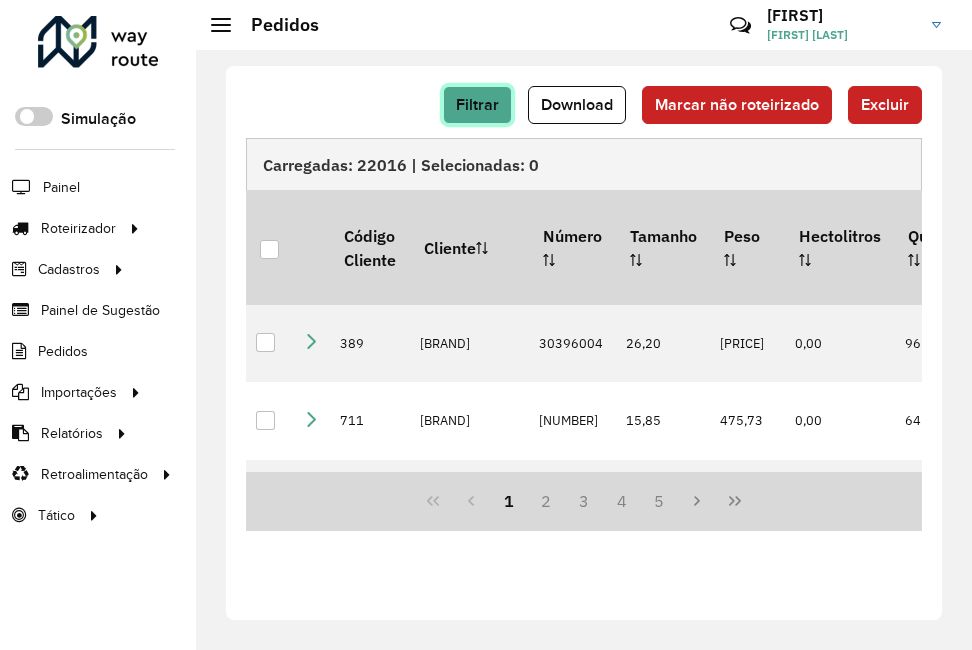 click on "Filtrar" 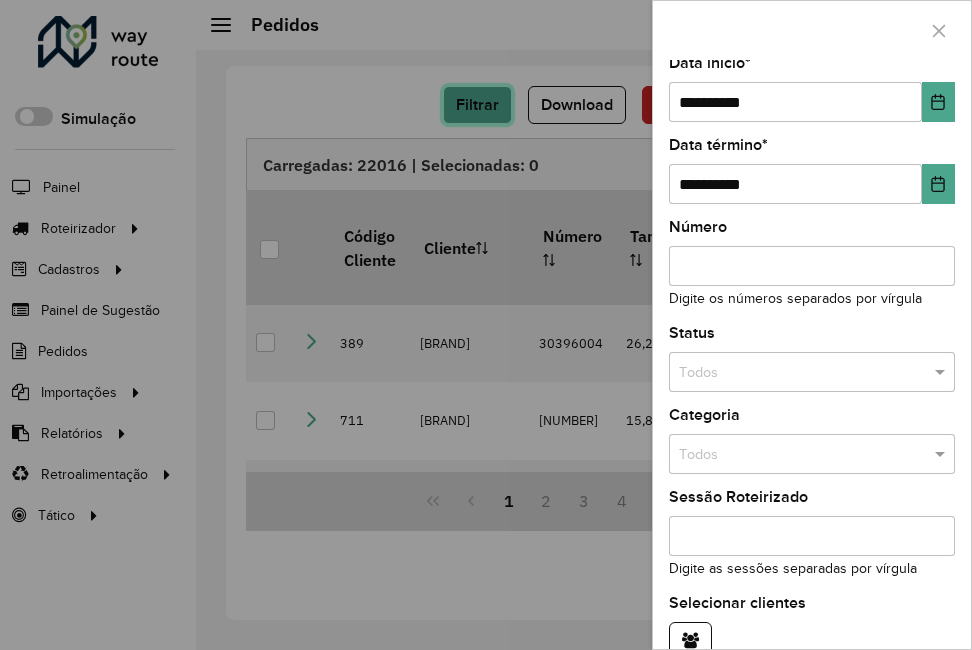 scroll, scrollTop: 192, scrollLeft: 0, axis: vertical 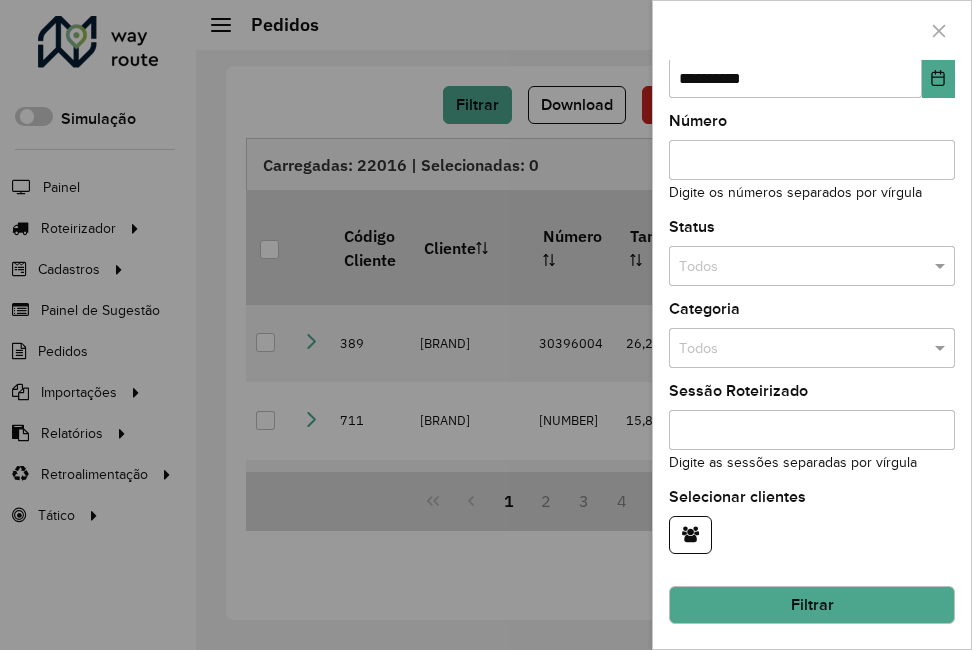click on "Filtrar" 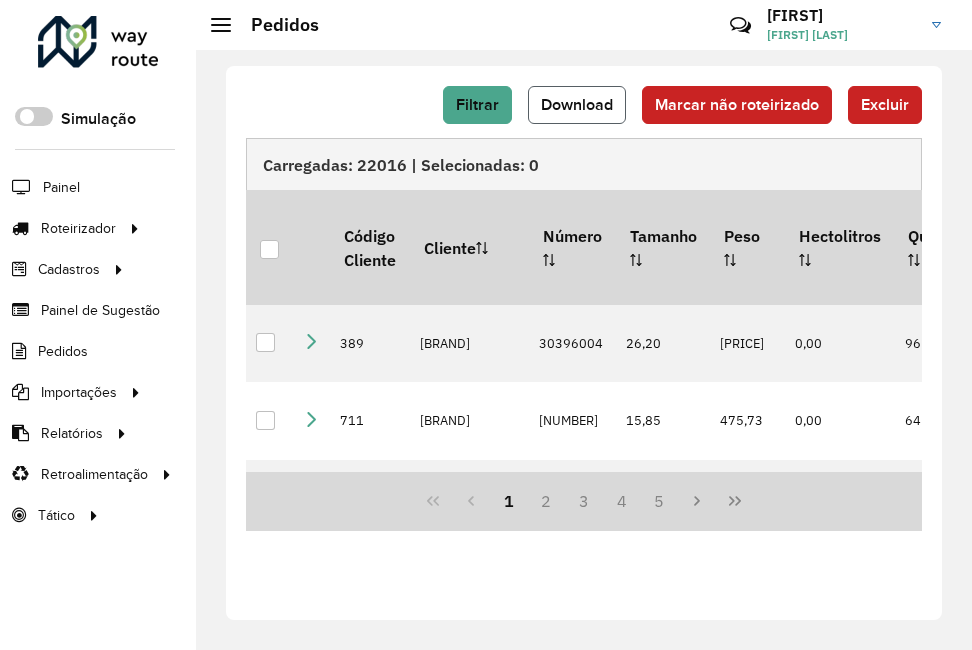 click on "Download" 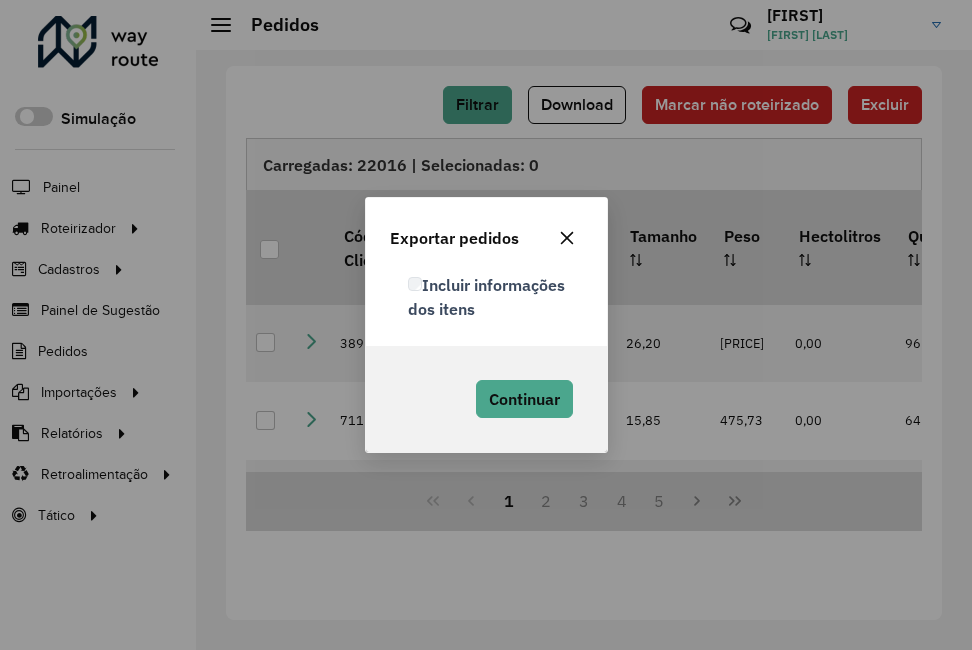 click on "Incluir informações dos itens" 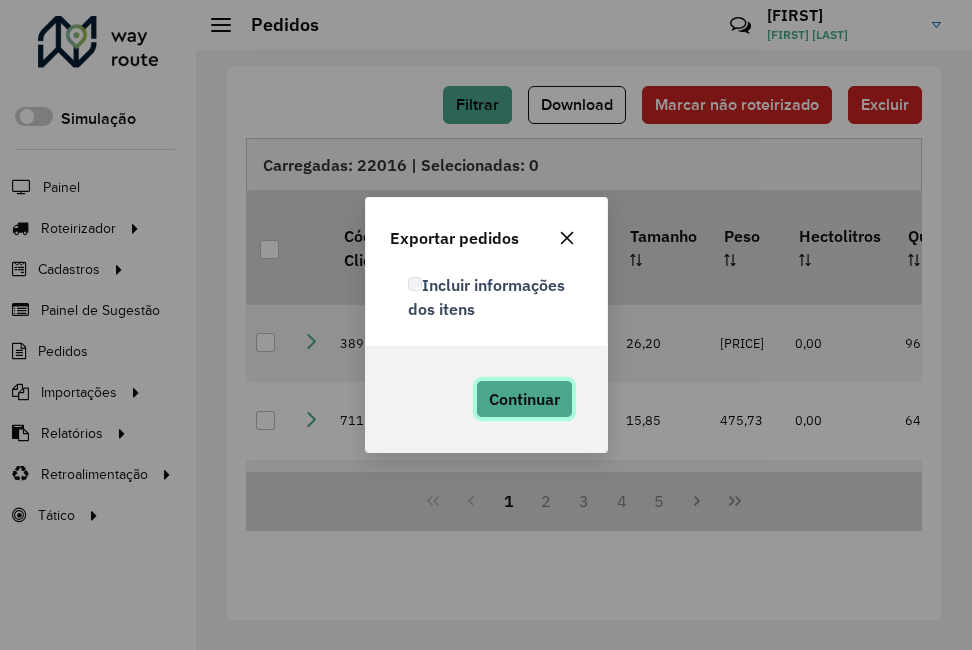 click on "Continuar" 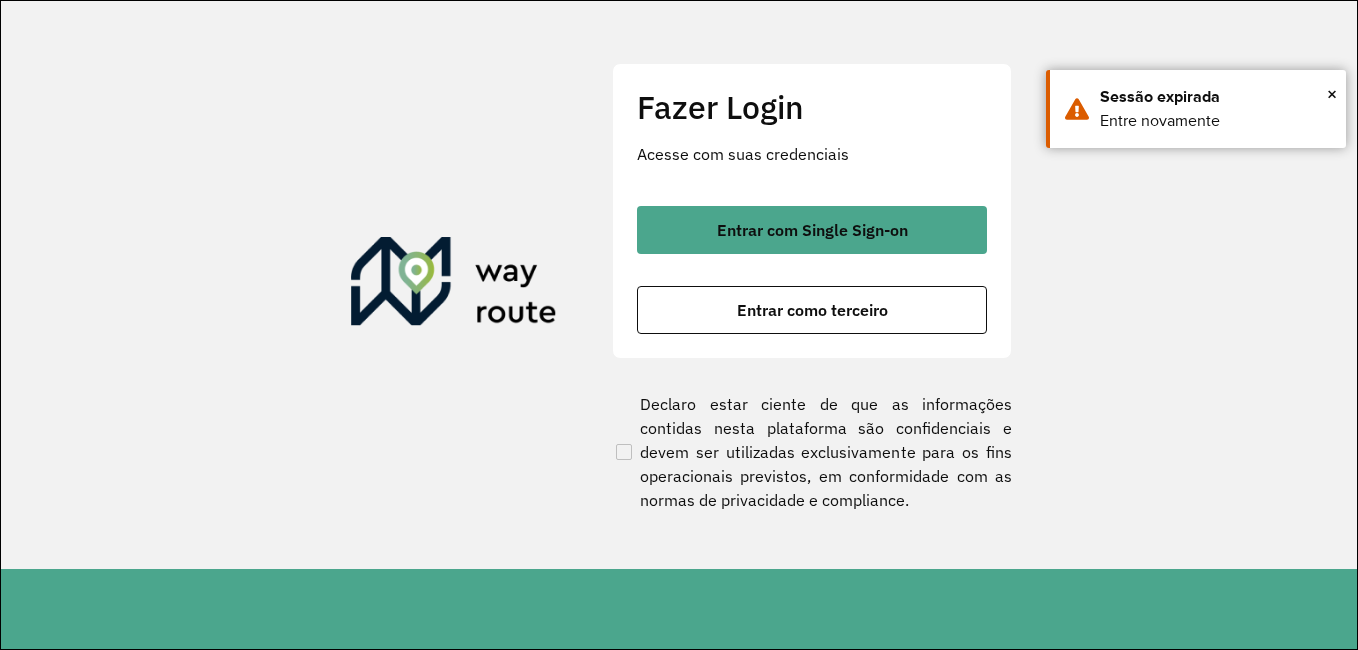 scroll, scrollTop: 0, scrollLeft: 0, axis: both 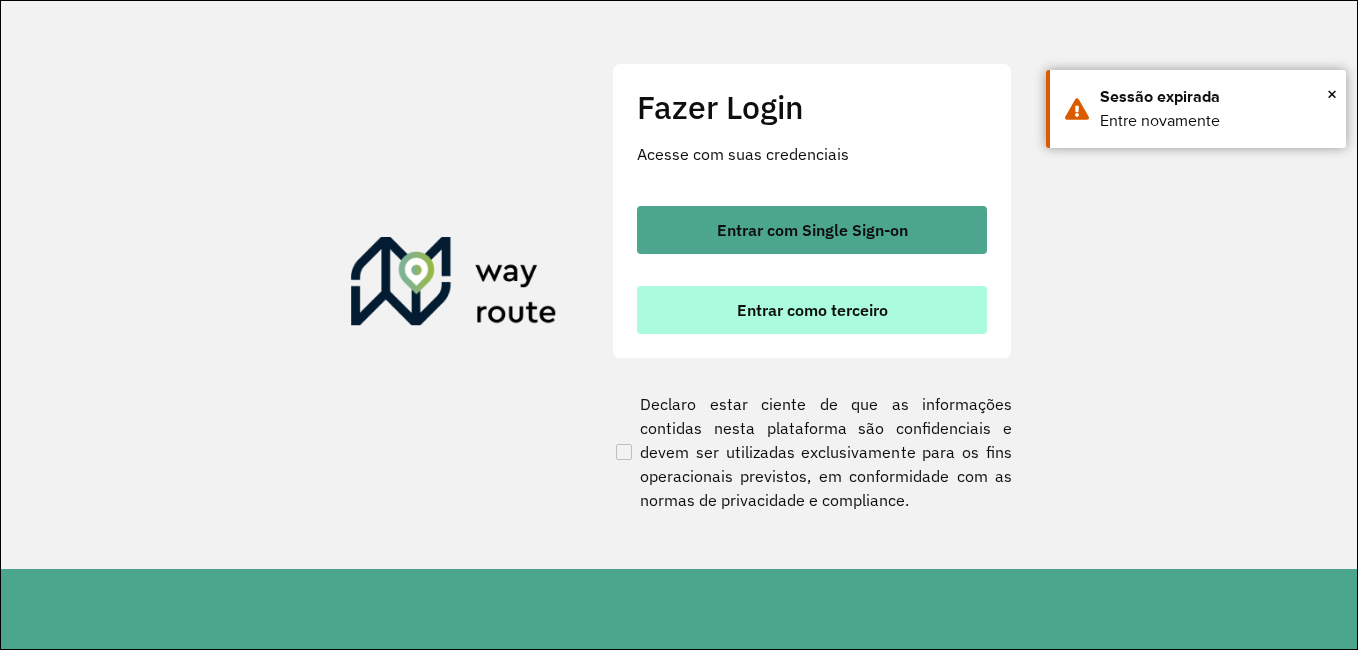 click on "Entrar como terceiro" at bounding box center (812, 310) 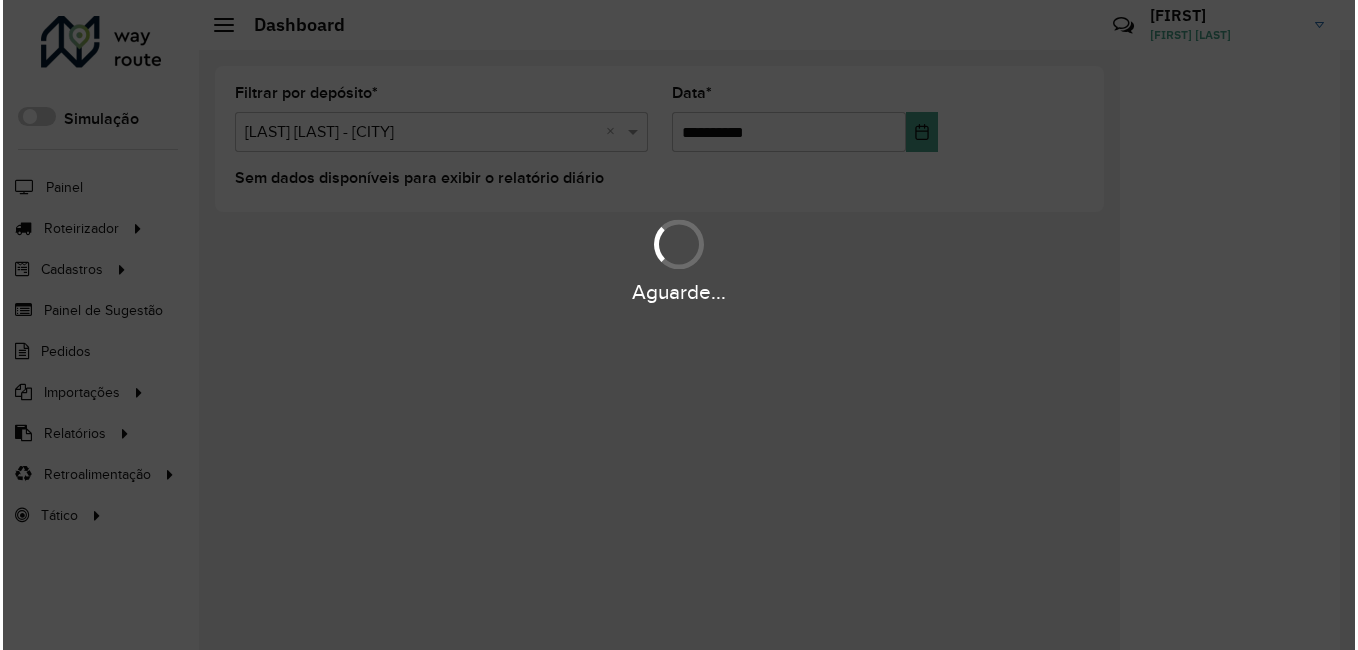 scroll, scrollTop: 0, scrollLeft: 0, axis: both 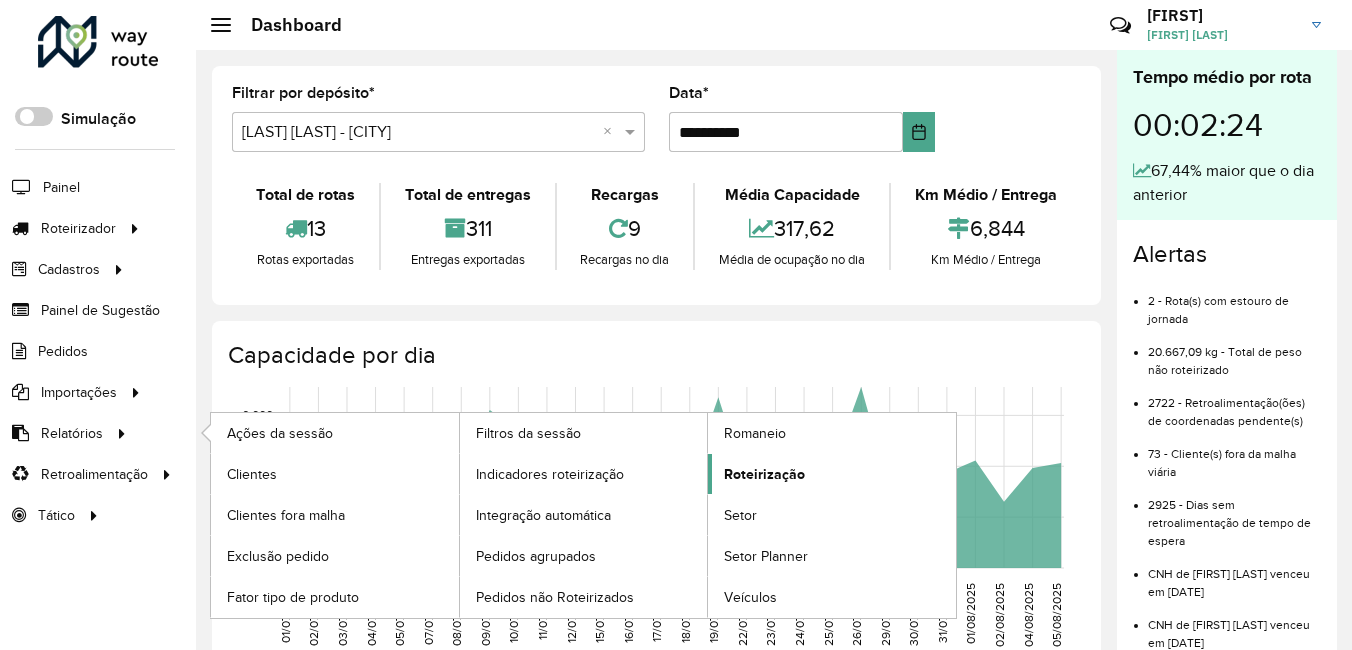 click on "Roteirização" 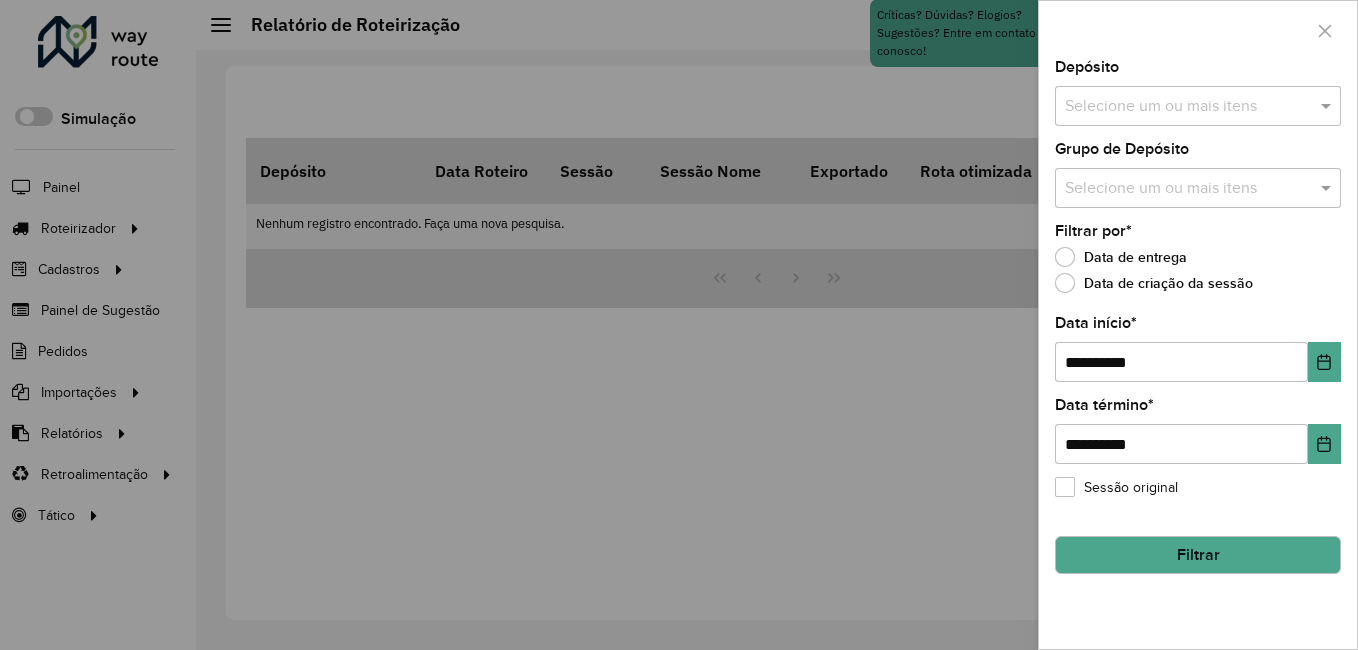 click at bounding box center (679, 325) 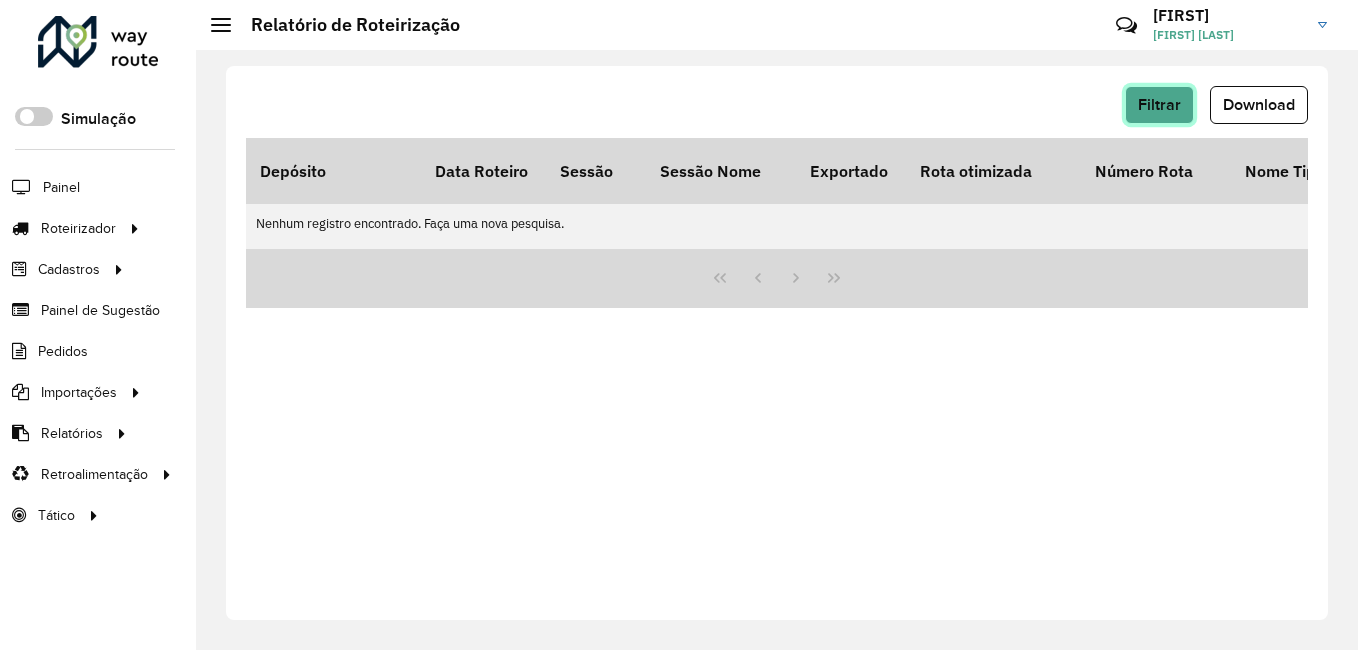 click on "Filtrar" 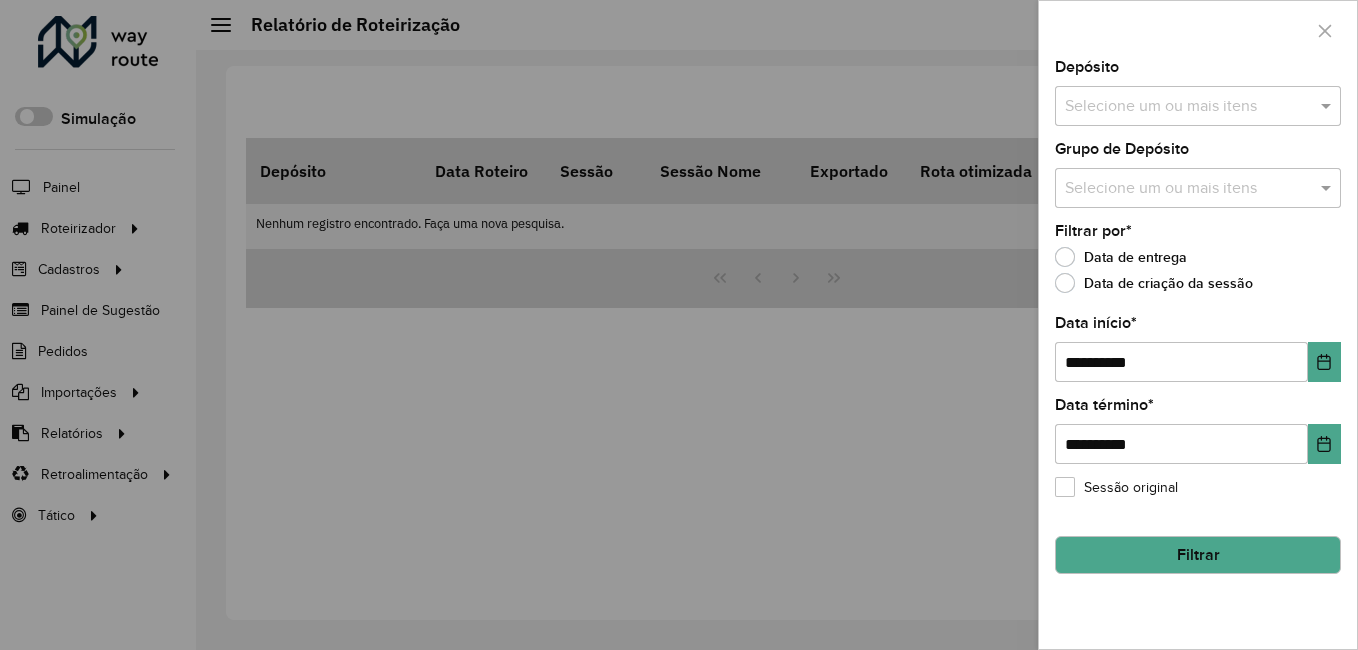 click at bounding box center [1188, 107] 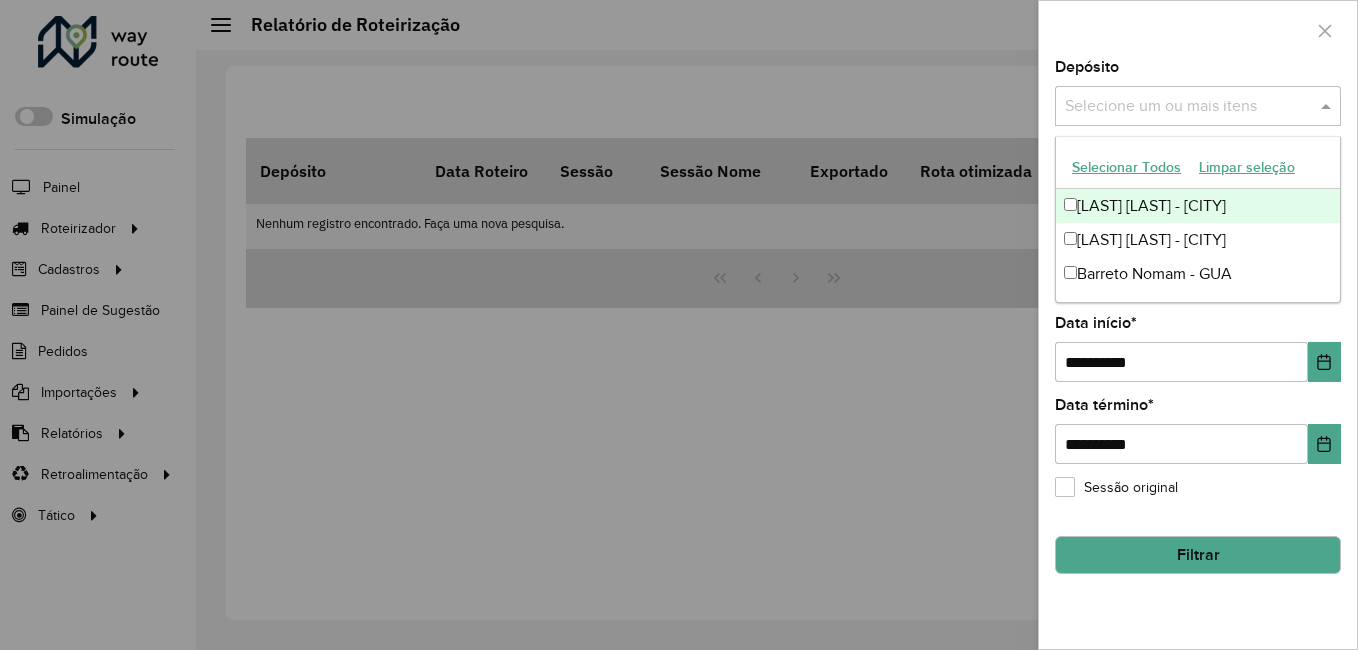 click on "[LAST] [LAST] - [CITY]" at bounding box center [1198, 206] 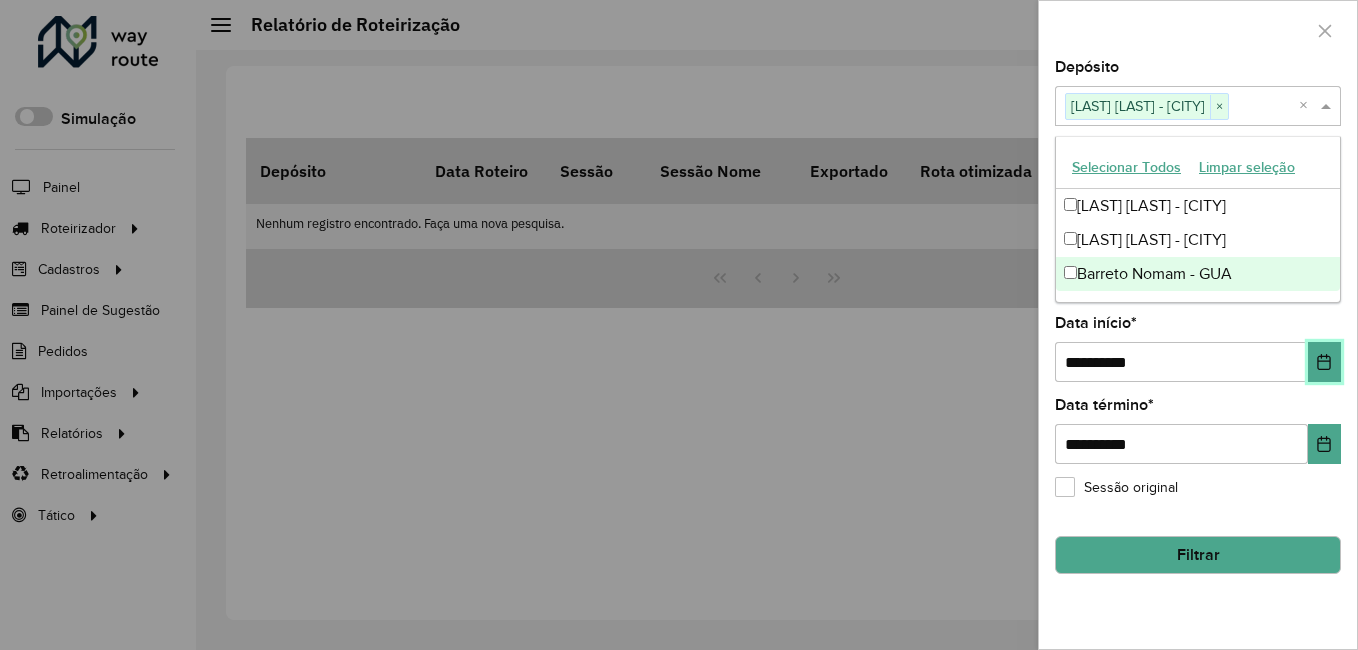 click 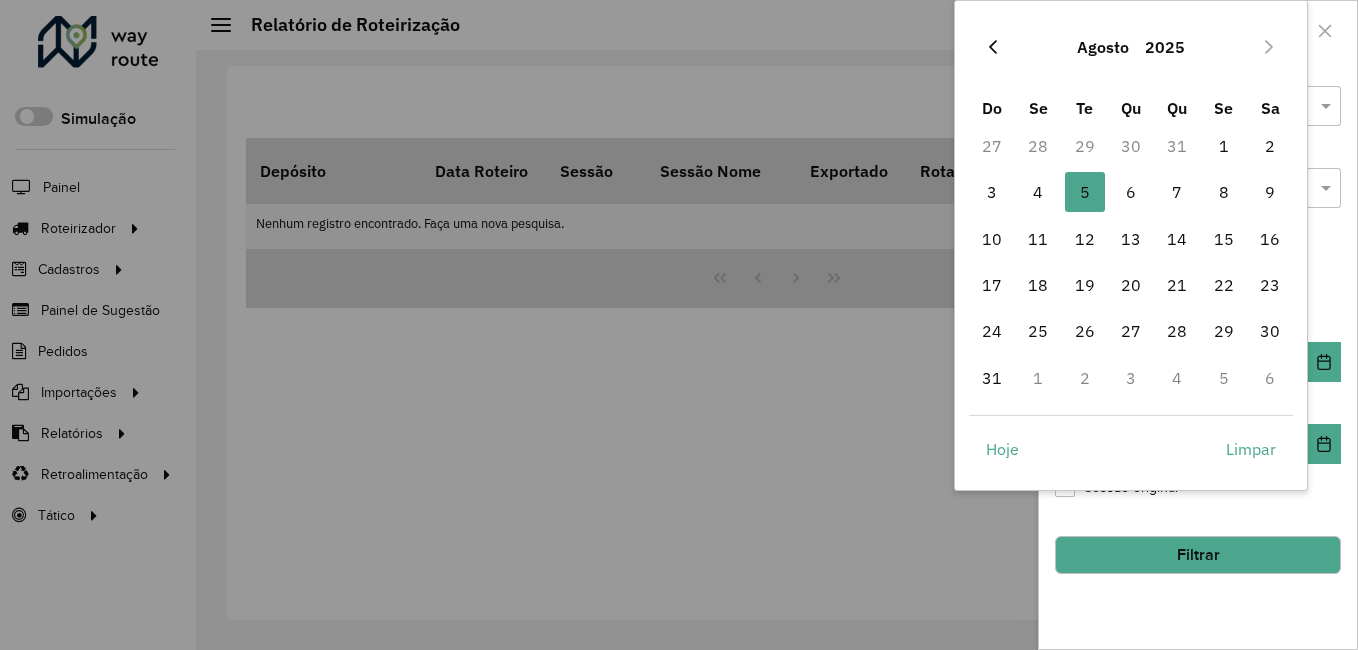 click at bounding box center [993, 47] 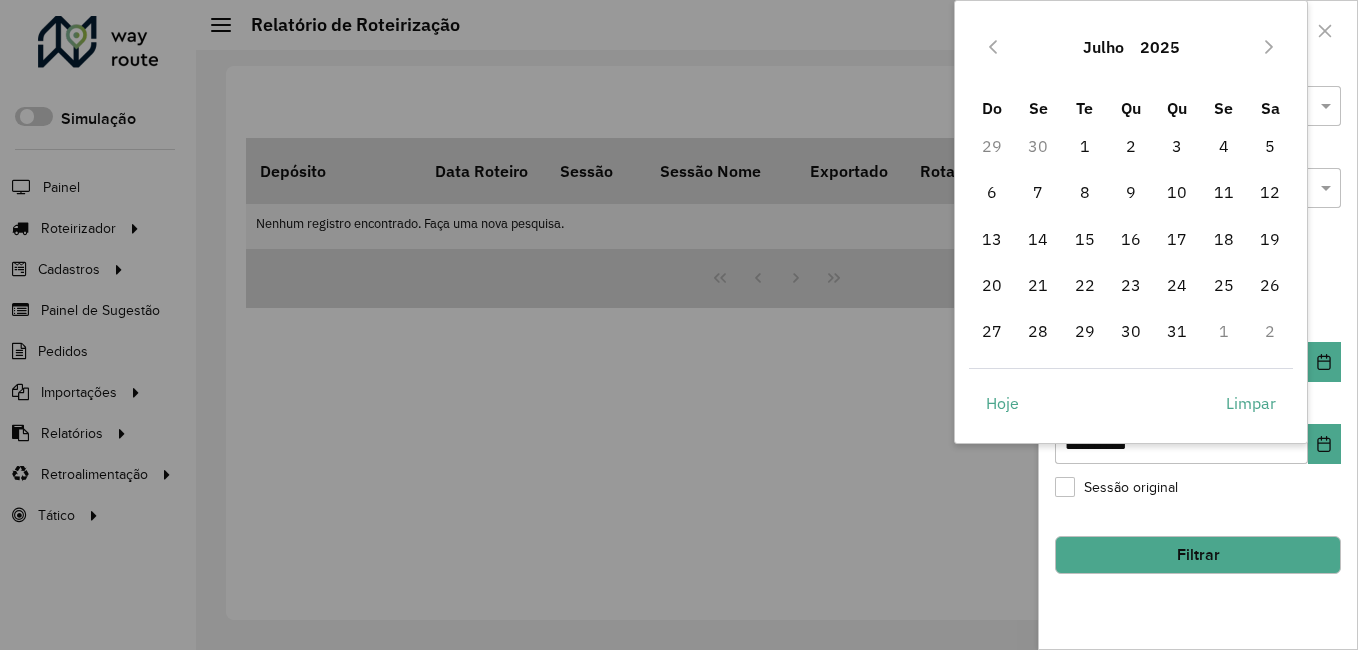 click at bounding box center [993, 47] 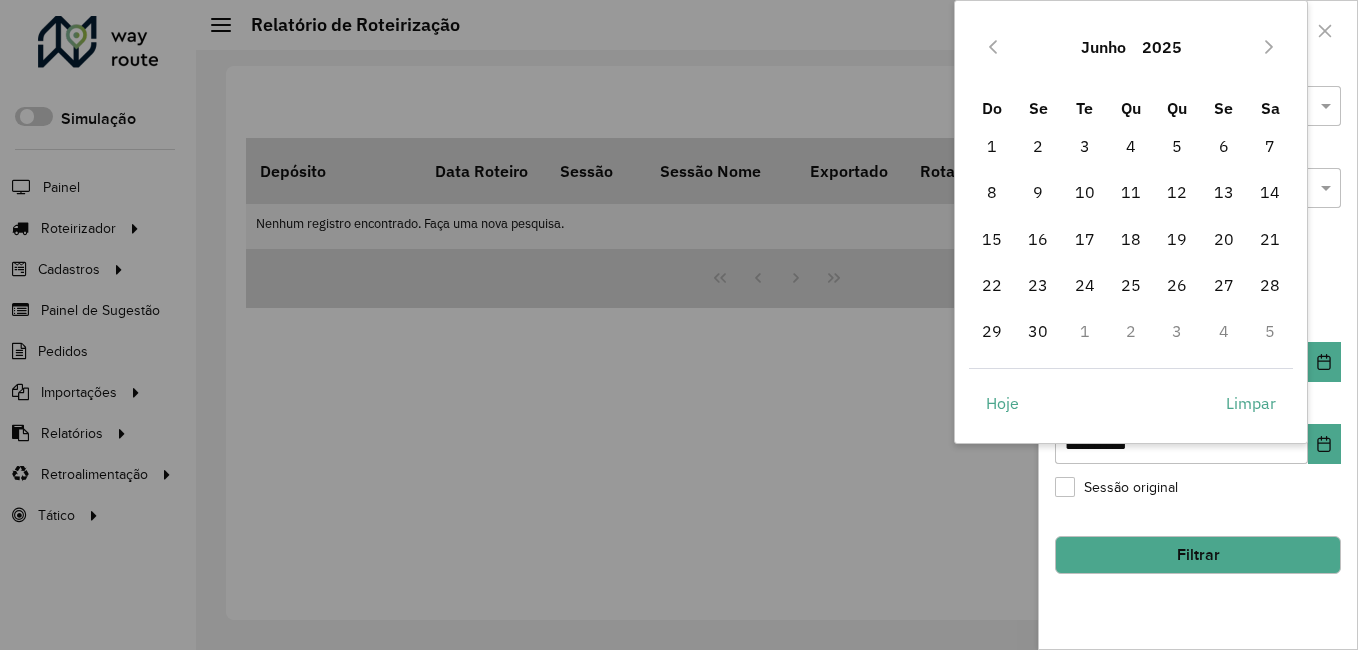 click at bounding box center [993, 47] 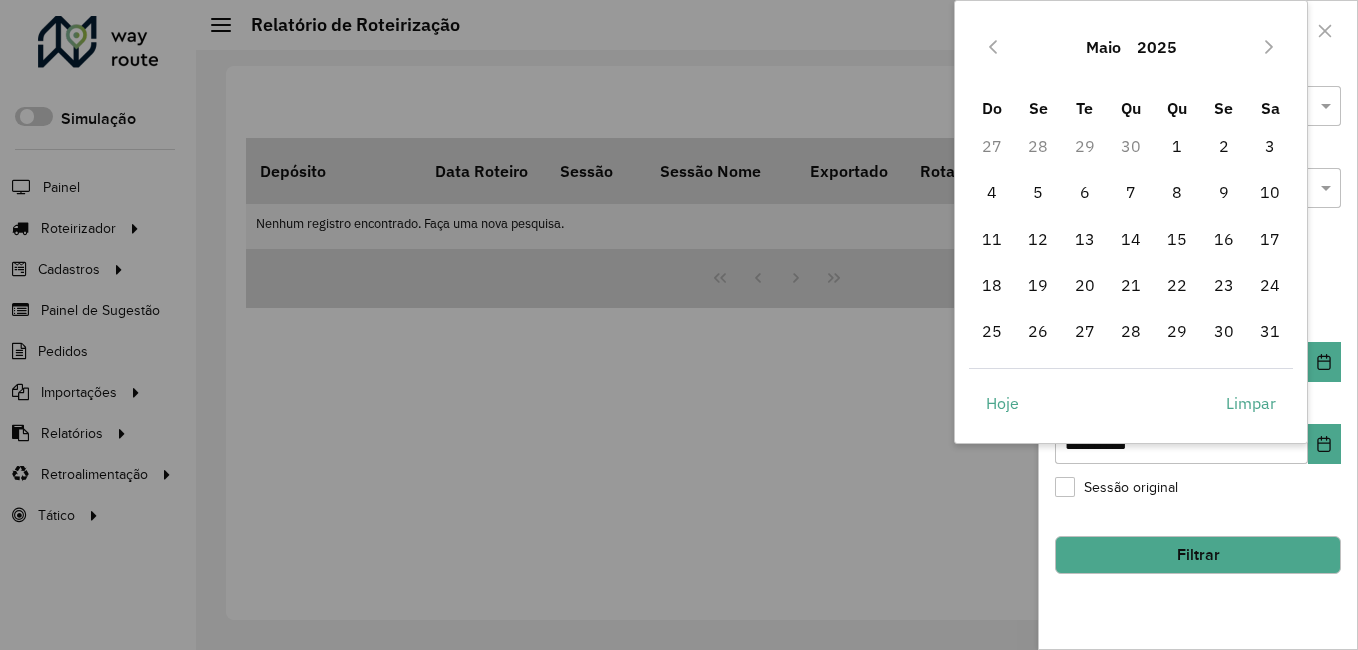 click at bounding box center [993, 47] 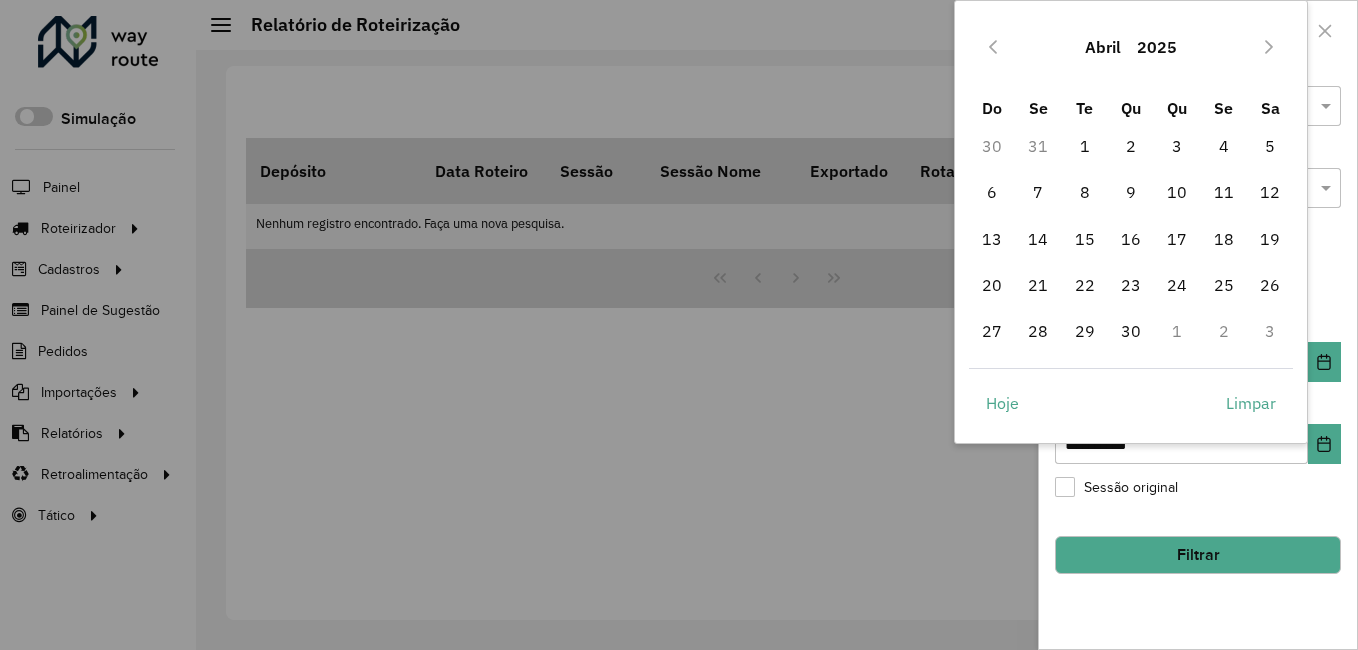 click at bounding box center (993, 47) 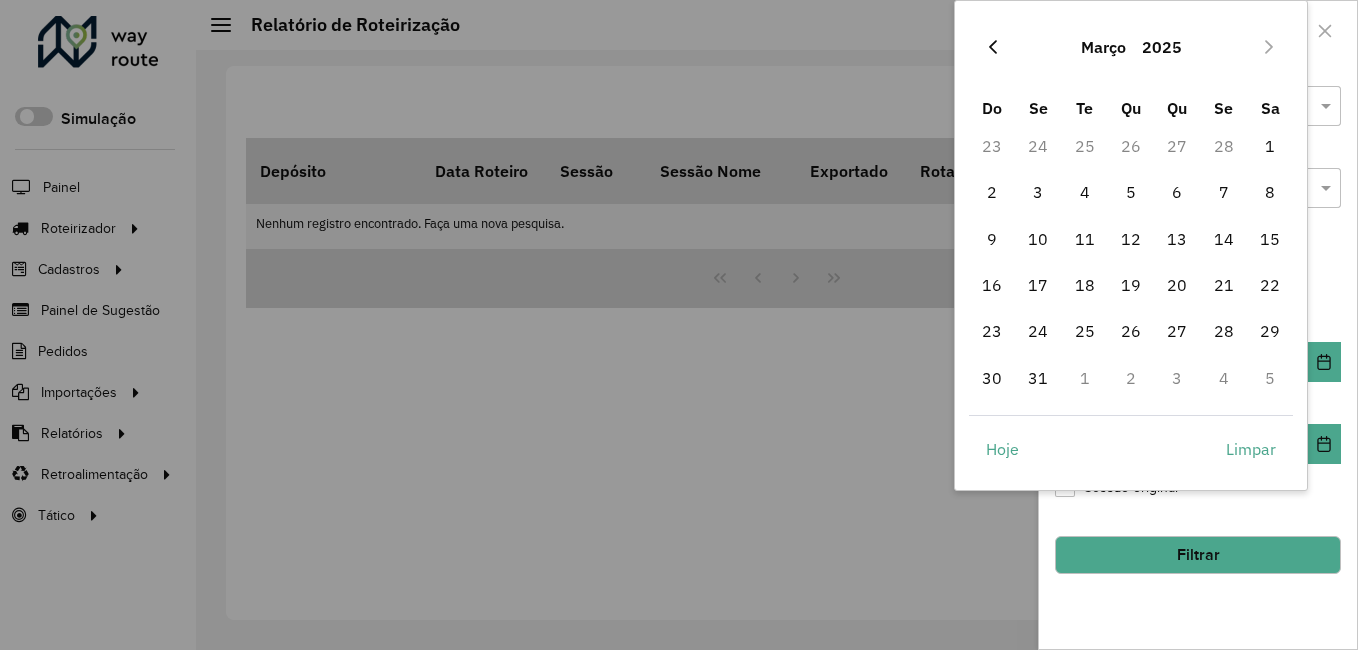 click at bounding box center [993, 47] 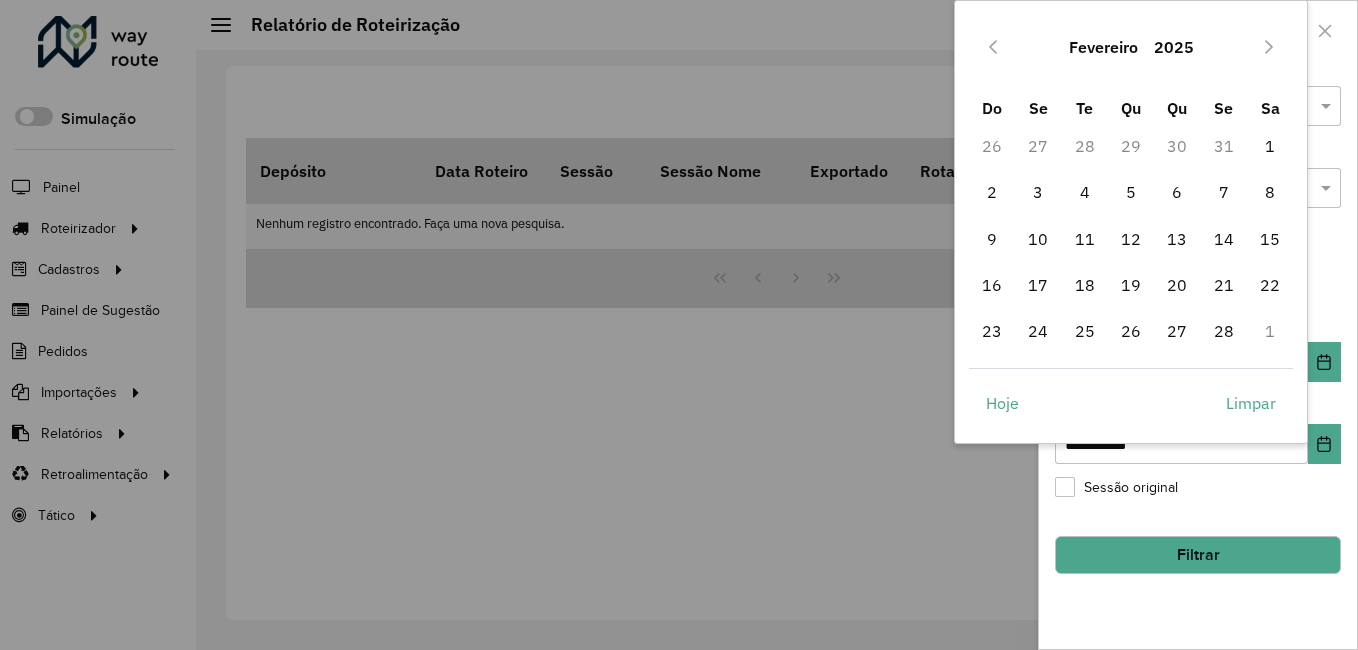 click at bounding box center (993, 47) 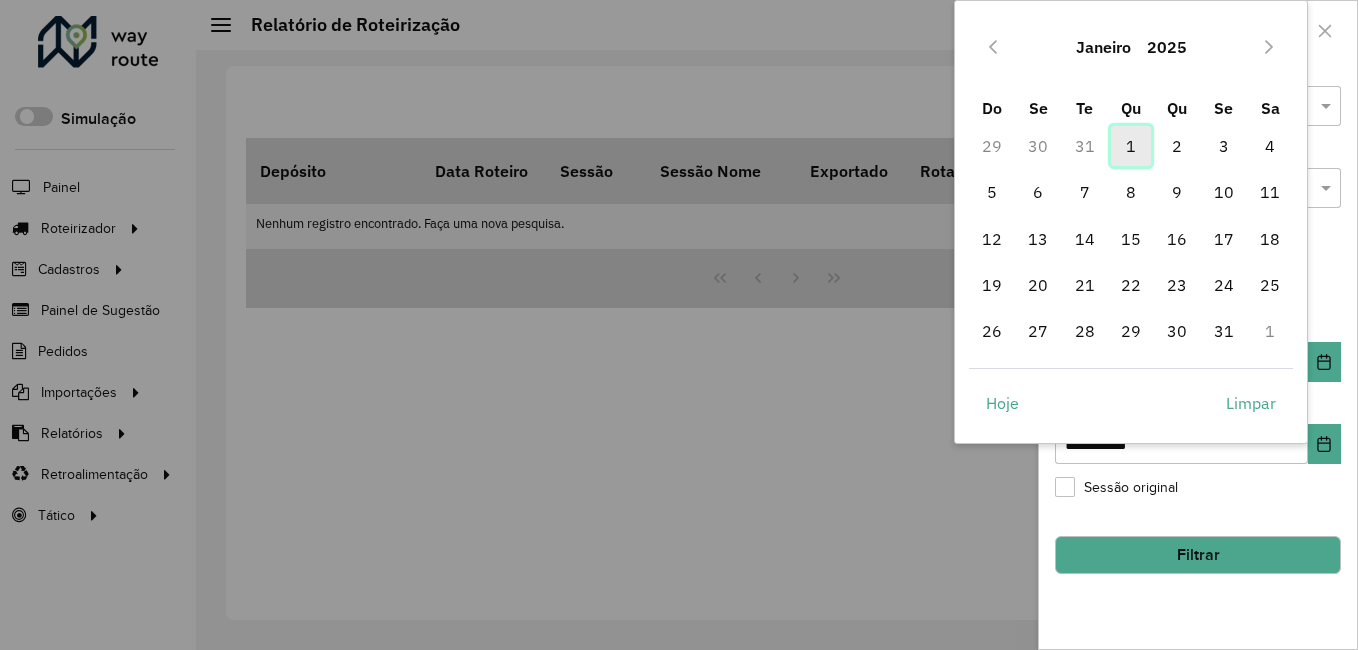click on "1" at bounding box center [1131, 146] 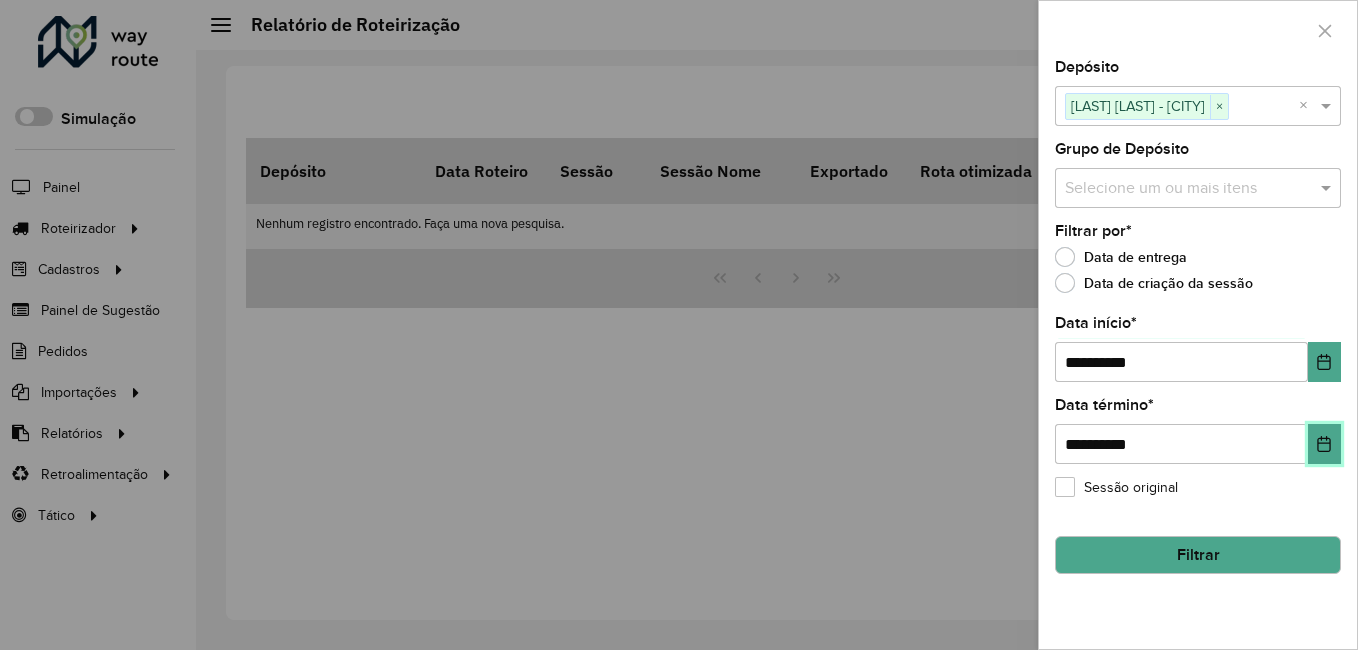 click 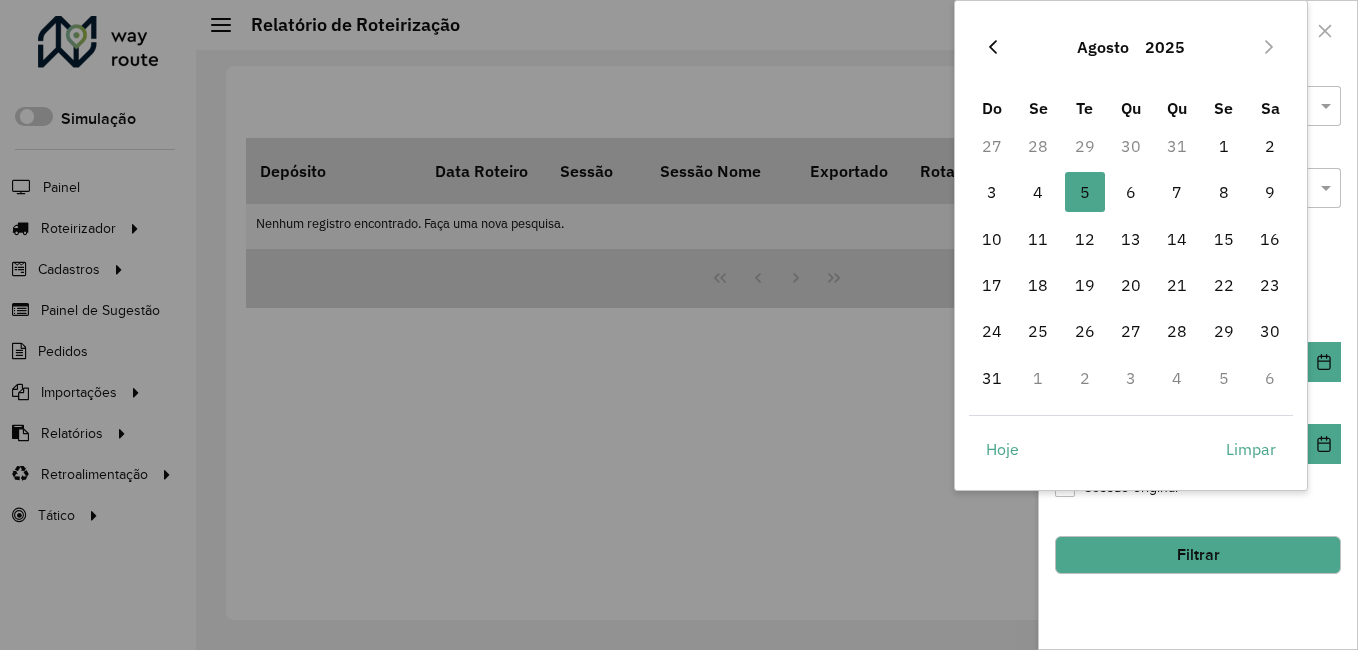 click 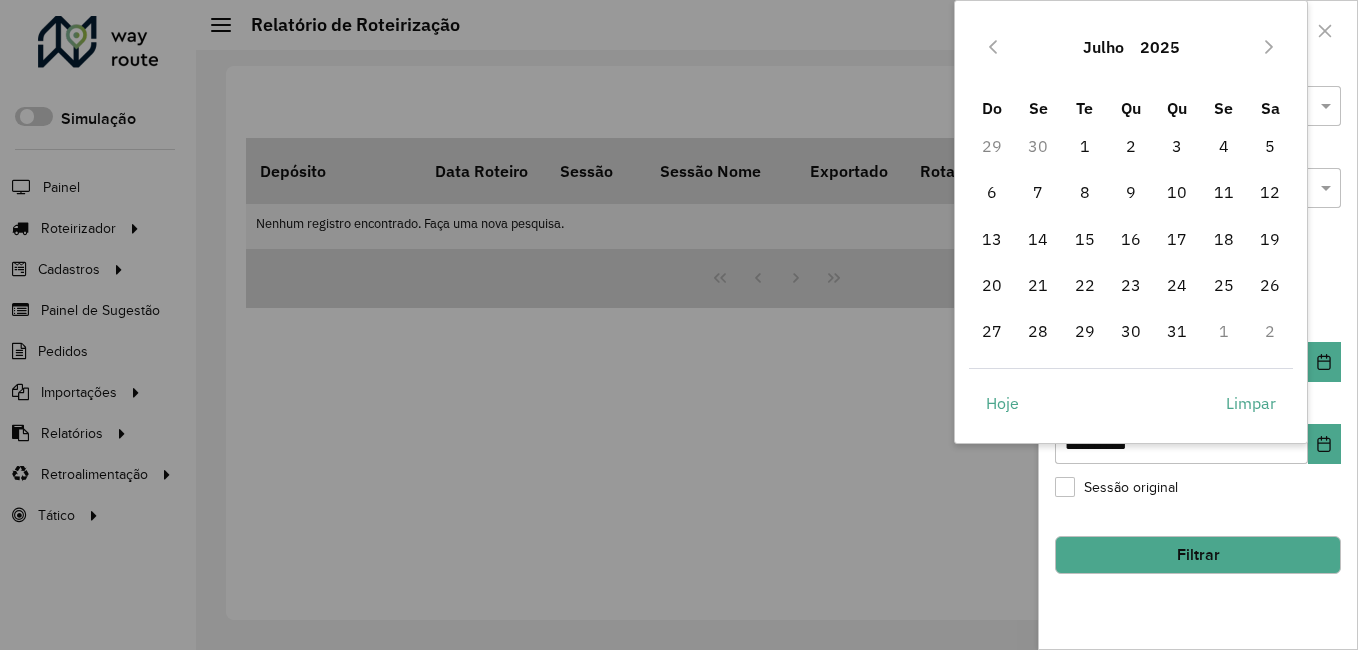 click 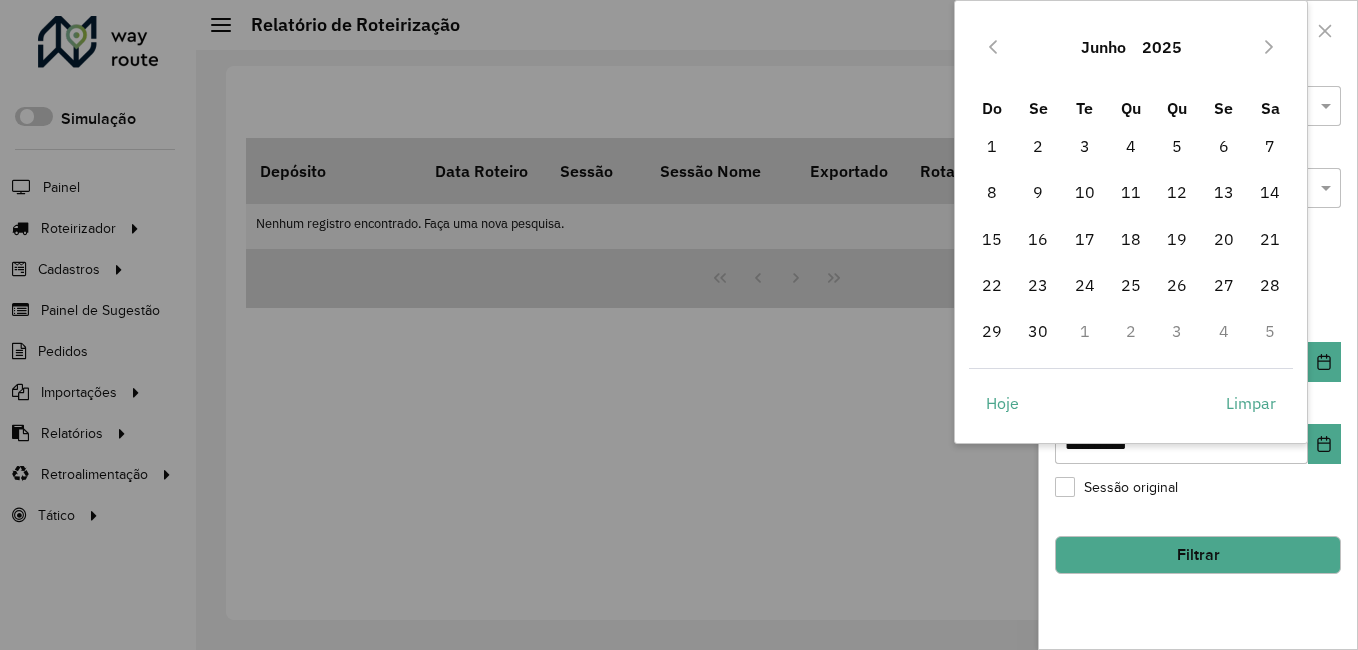 click 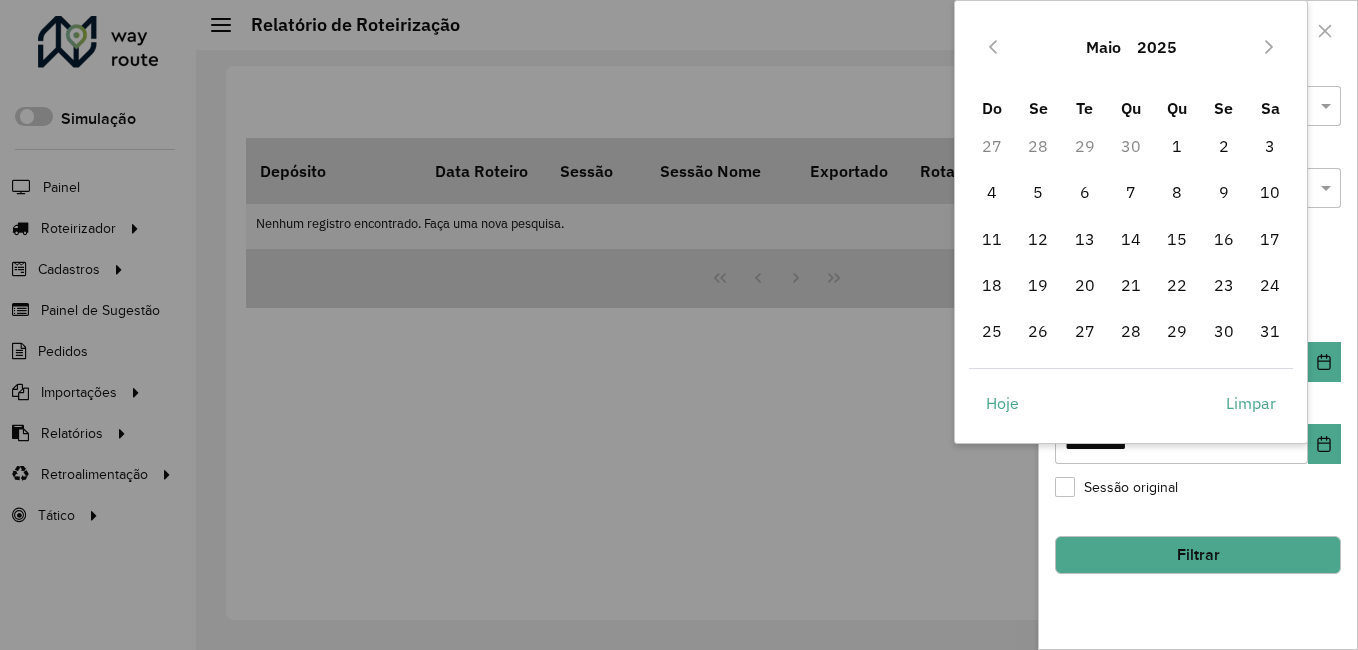 click 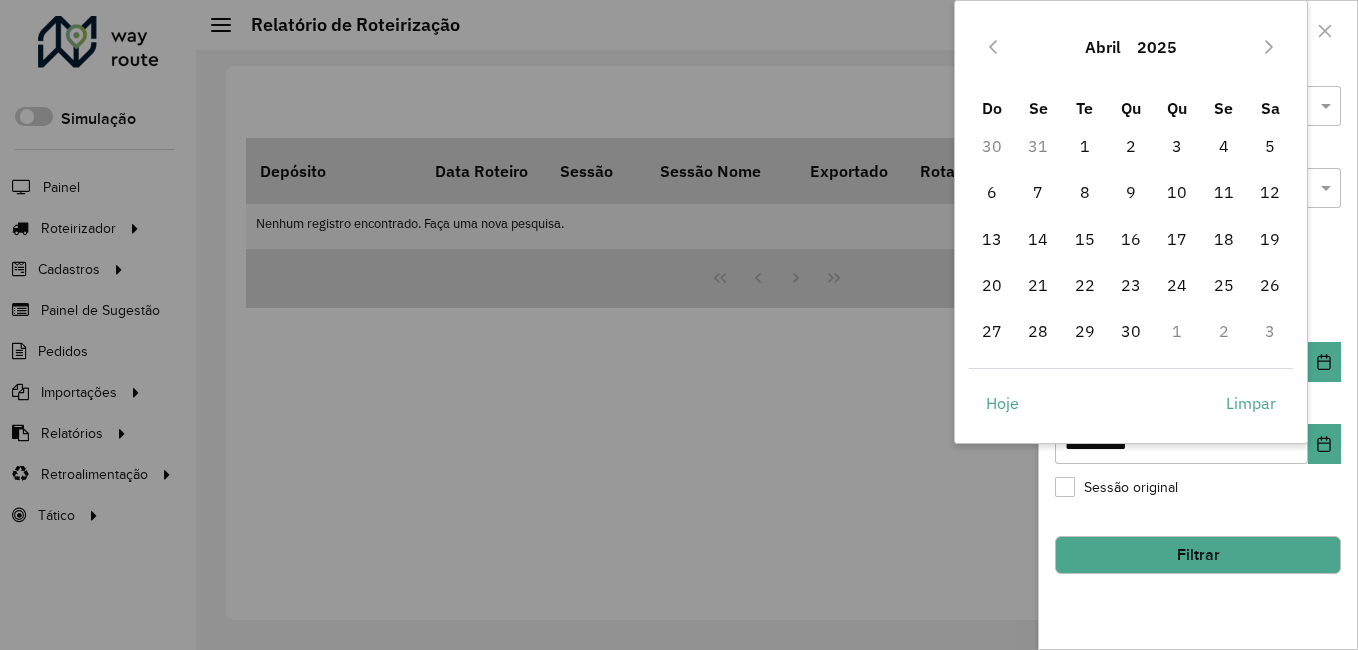click 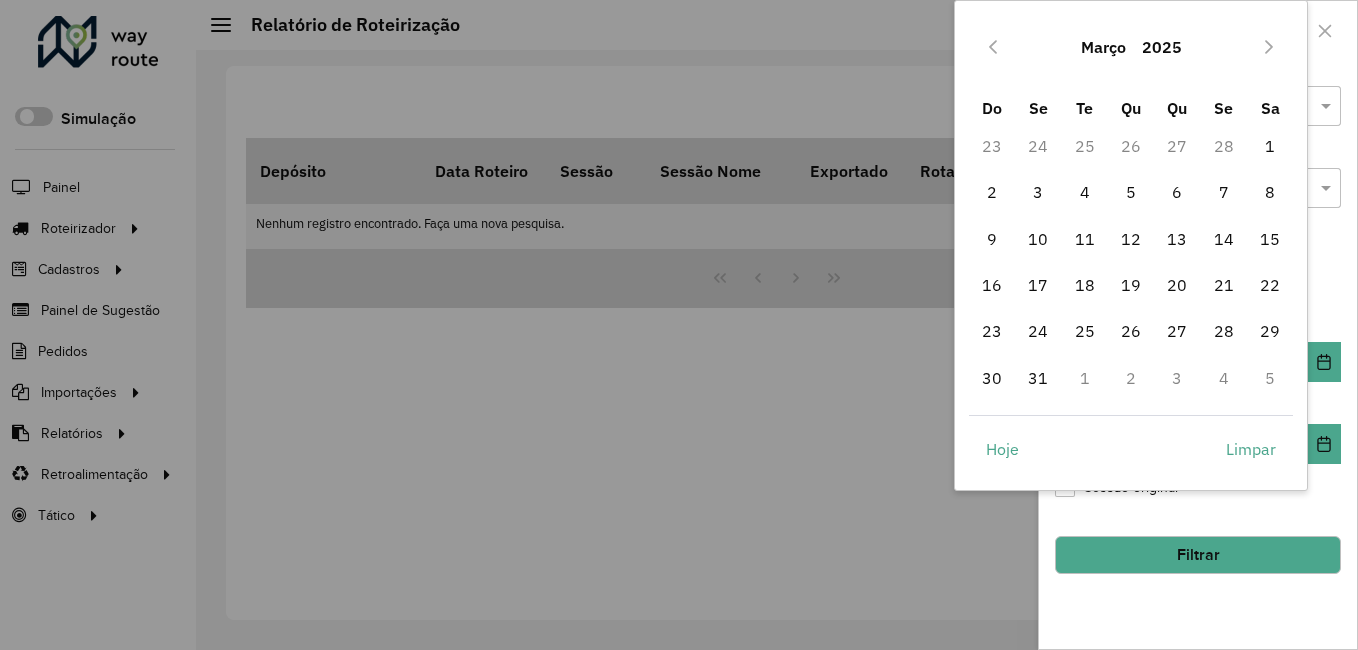 click 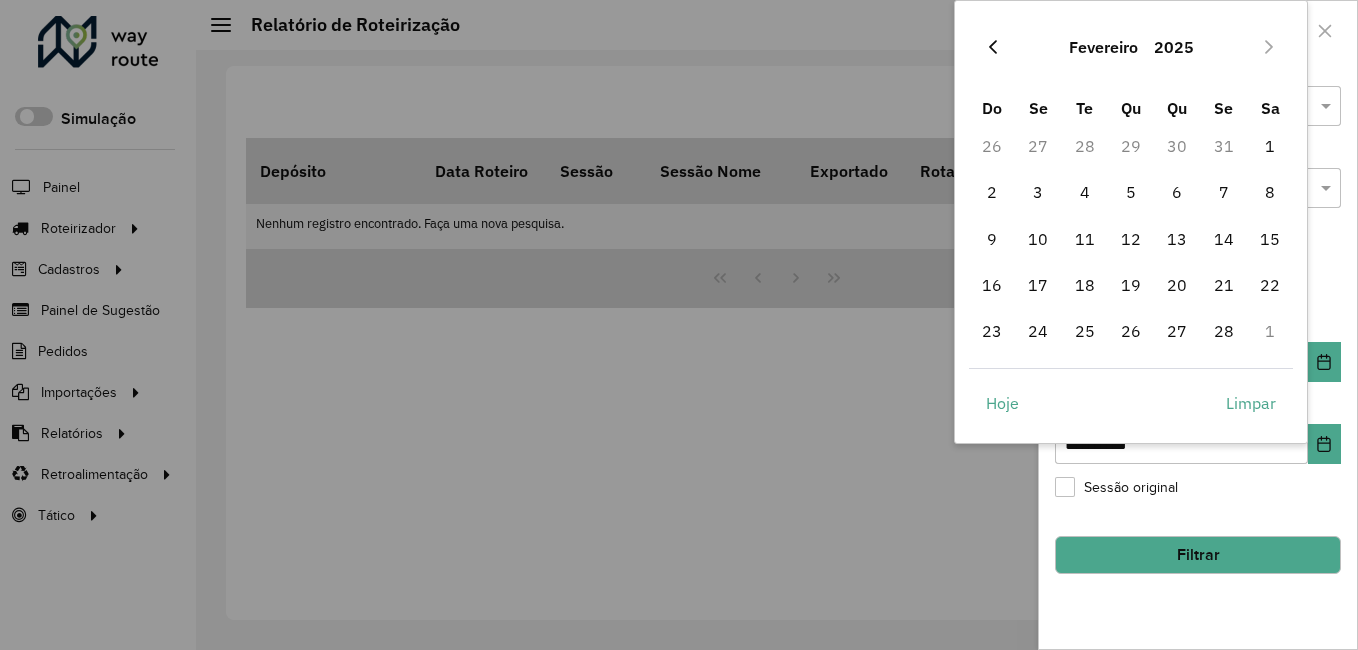 click 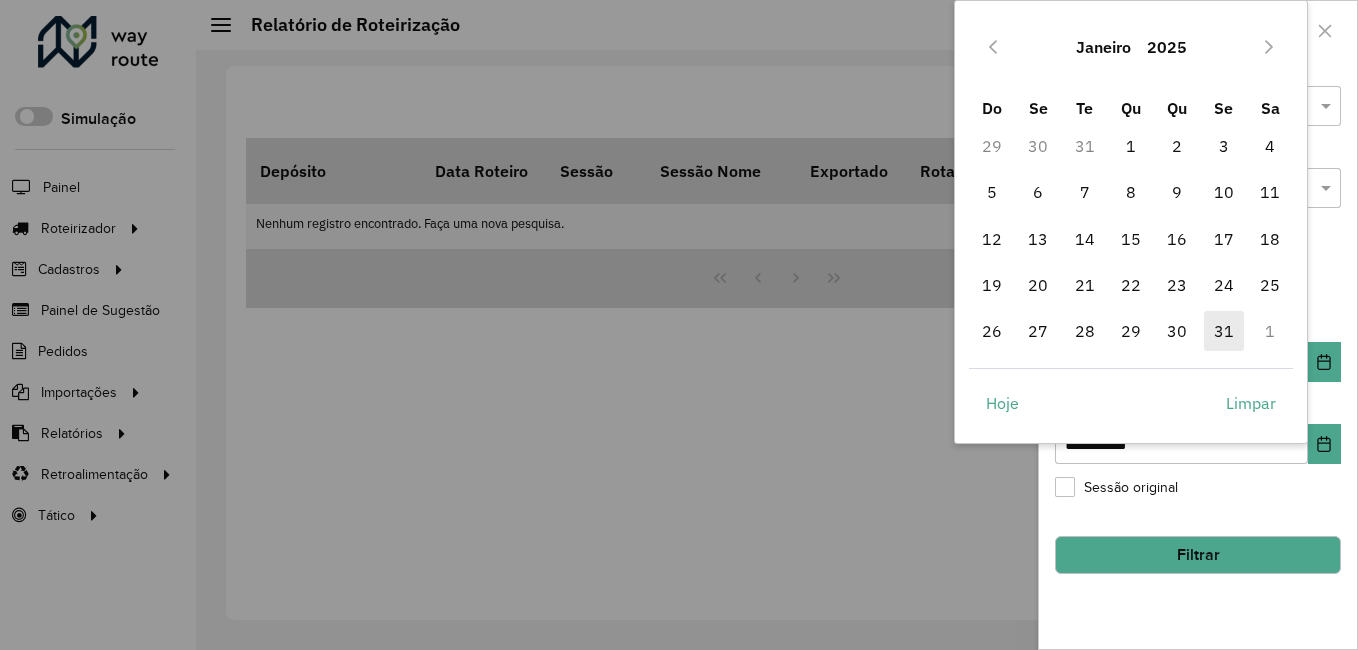 click on "31" at bounding box center [1224, 331] 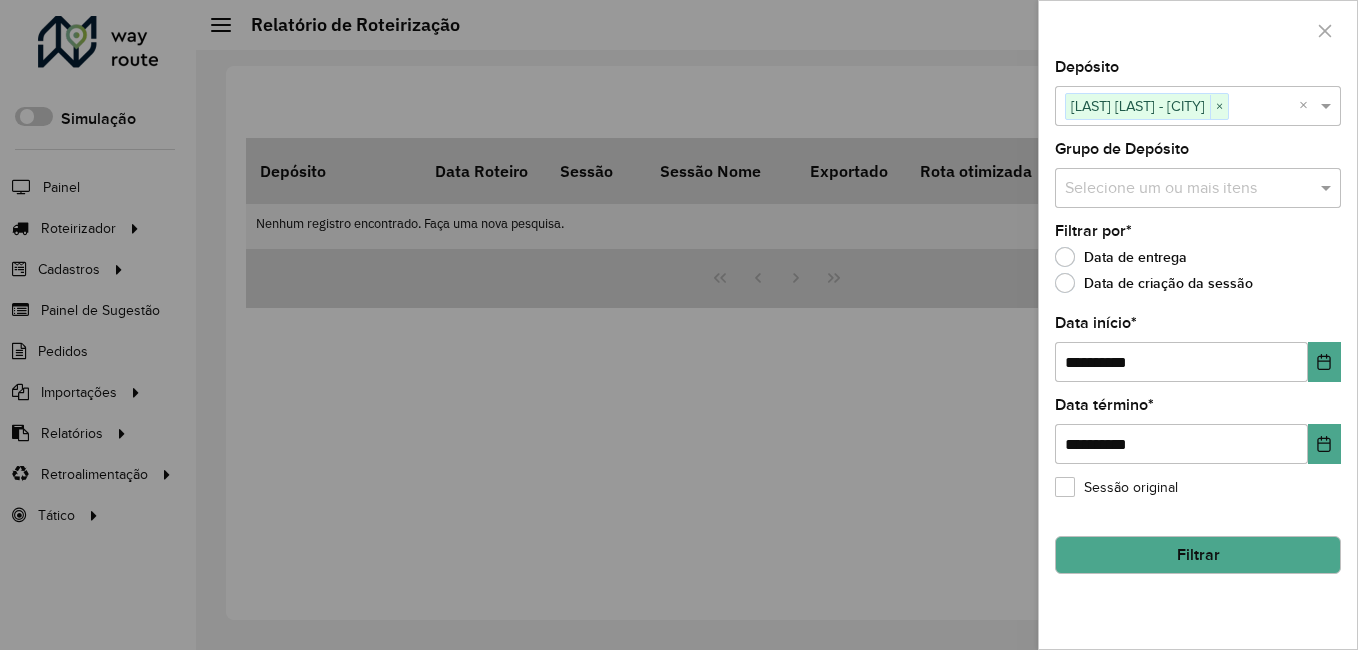 click on "Filtrar" 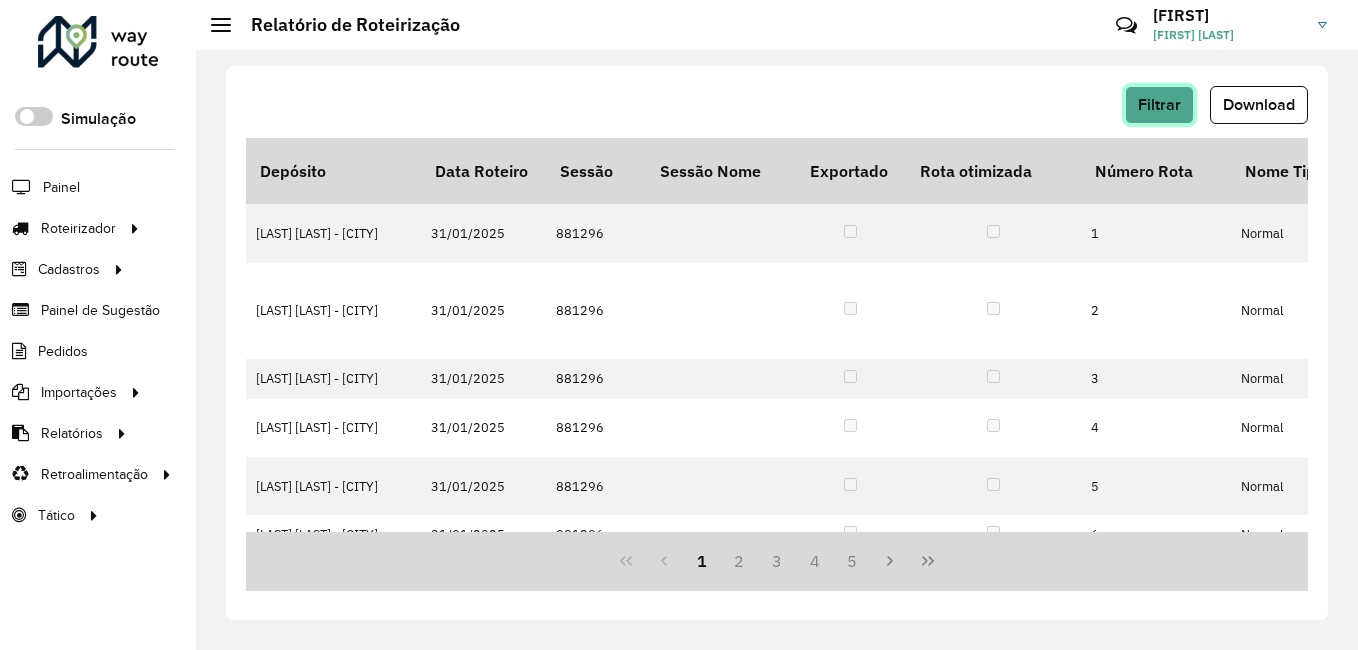 click on "Filtrar" 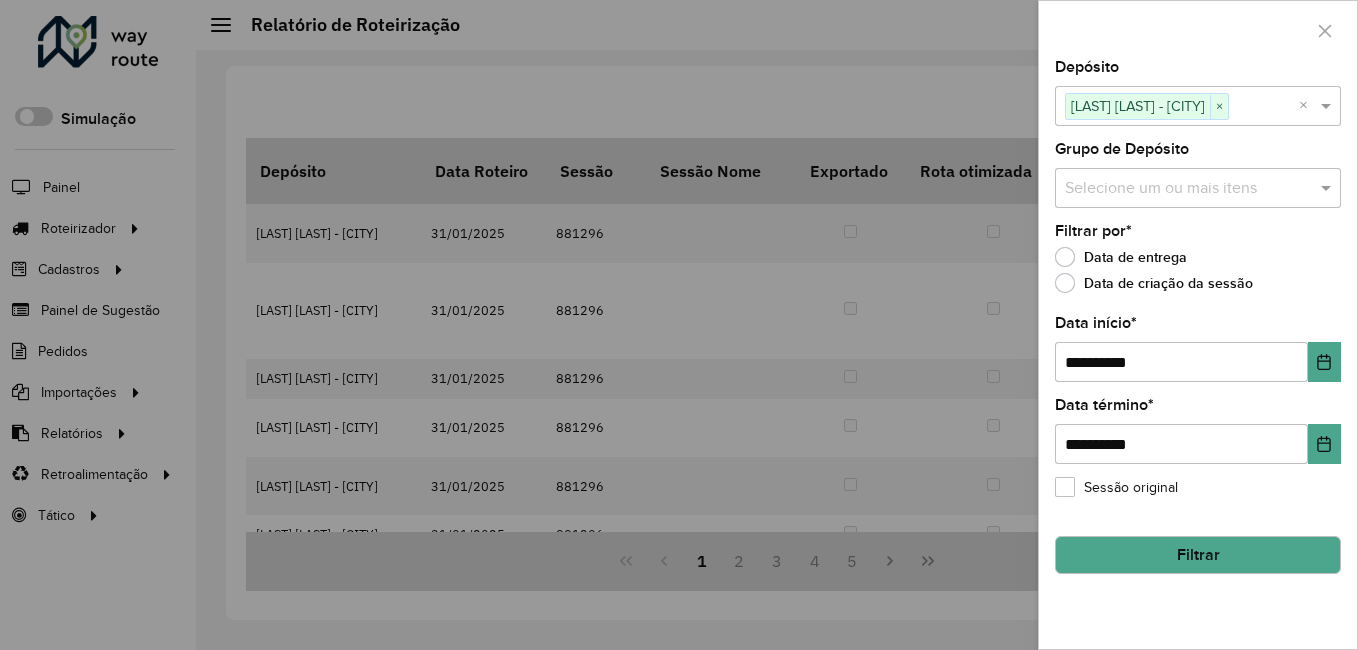 click on "Filtrar" 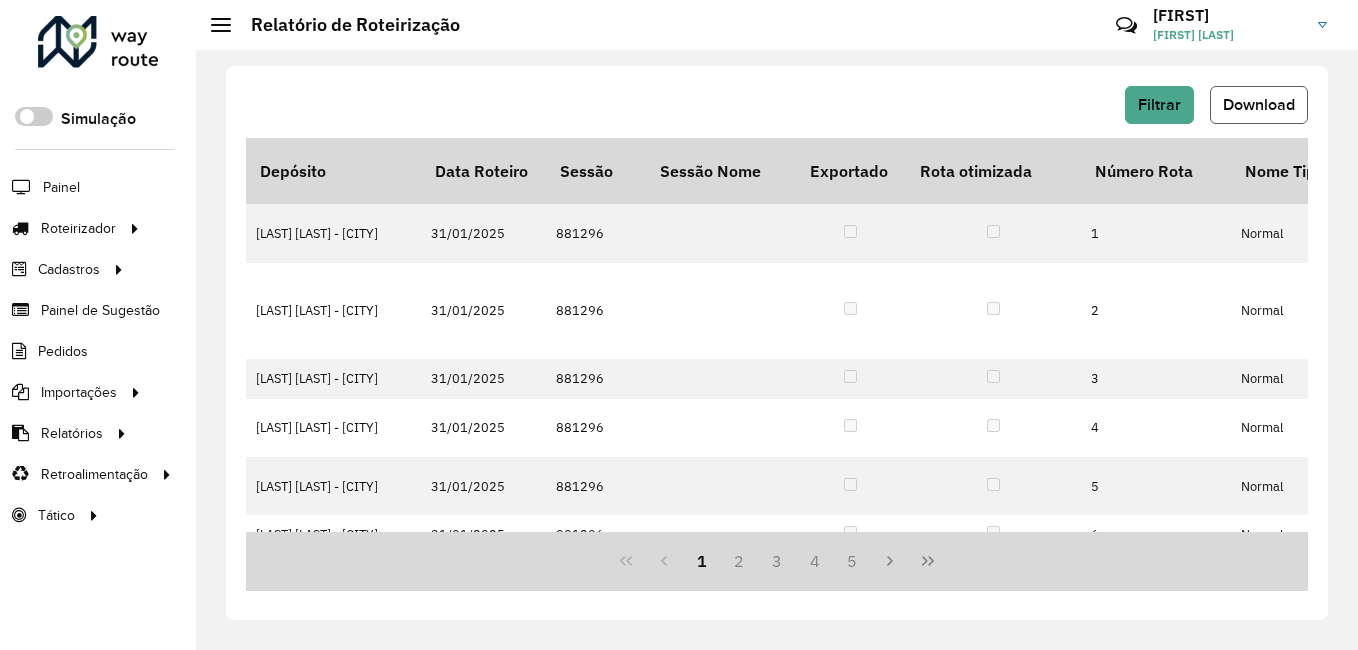 click on "Download" 